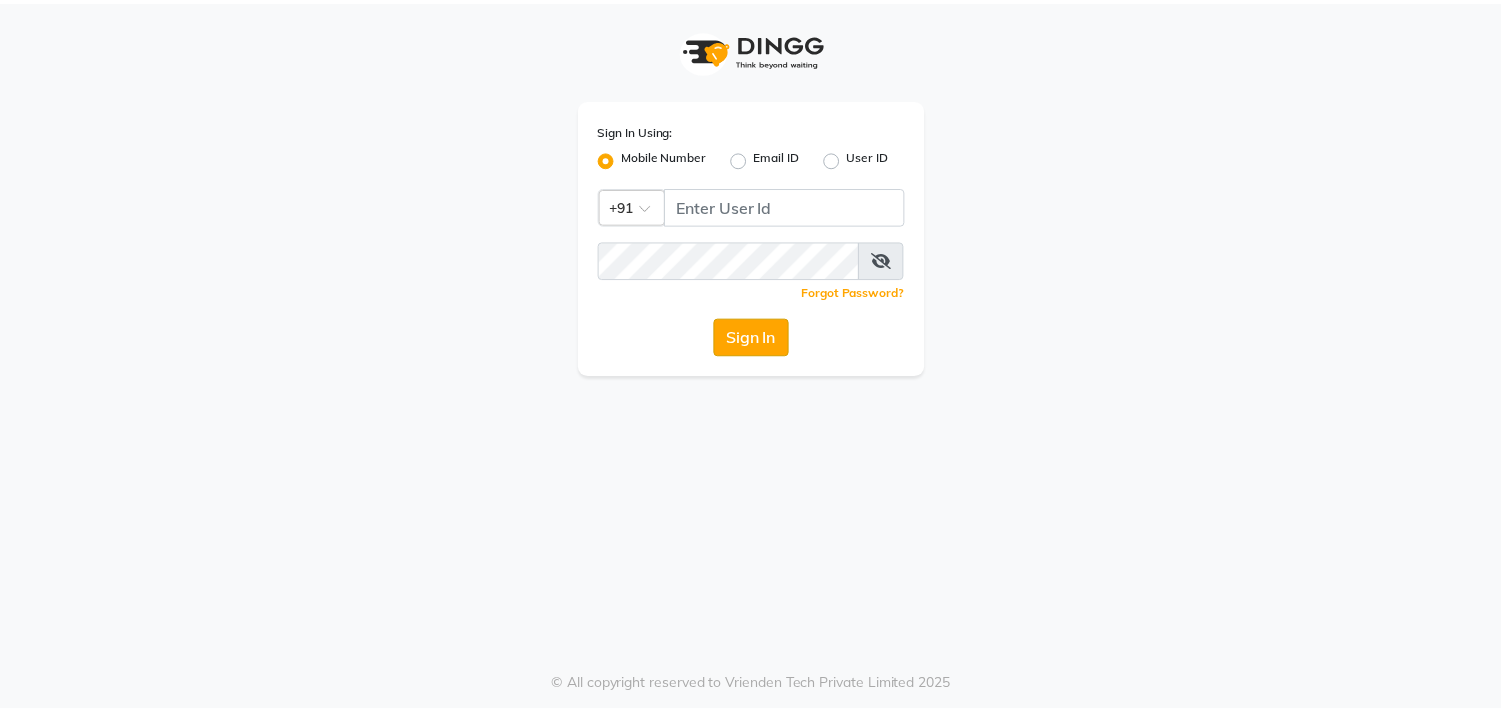 scroll, scrollTop: 0, scrollLeft: 0, axis: both 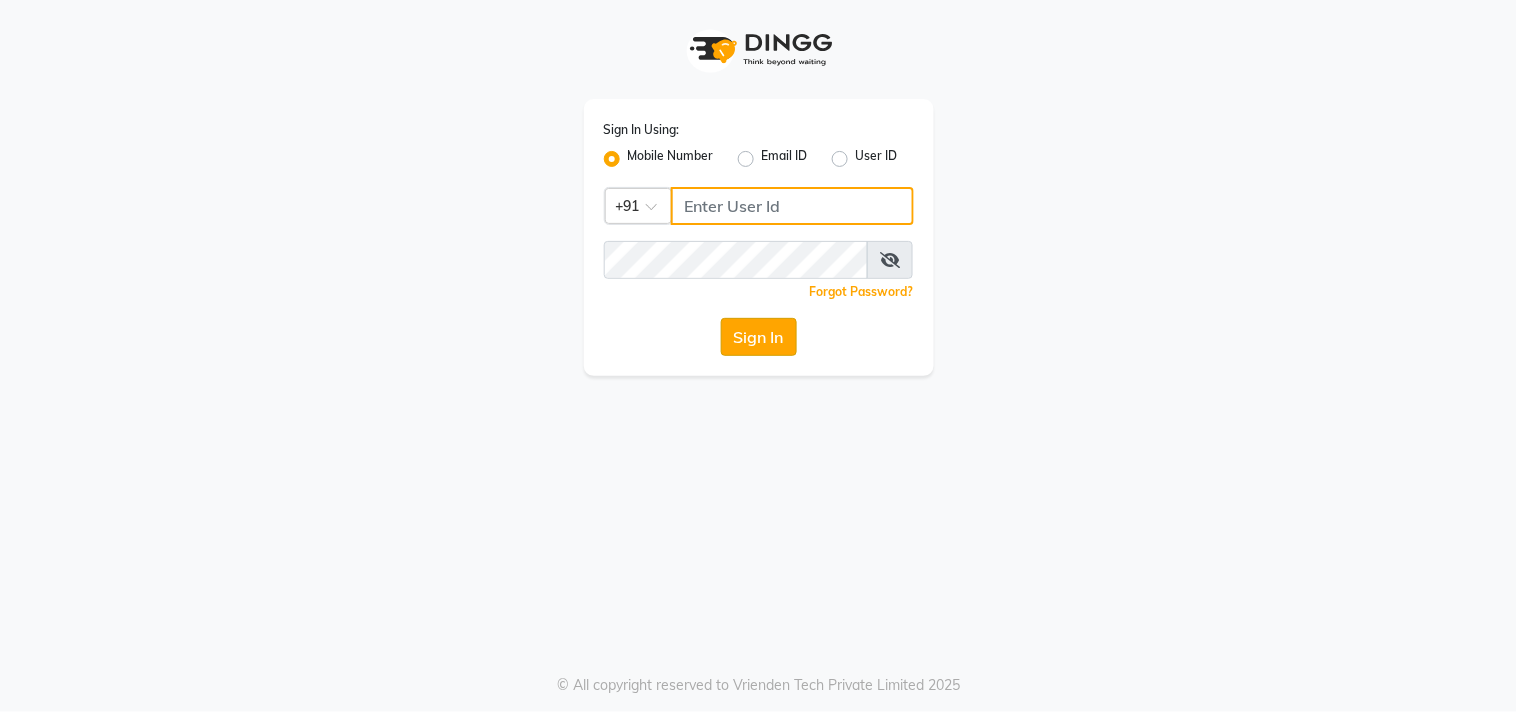 type on "9619367097" 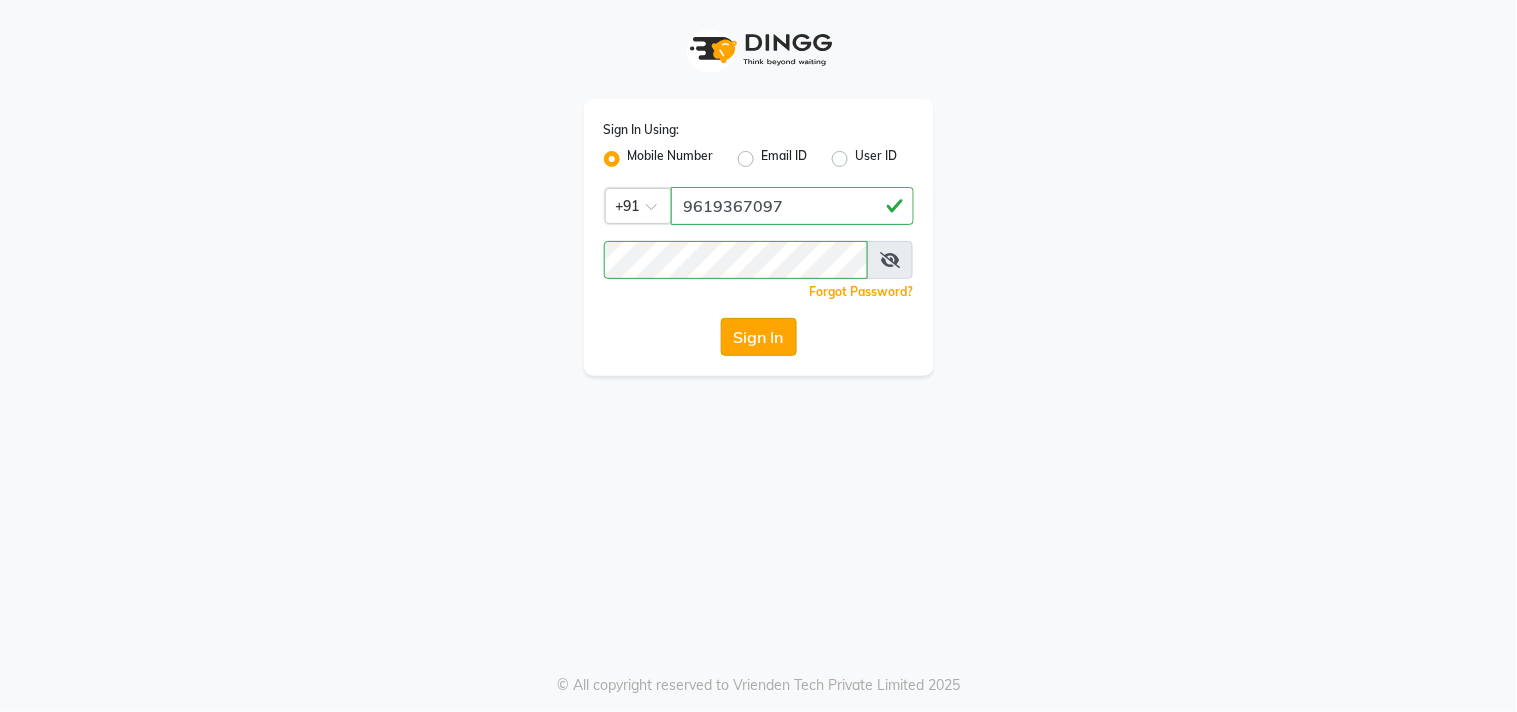 click on "Sign In" 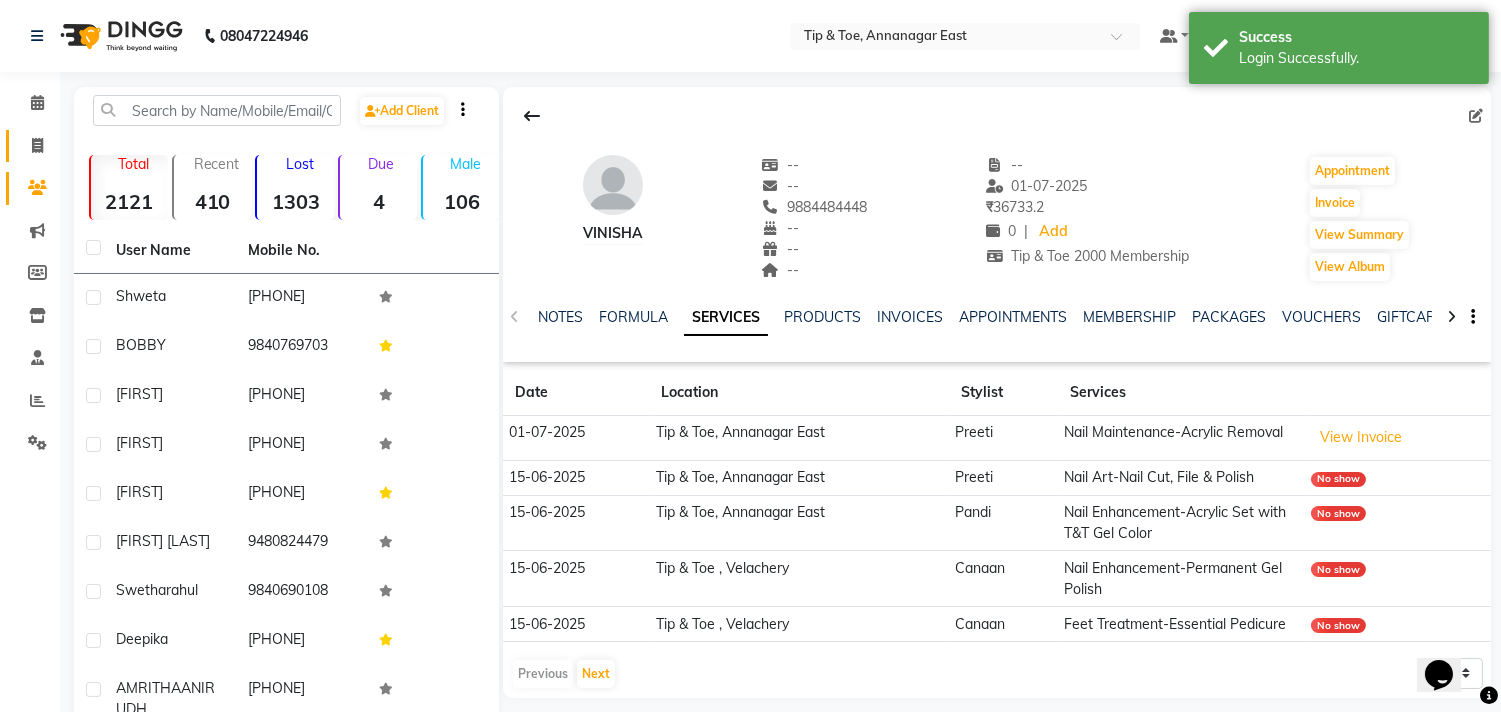 scroll, scrollTop: 0, scrollLeft: 0, axis: both 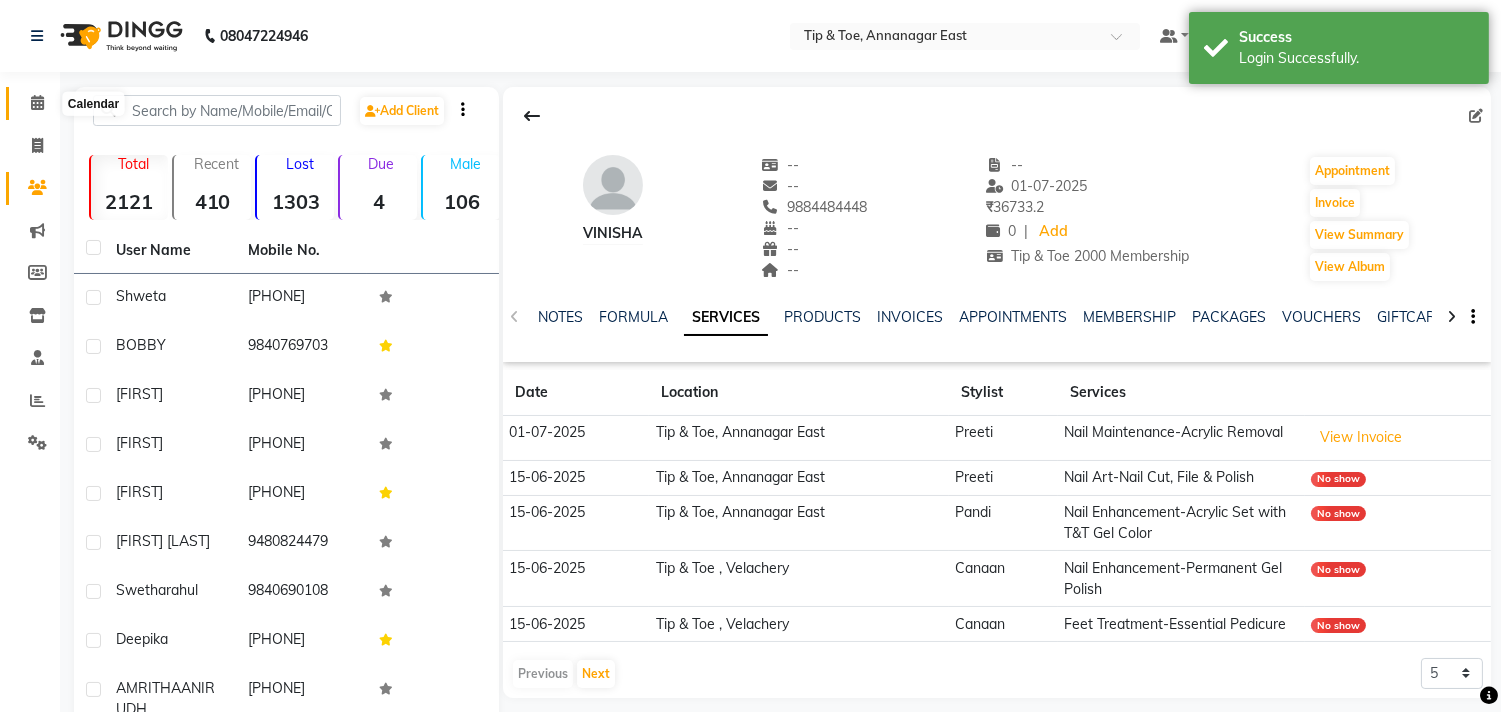 click 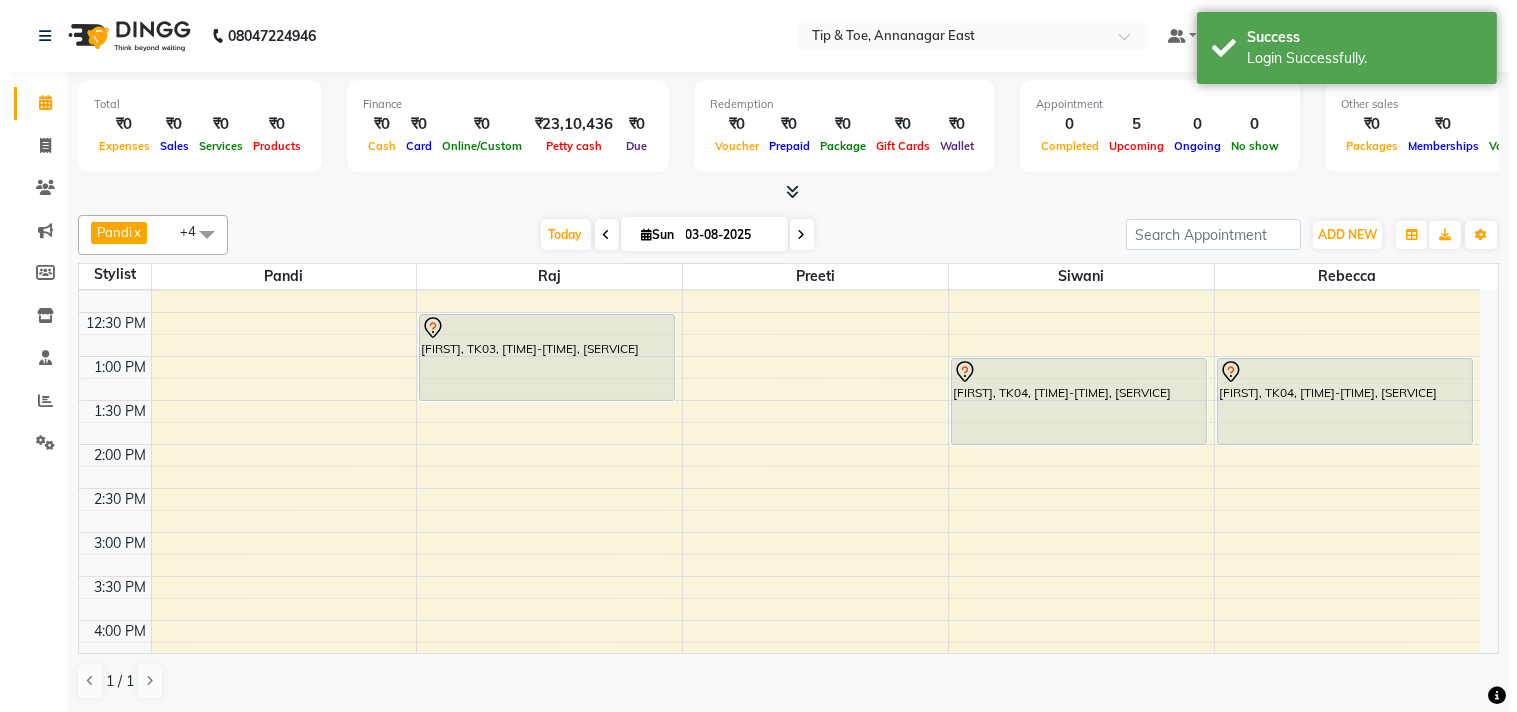 scroll, scrollTop: 317, scrollLeft: 0, axis: vertical 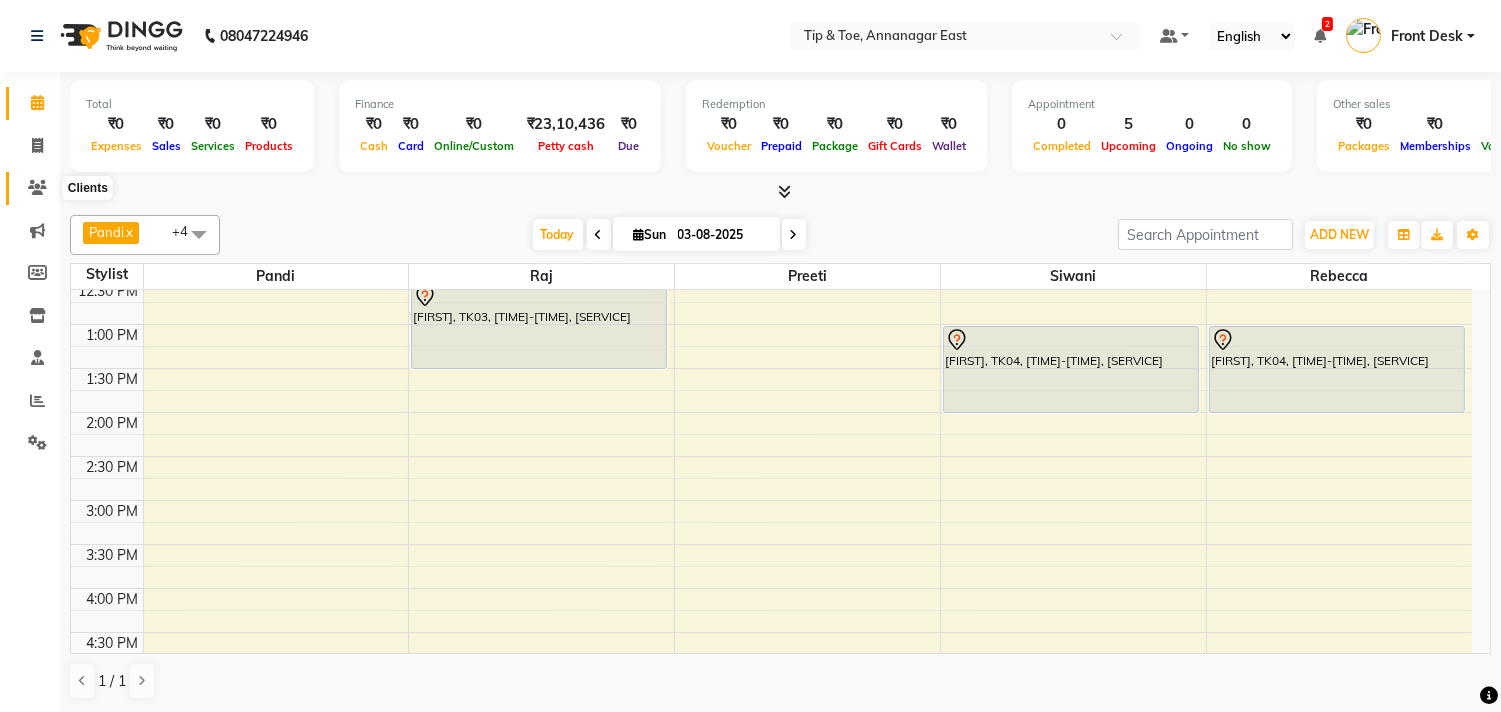 click 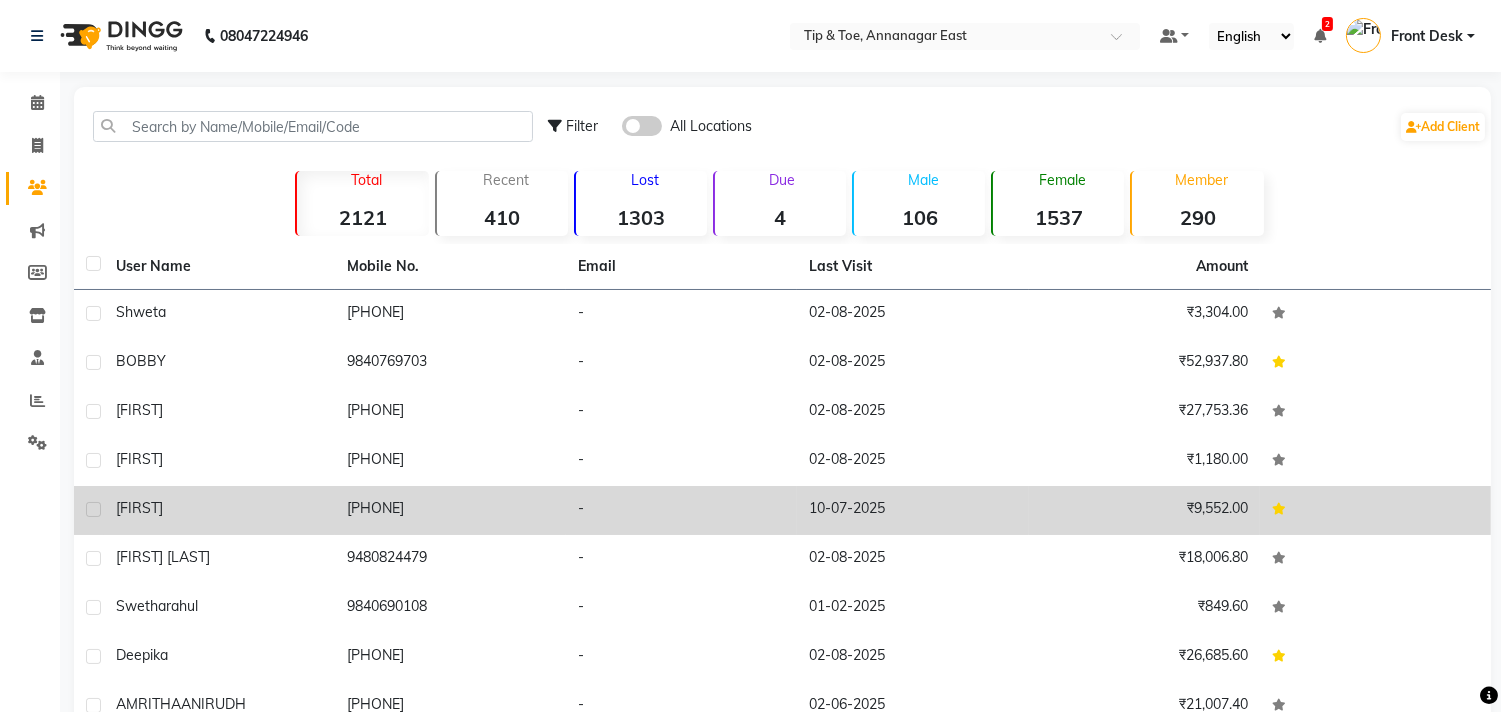 click on "[FIRST]" 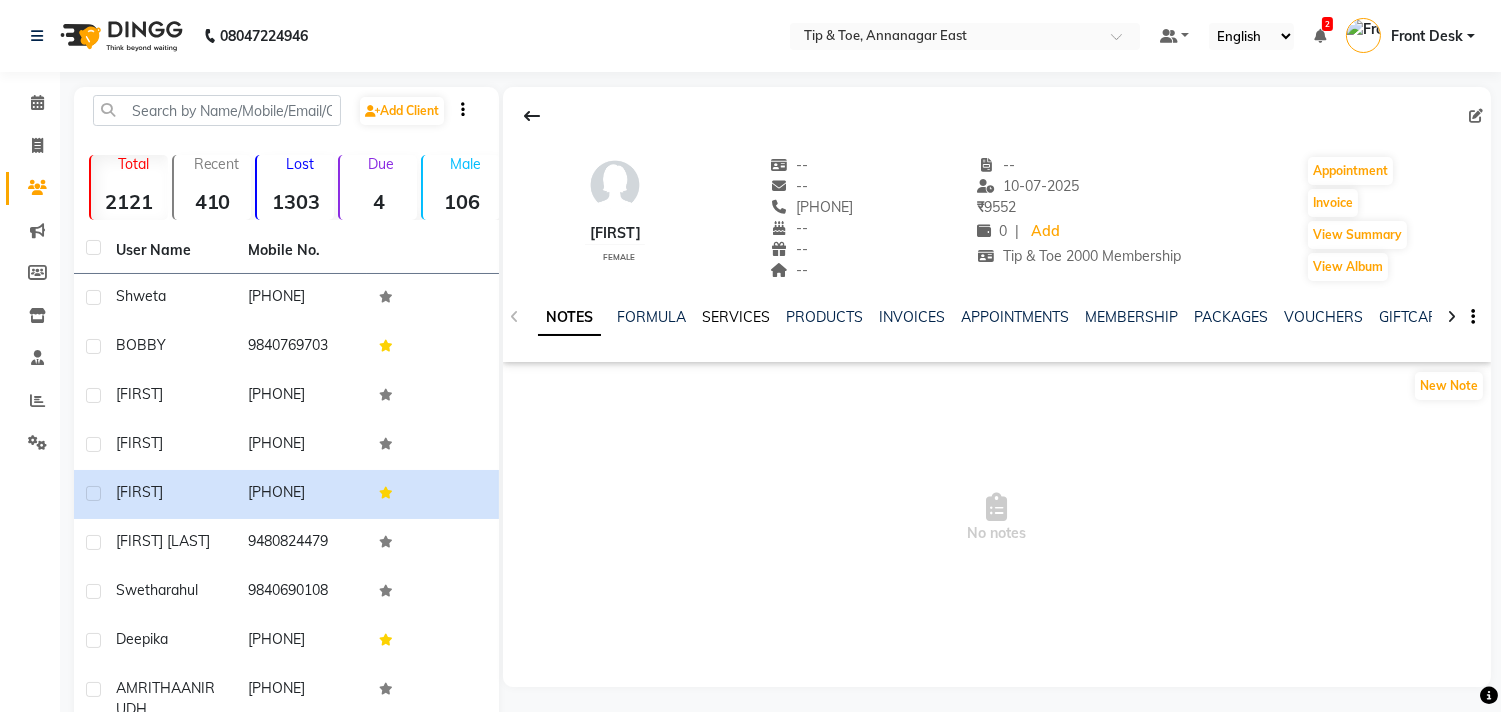 click on "SERVICES" 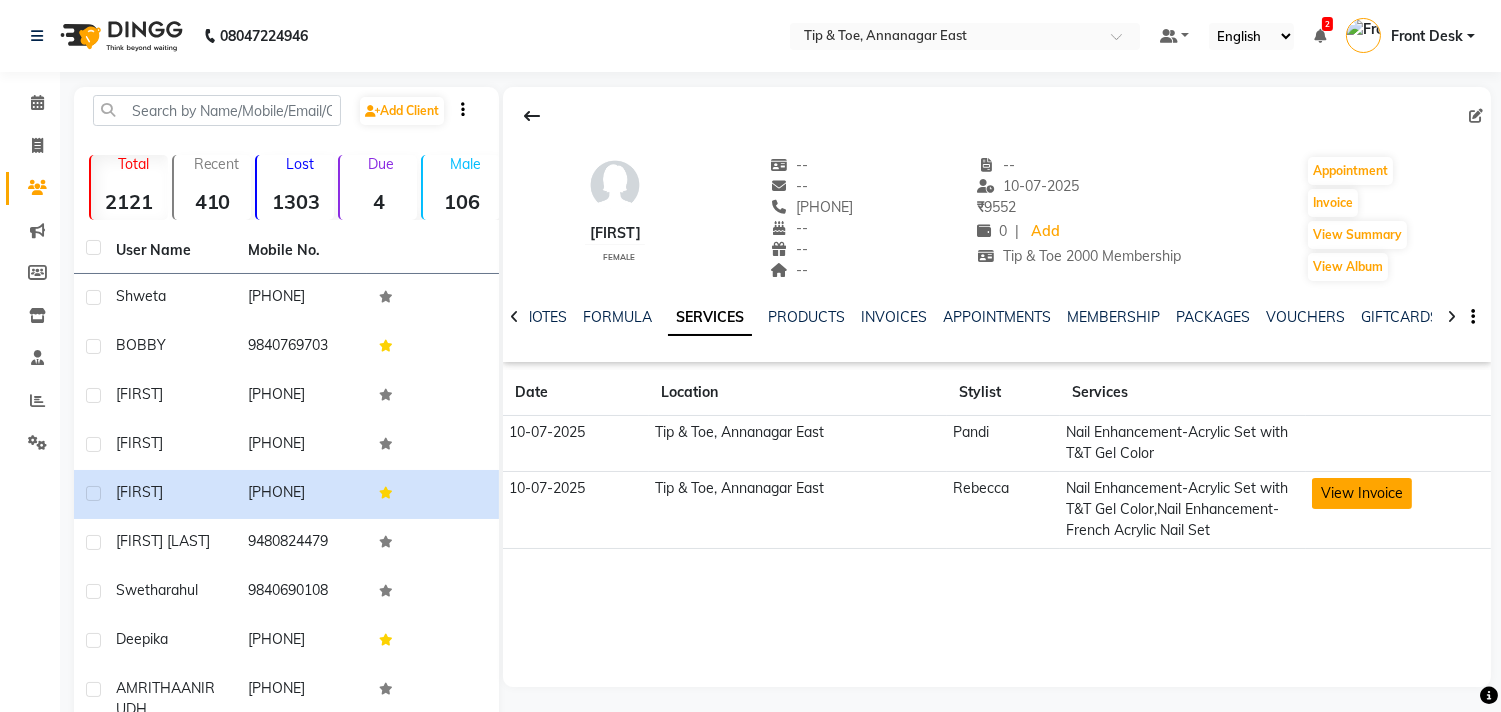 click on "View Invoice" 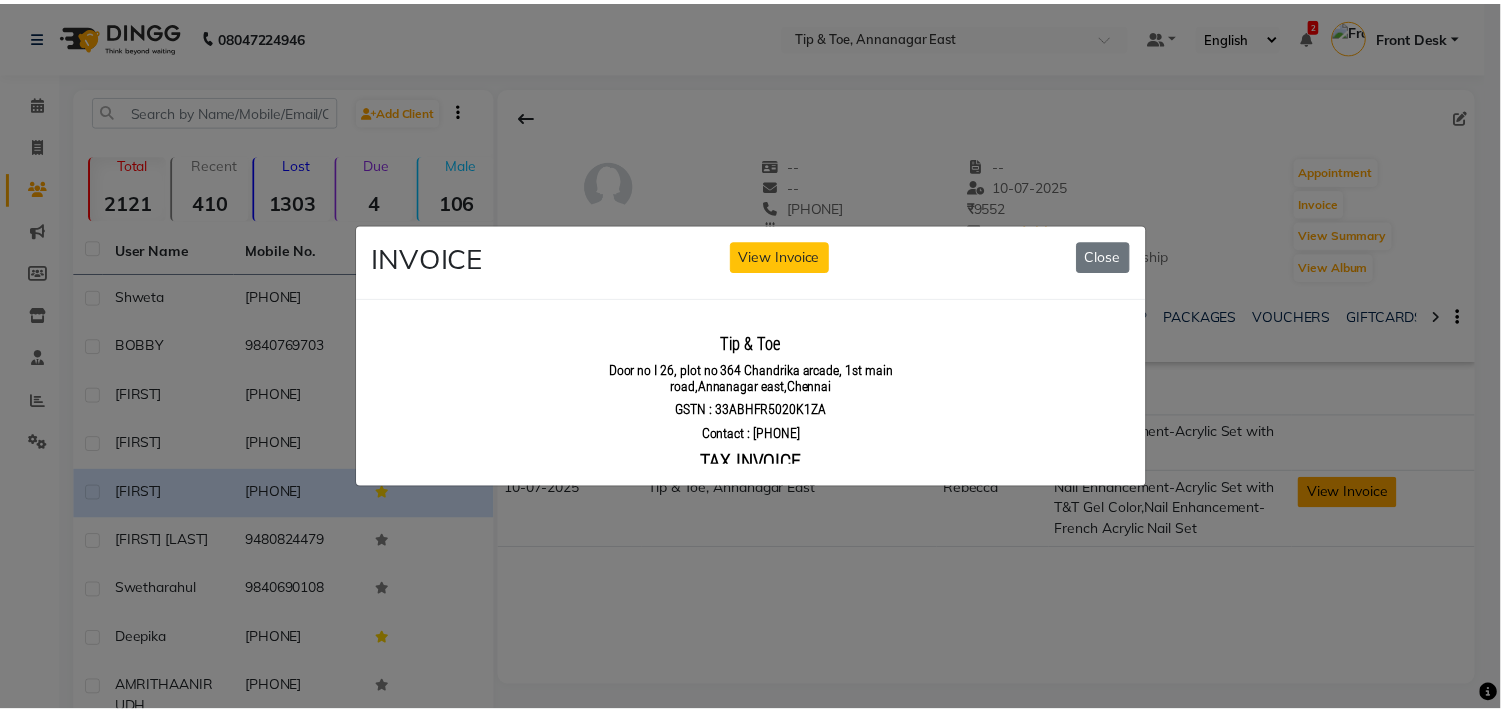 scroll, scrollTop: 0, scrollLeft: 0, axis: both 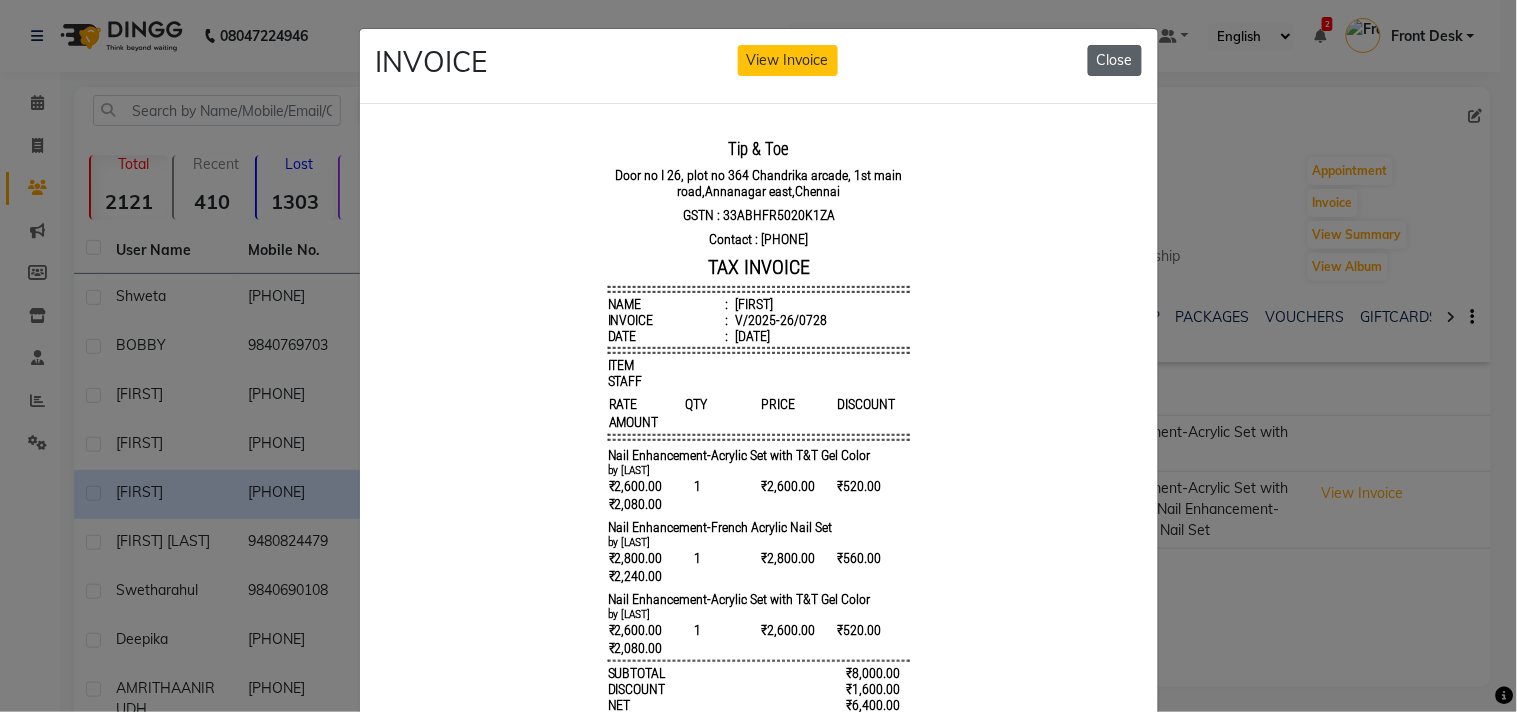 click on "Close" 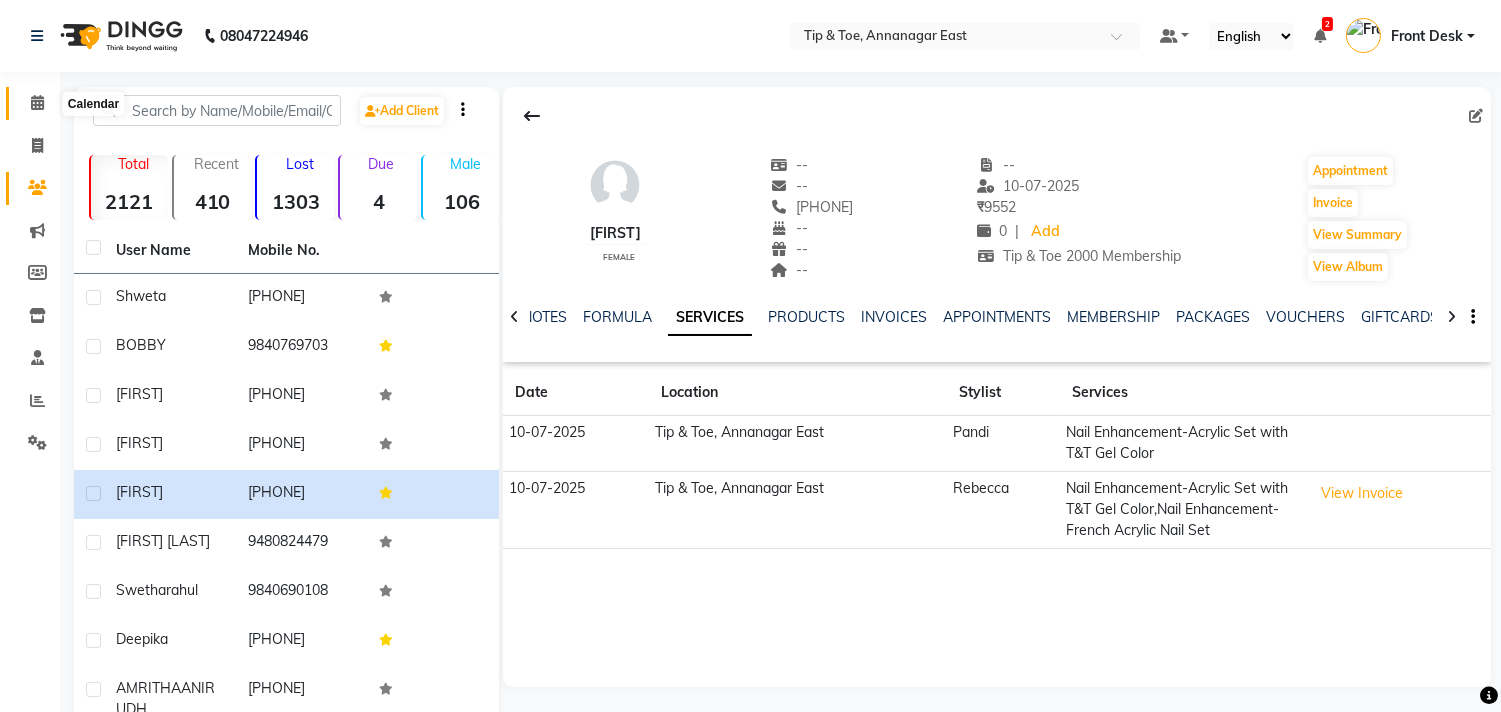 click 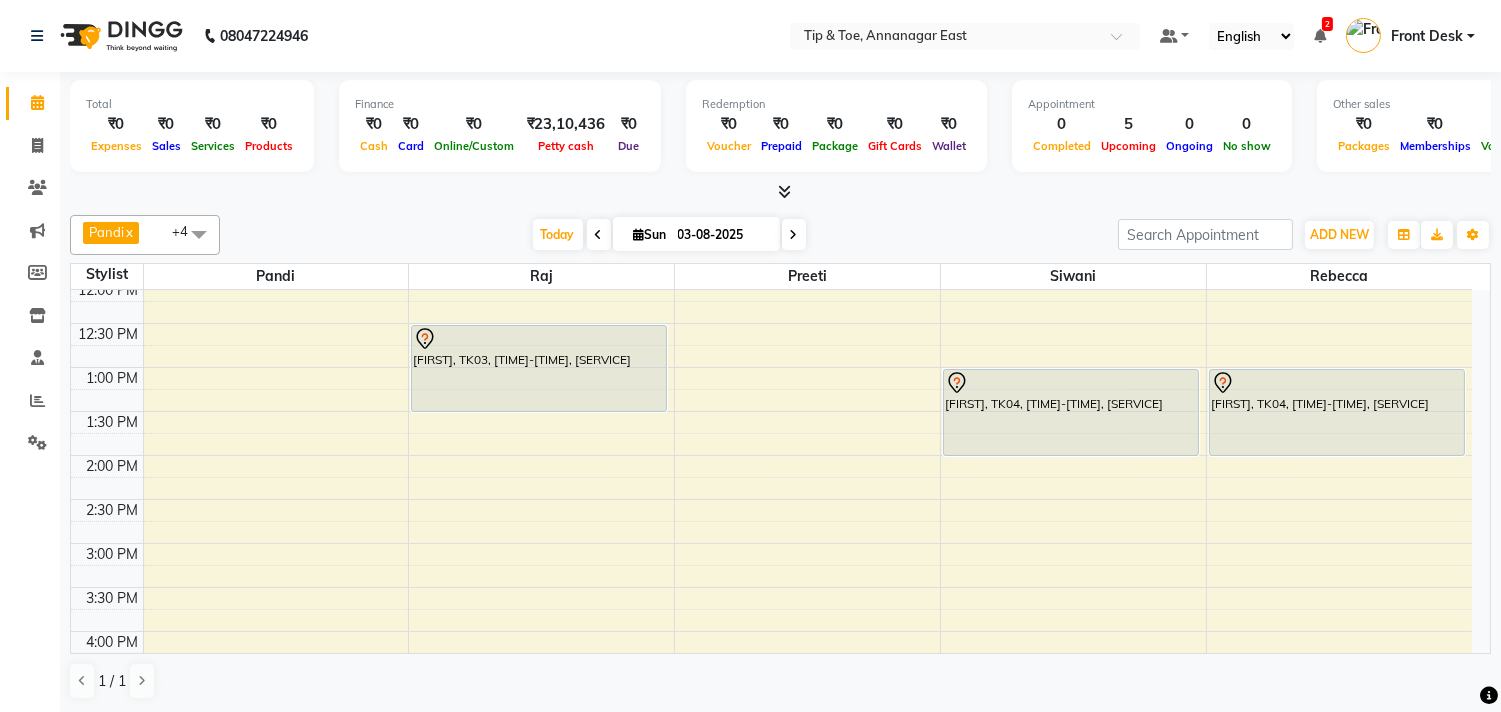 scroll, scrollTop: 317, scrollLeft: 0, axis: vertical 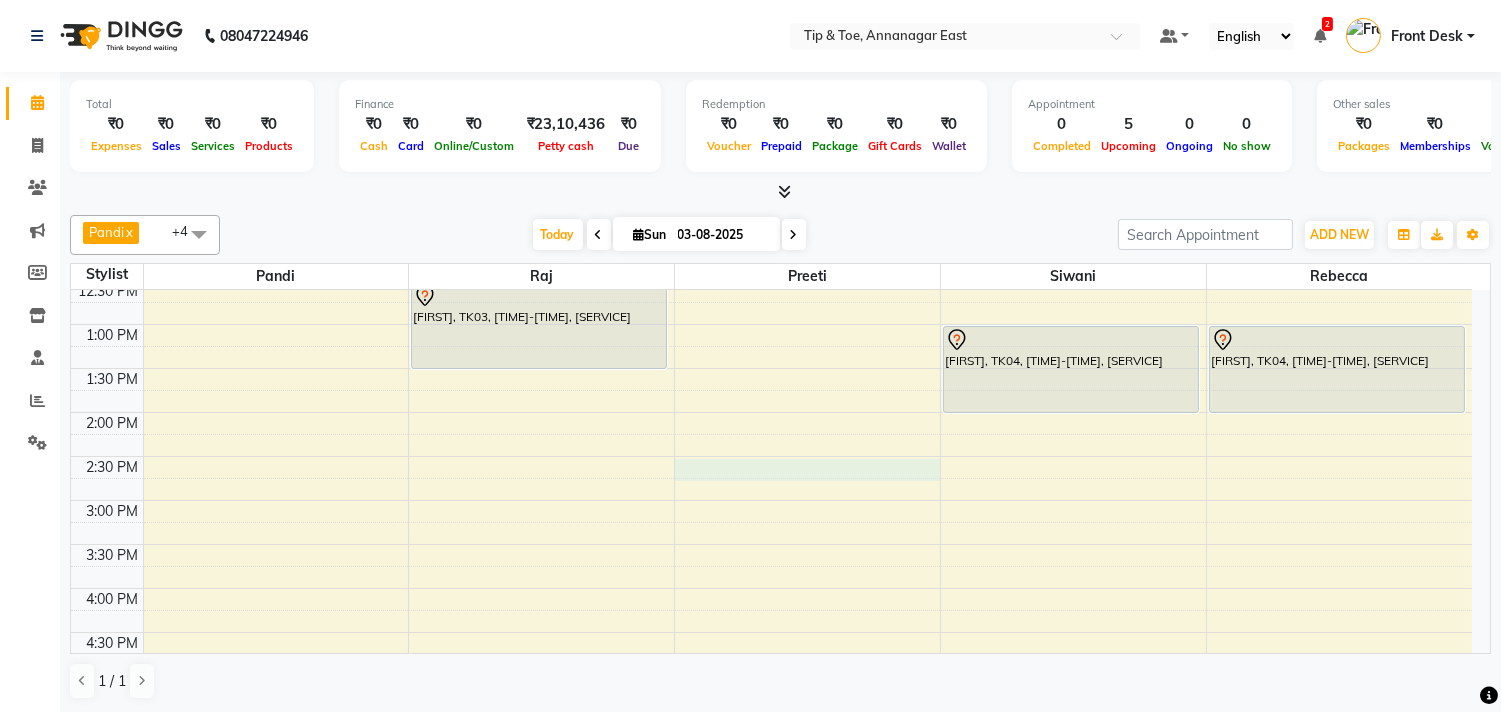 click on "[TIME] [TIME] [TIME] [TIME] [TIME] [TIME] [TIME] [TIME] [TIME] [TIME] [TIME] [TIME] [TIME] [TIME] [TIME] [TIME] [TIME] [TIME] [TIME] [TIME] [TIME] [TIME] [TIME] [TIME] [TIME] [TIME] [TIME] [TIME]             [FIRST], TK01, [TIME]-[TIME], [SERVICE]             [FIRST], TK02, [TIME]-[TIME], [SERVICE]             [FIRST], TK03, [TIME]-[TIME], [SERVICE]             [FIRST], TK04, [TIME]-[TIME], [SERVICE]             [FIRST], TK04, [TIME]-[TIME], [SERVICE]" at bounding box center (771, 588) 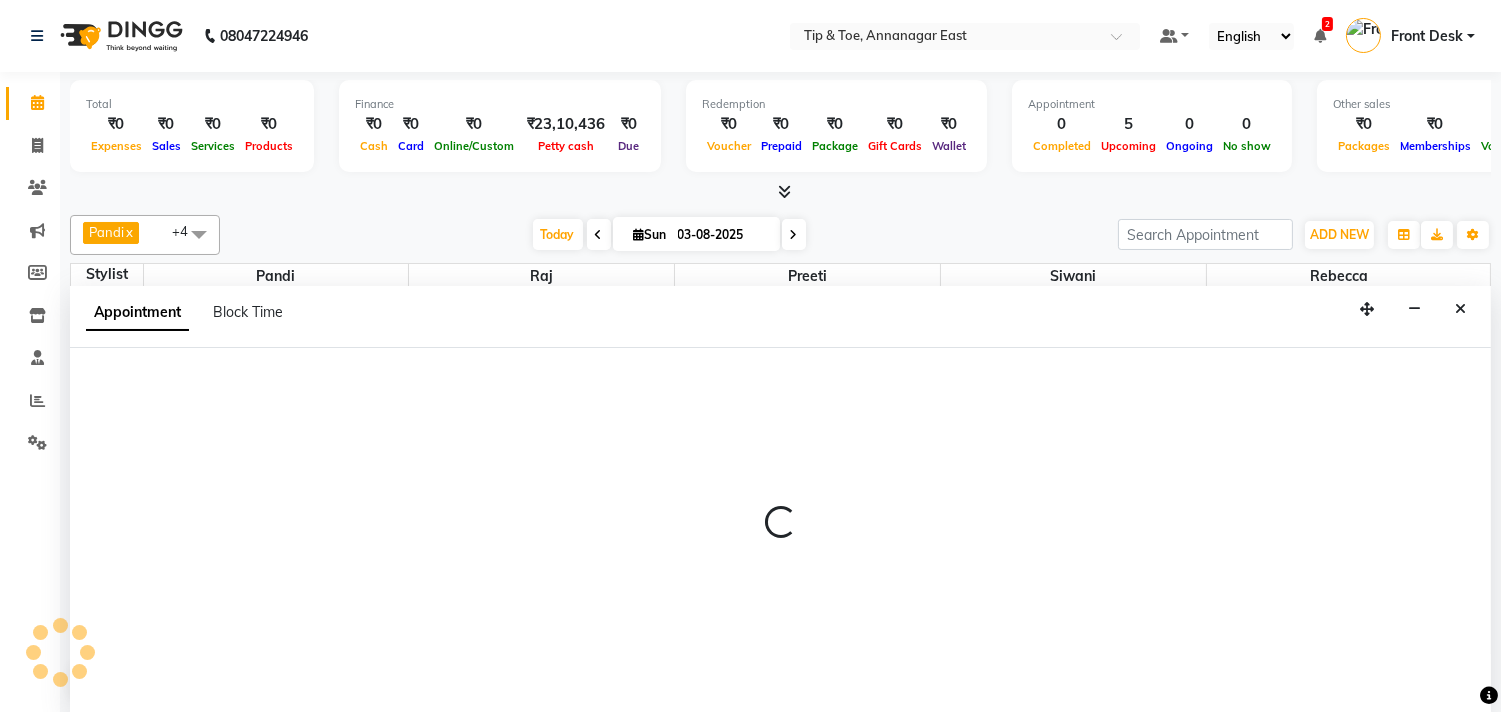 scroll, scrollTop: 1, scrollLeft: 0, axis: vertical 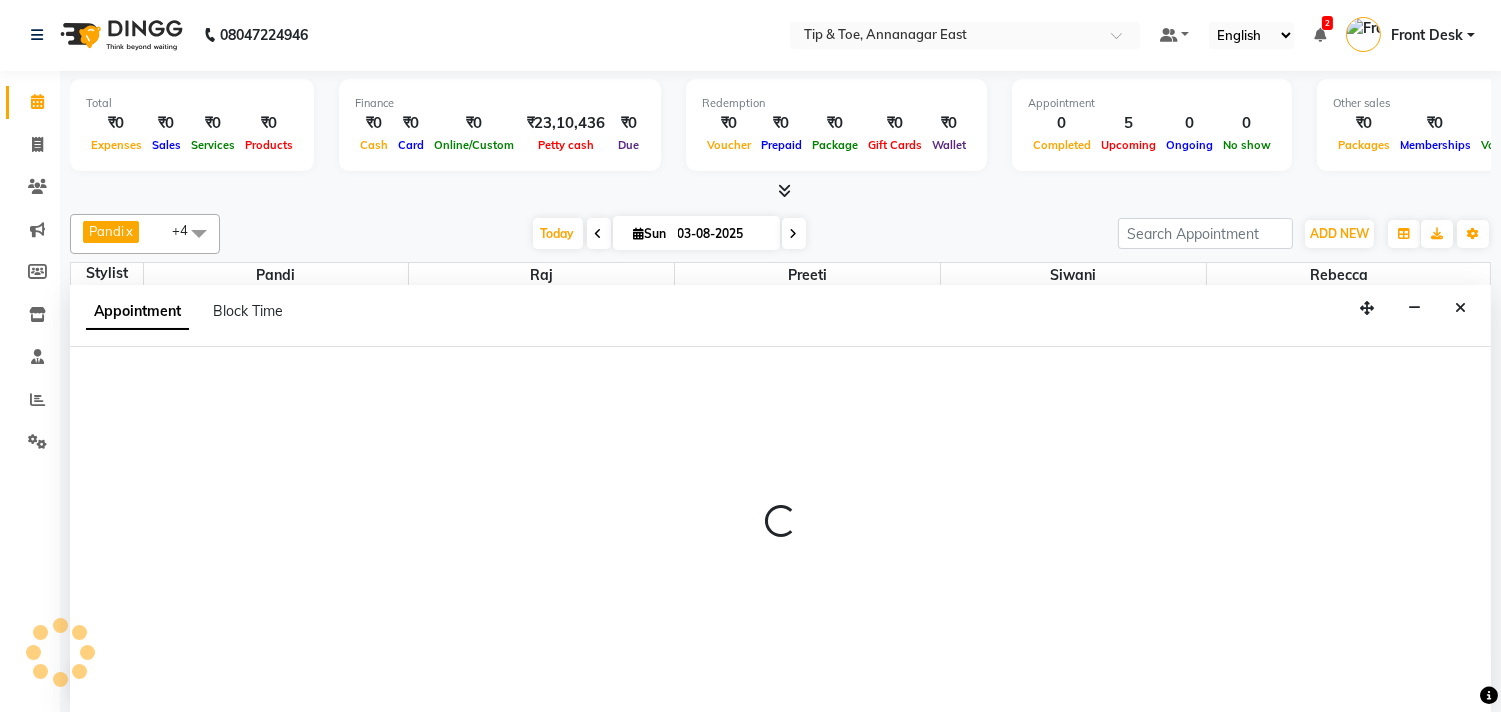 select on "39915" 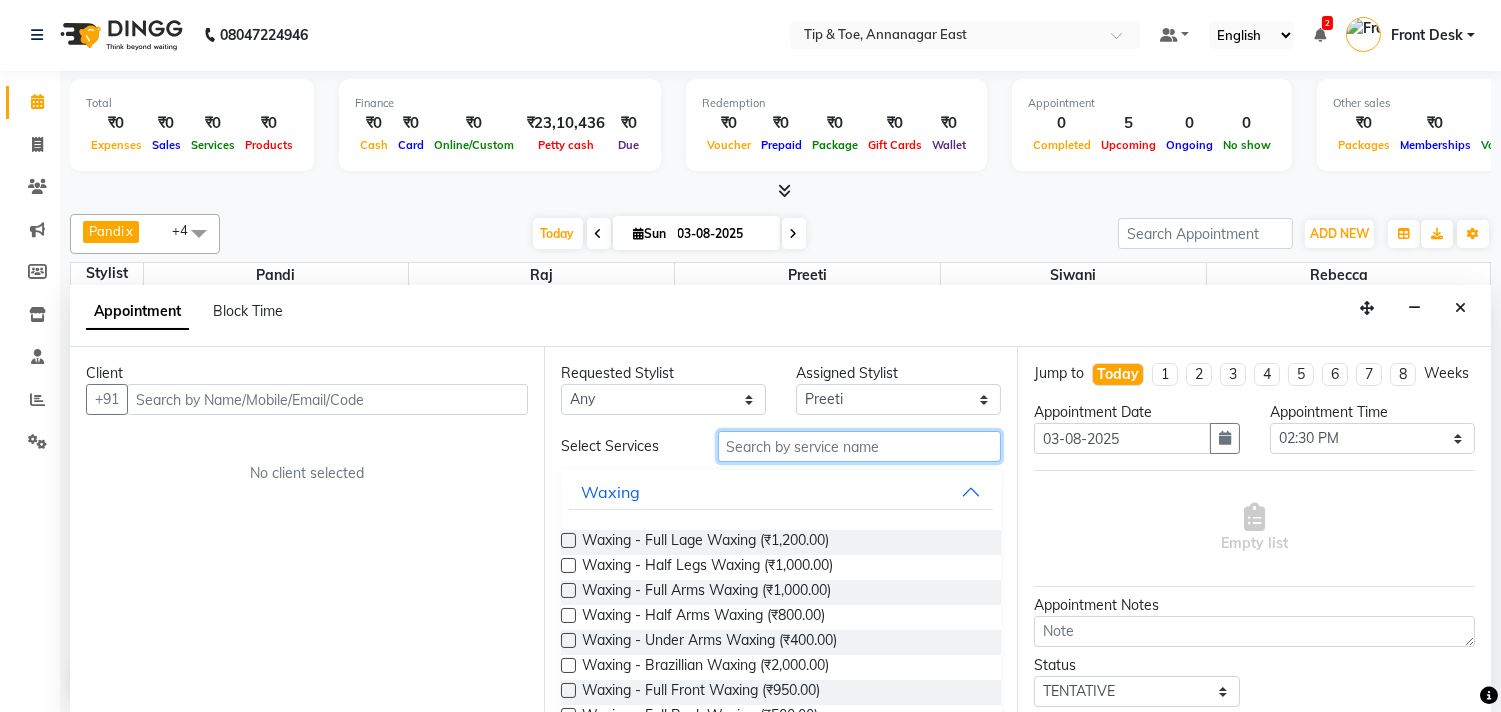 click at bounding box center (860, 446) 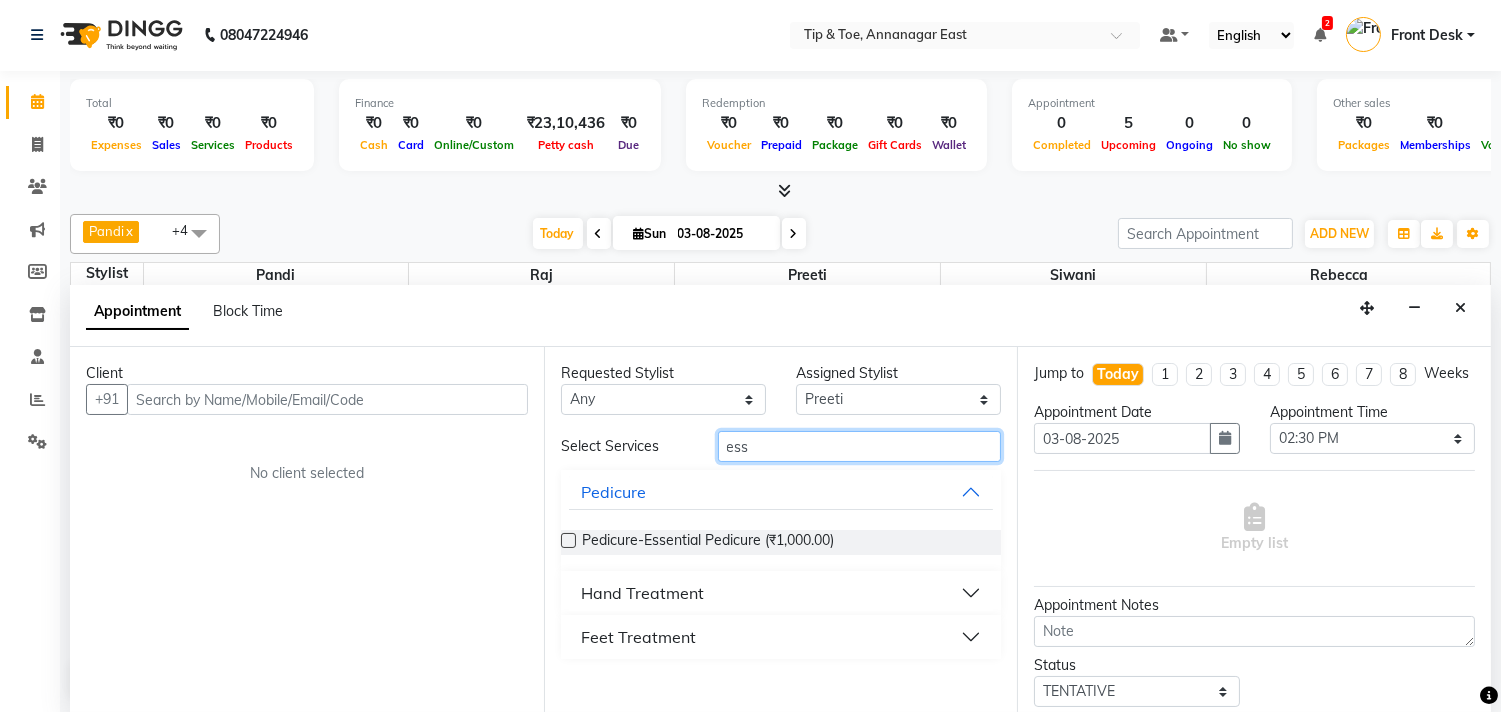 type on "ess" 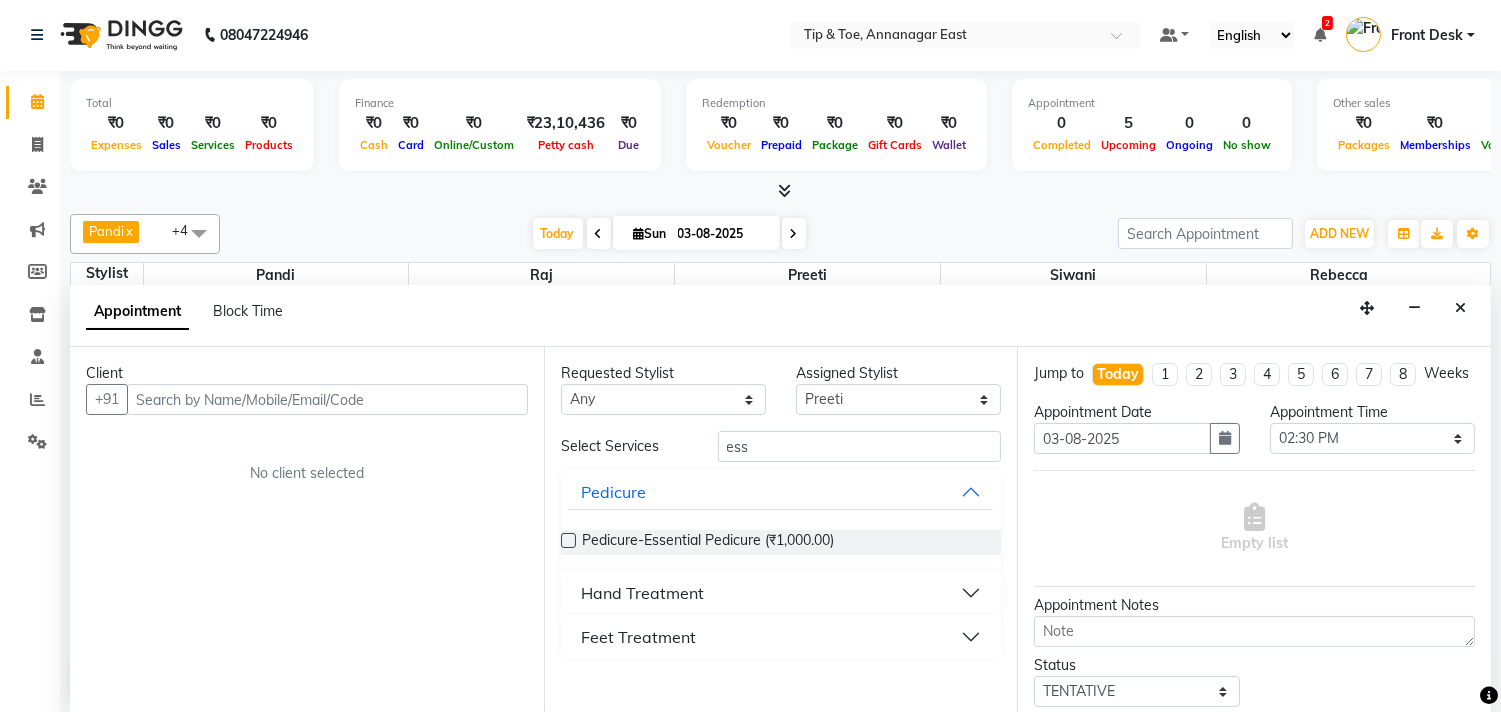 click at bounding box center (568, 540) 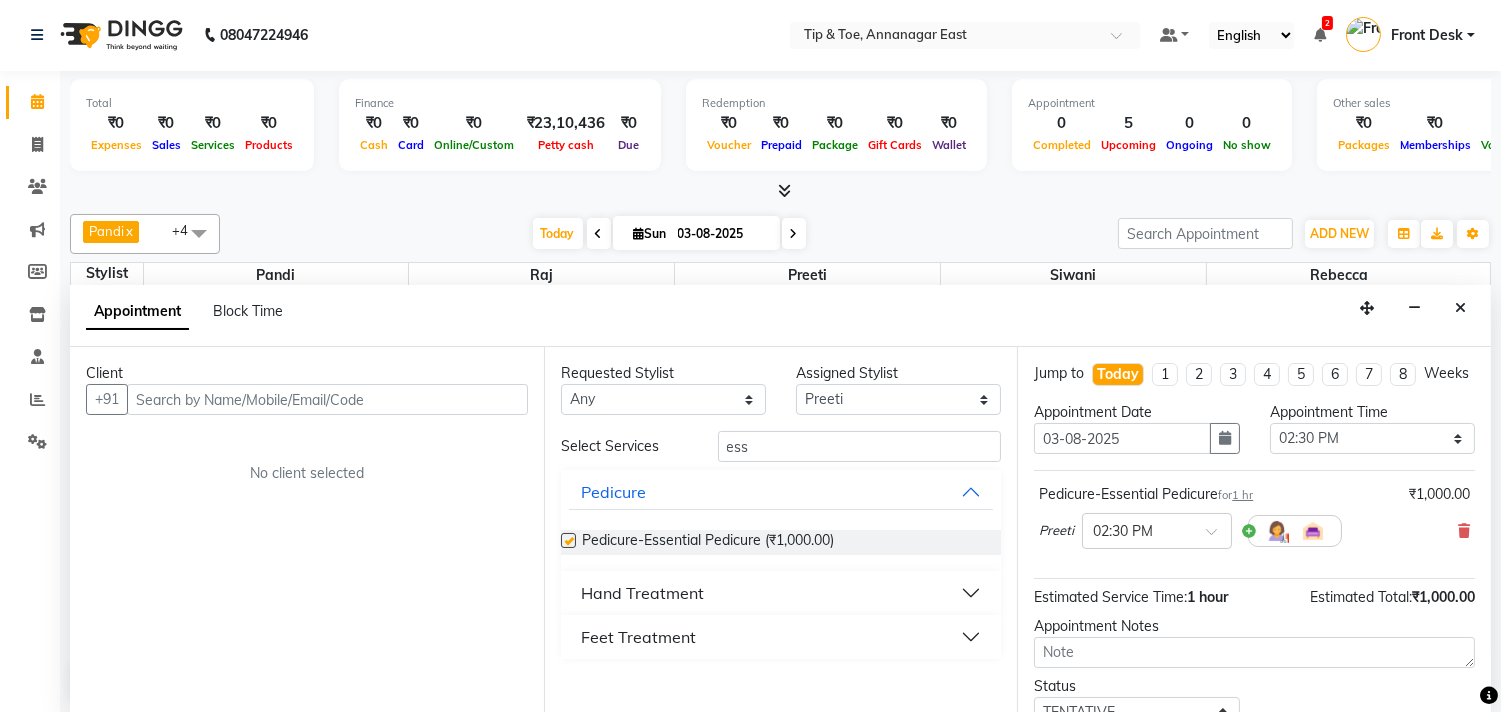 checkbox on "false" 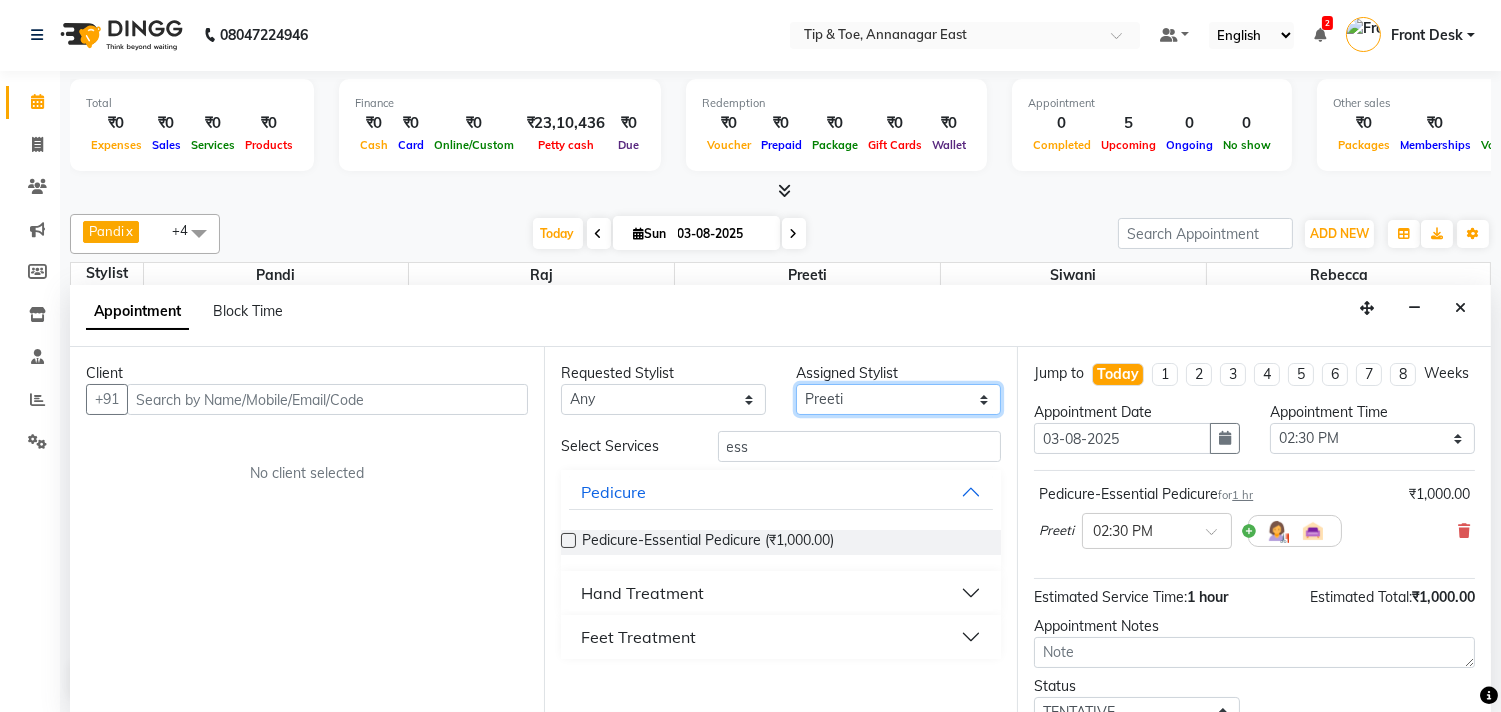 click on "Select afroz Afroz Pandi Preeti Raj Rebecca Ricky Manager Siwani" at bounding box center [898, 399] 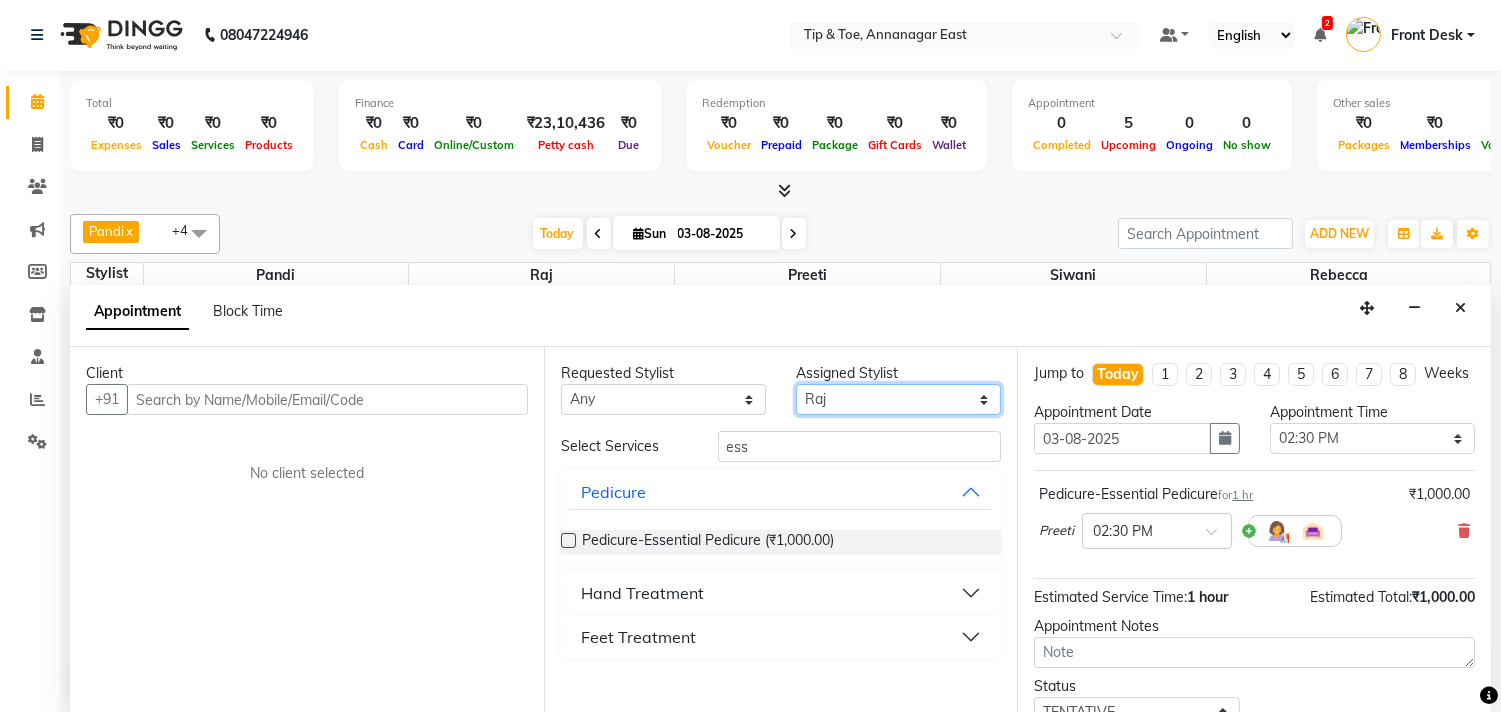 click on "Select afroz Afroz Pandi Preeti Raj Rebecca Ricky Manager Siwani" at bounding box center (898, 399) 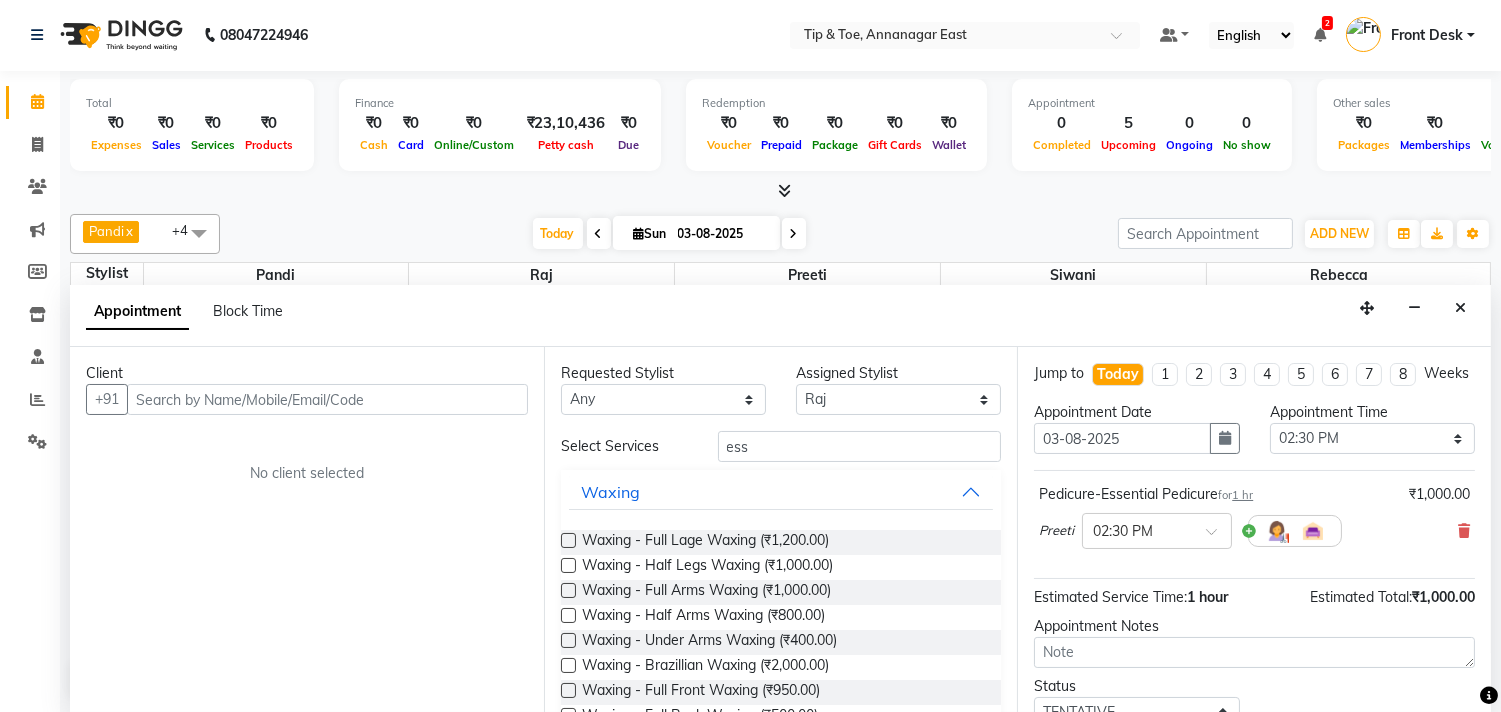 click on "Requested Stylist Any [FIRST] [FIRST] [FIRST] [FIRST] [LAST] [LAST] [LAST] [LAST] Select Stylist Select Services ess Waxing Waxing - Full Lage Waxing ([PRICE]) Waxing - Half Legs Waxing ([PRICE]) Waxing - Full Arms Waxing ([PRICE]) Waxing - Half Arms Waxing ([PRICE]) Waxing - Under Arms Waxing ([PRICE]) Waxing - Brazillian Waxing ([PRICE]) Waxing - Full Front Waxing ([PRICE]) Waxing - Full Back Waxing ([PRICE]) Waxing - Full Body Waxing ([PRICE]) Waxing - Full+ Arms+Full Legs+underarm ([PRICE]) Waxing - Stomach Waxing ([PRICE]) Waxing - Upper Lip Waxing ([PRICE]) Waxing - Full Face Waxing ([PRICE]) Waxing - Forehead Waxing ([PRICE]) Waxing - Bikini Line Waxing ([PRICE]) Waxing-Full Arms + Full Legs + Underarm ([PRICE]) Waxing-Full Body Waxing ([PRICE]) Waxing-Half Front Waxing ([PRICE]) Waxing-Half Back Waxing ([PRICE]) Waxing-Full Back Waxing ([PRICE]) Waxing-Forehead Waxing ([PRICE])" at bounding box center [781, 529] 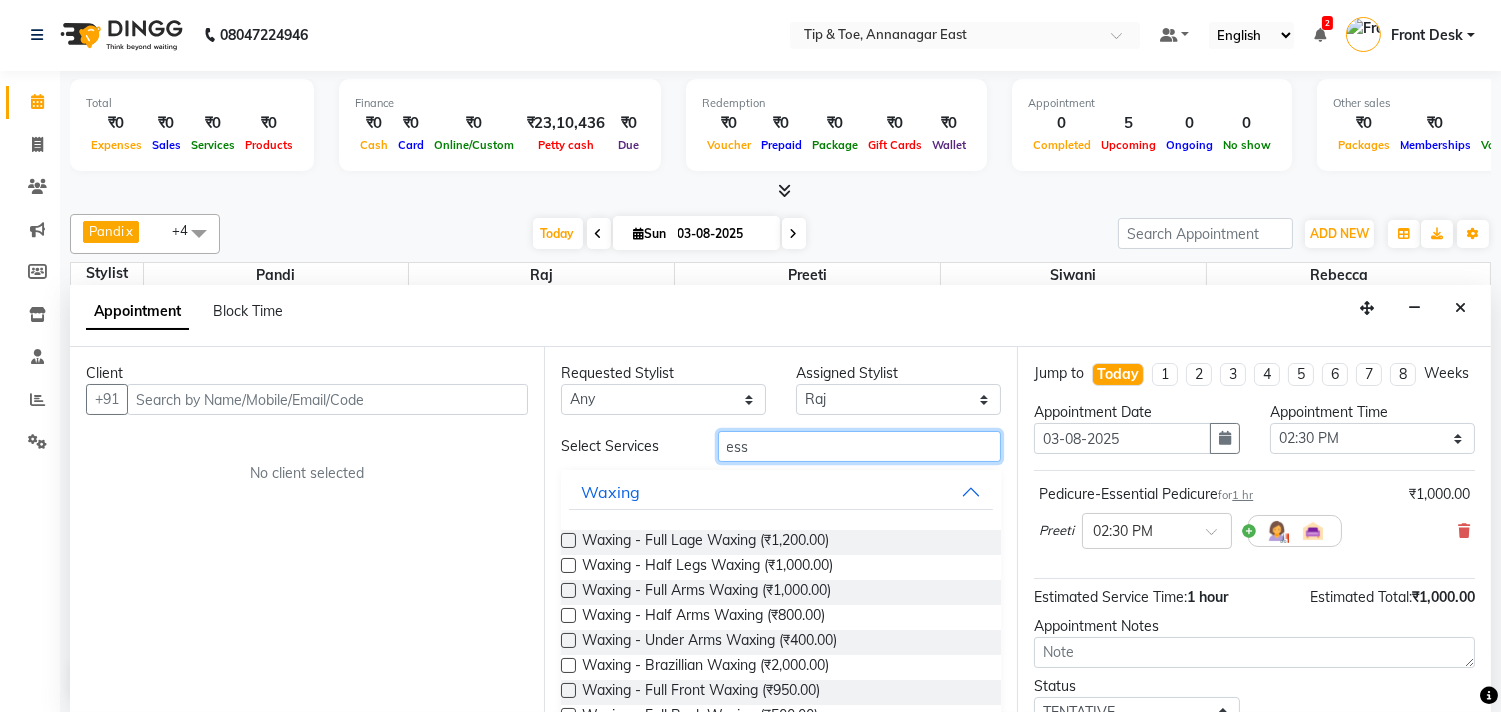 click on "ess" at bounding box center [860, 446] 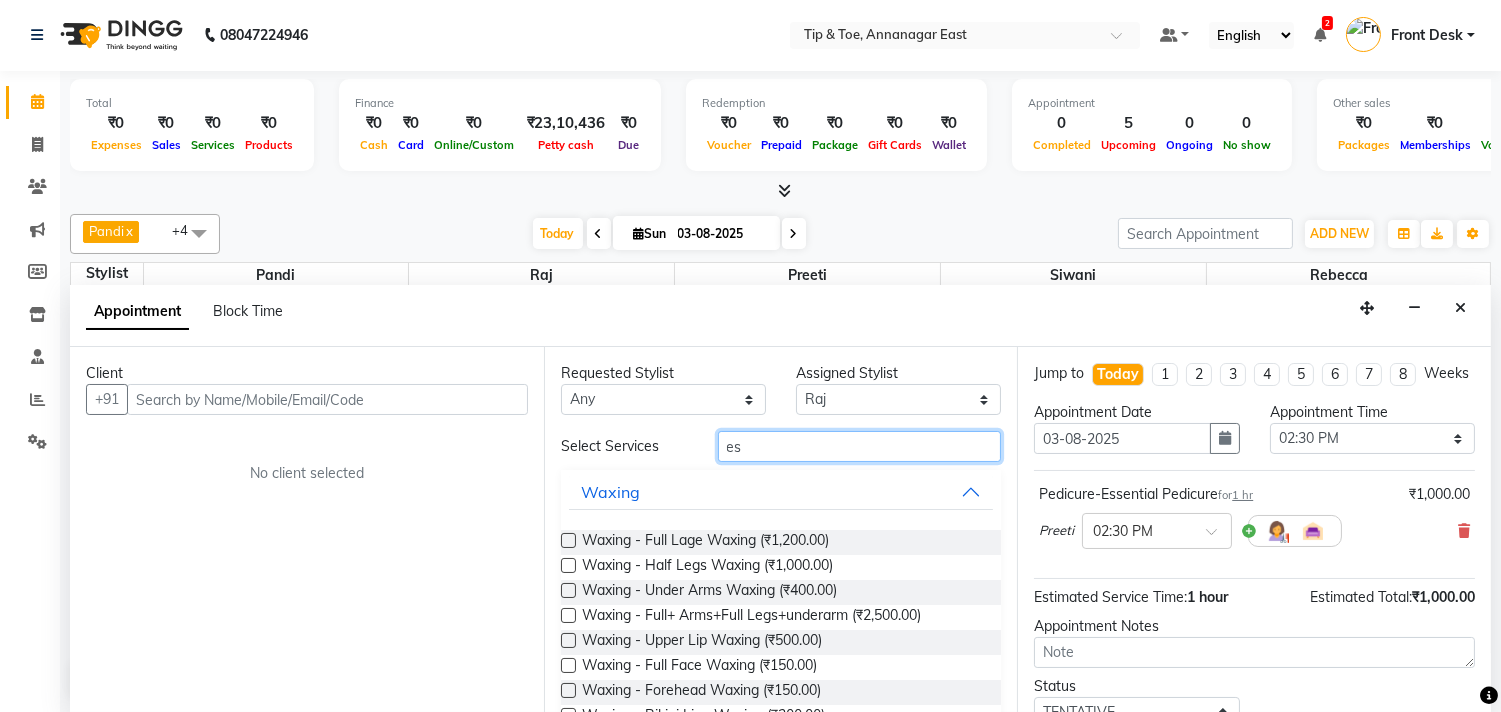 type on "ess" 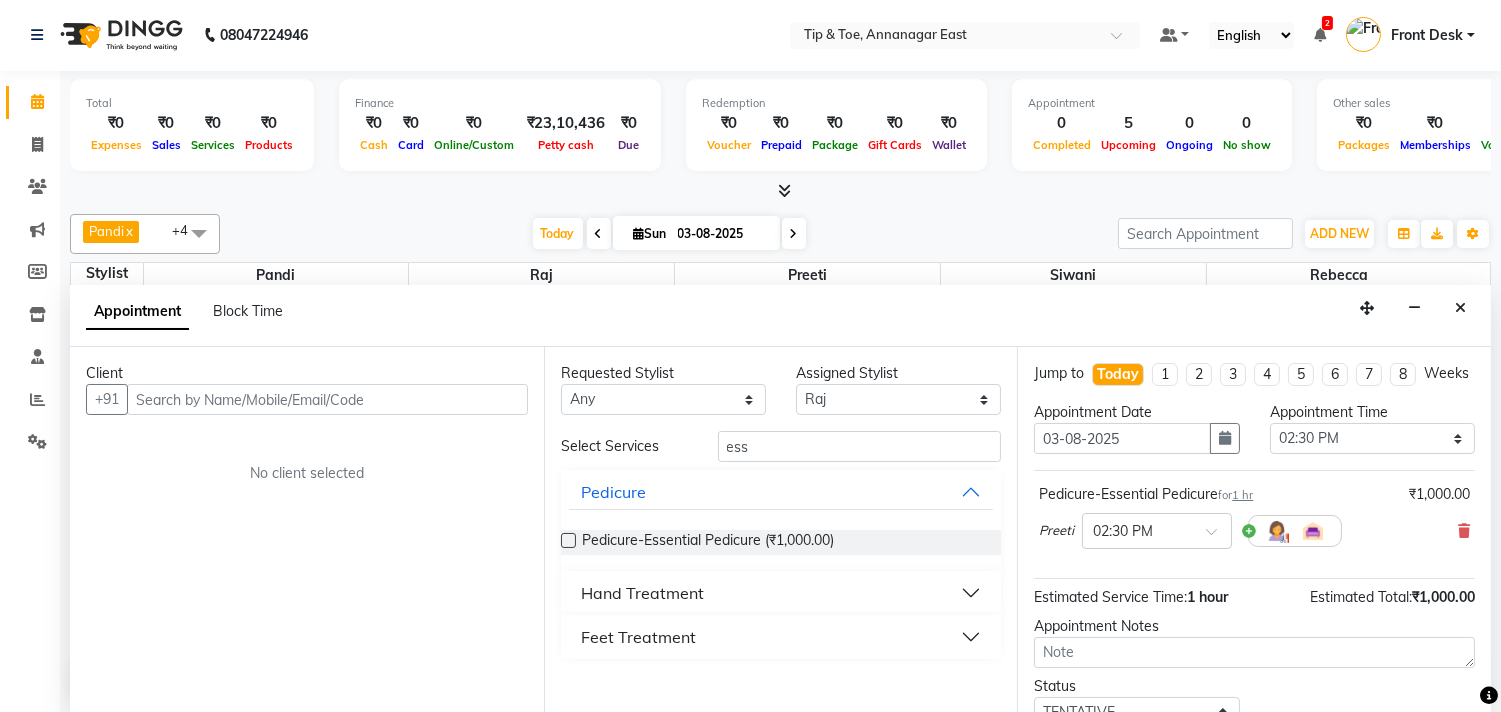 click at bounding box center [568, 540] 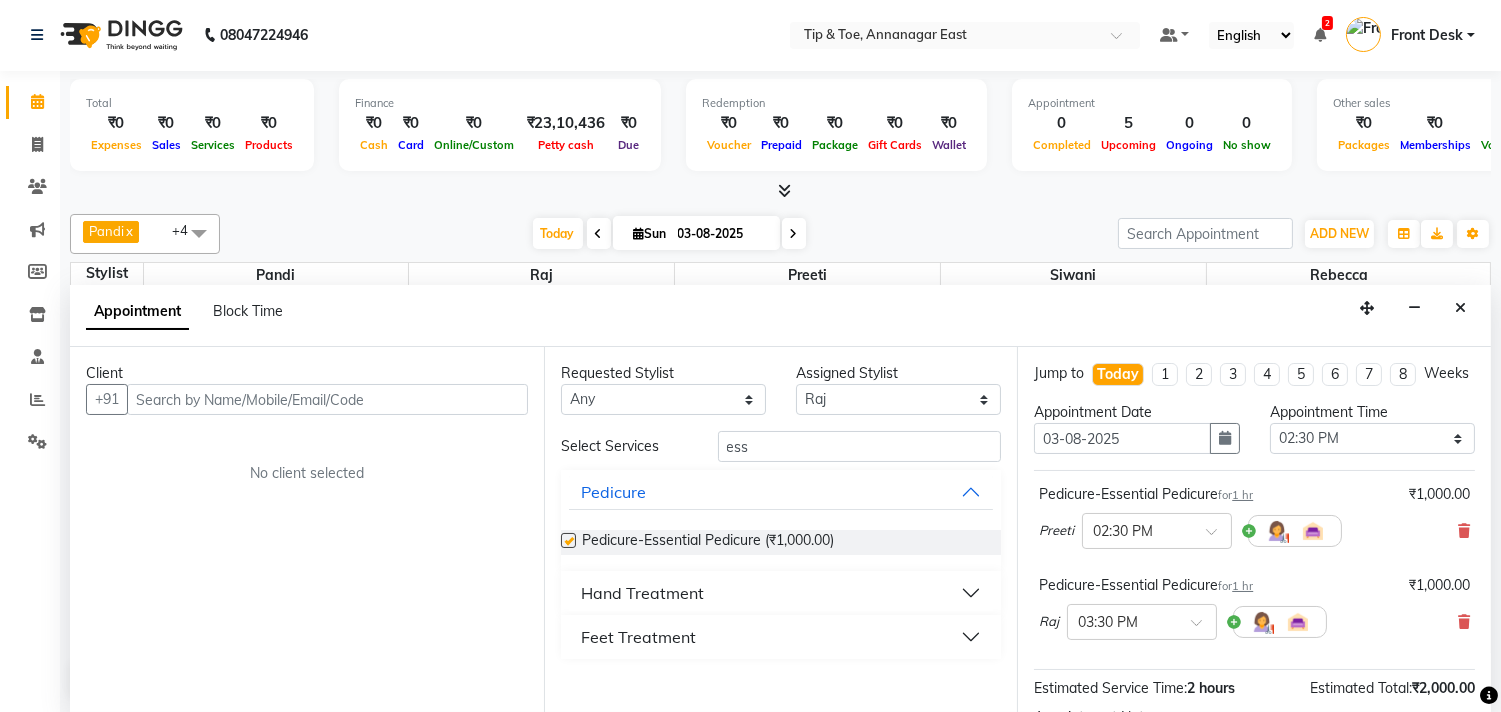 checkbox on "false" 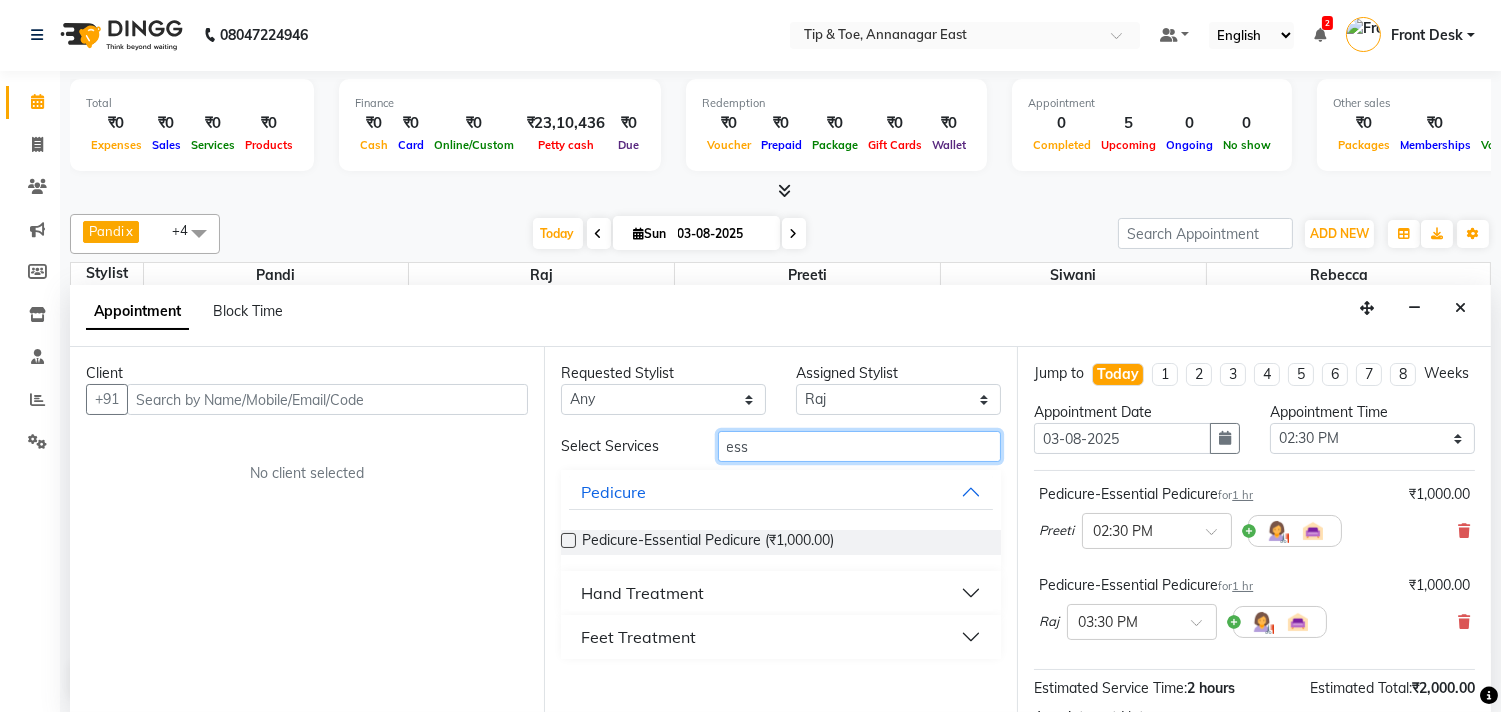 click on "ess" at bounding box center [860, 446] 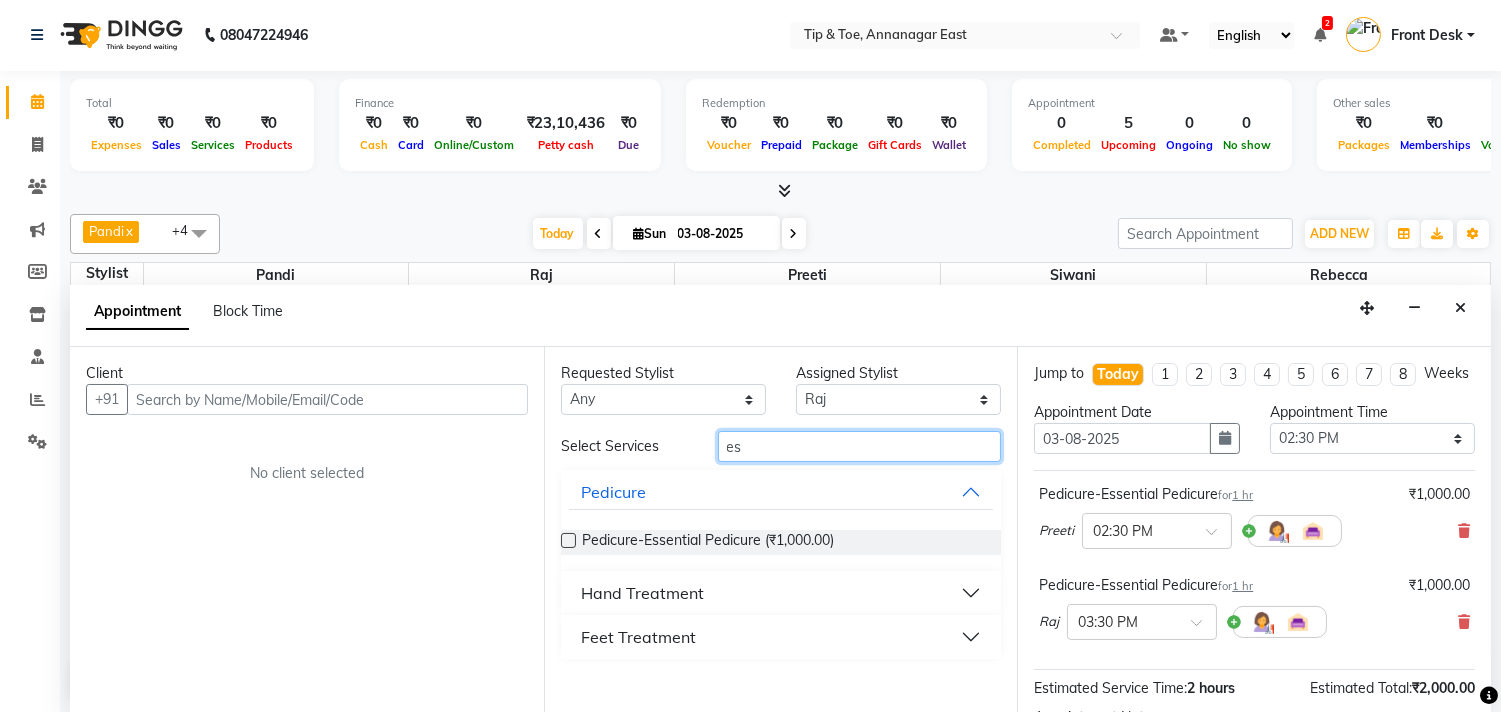 type on "e" 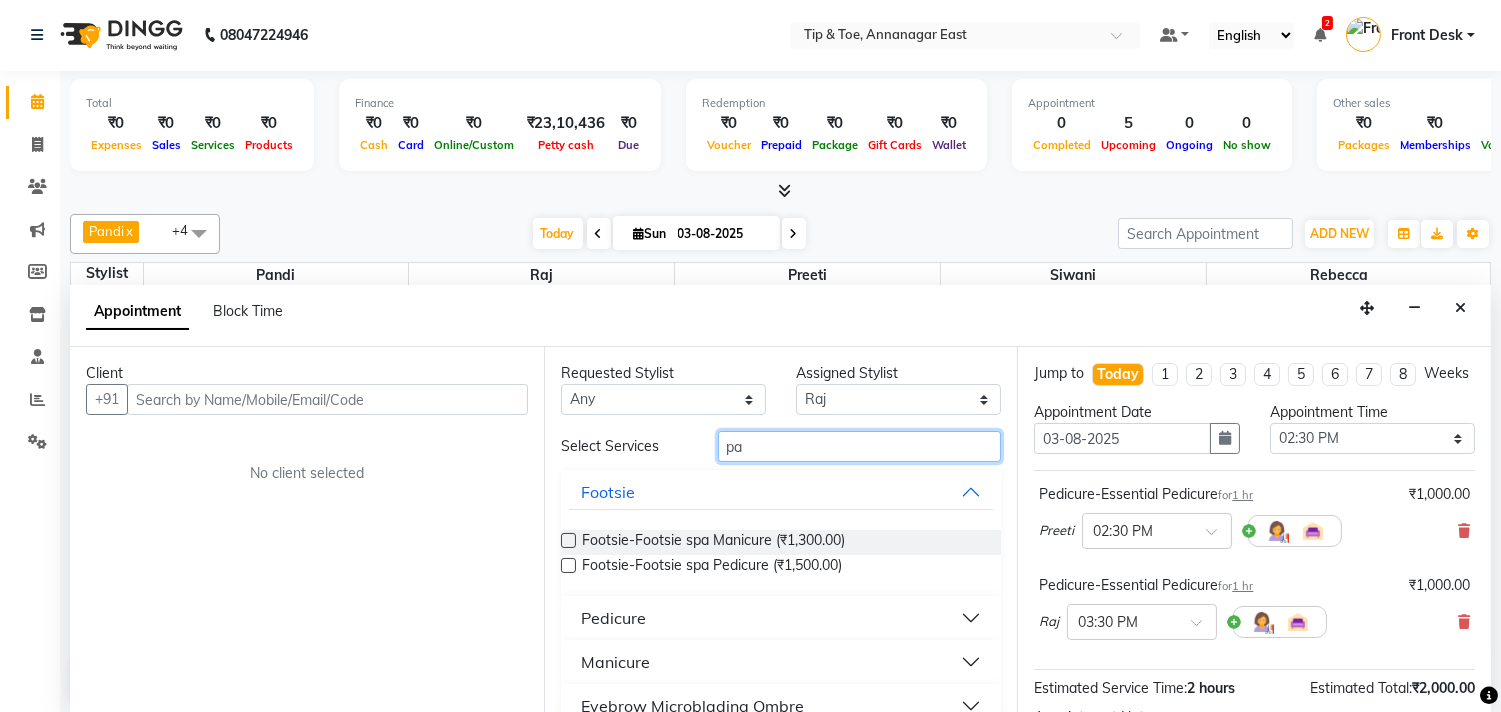 type on "p" 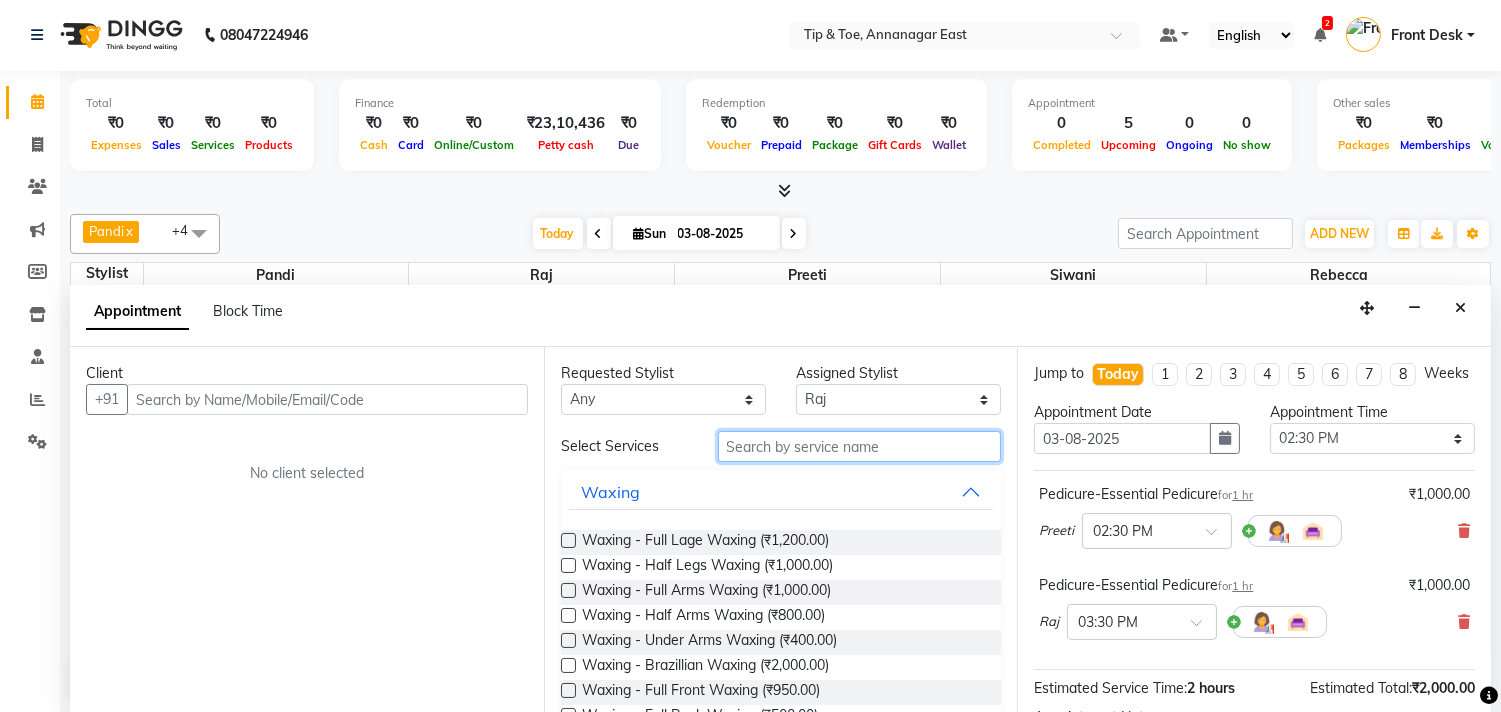 type on "s" 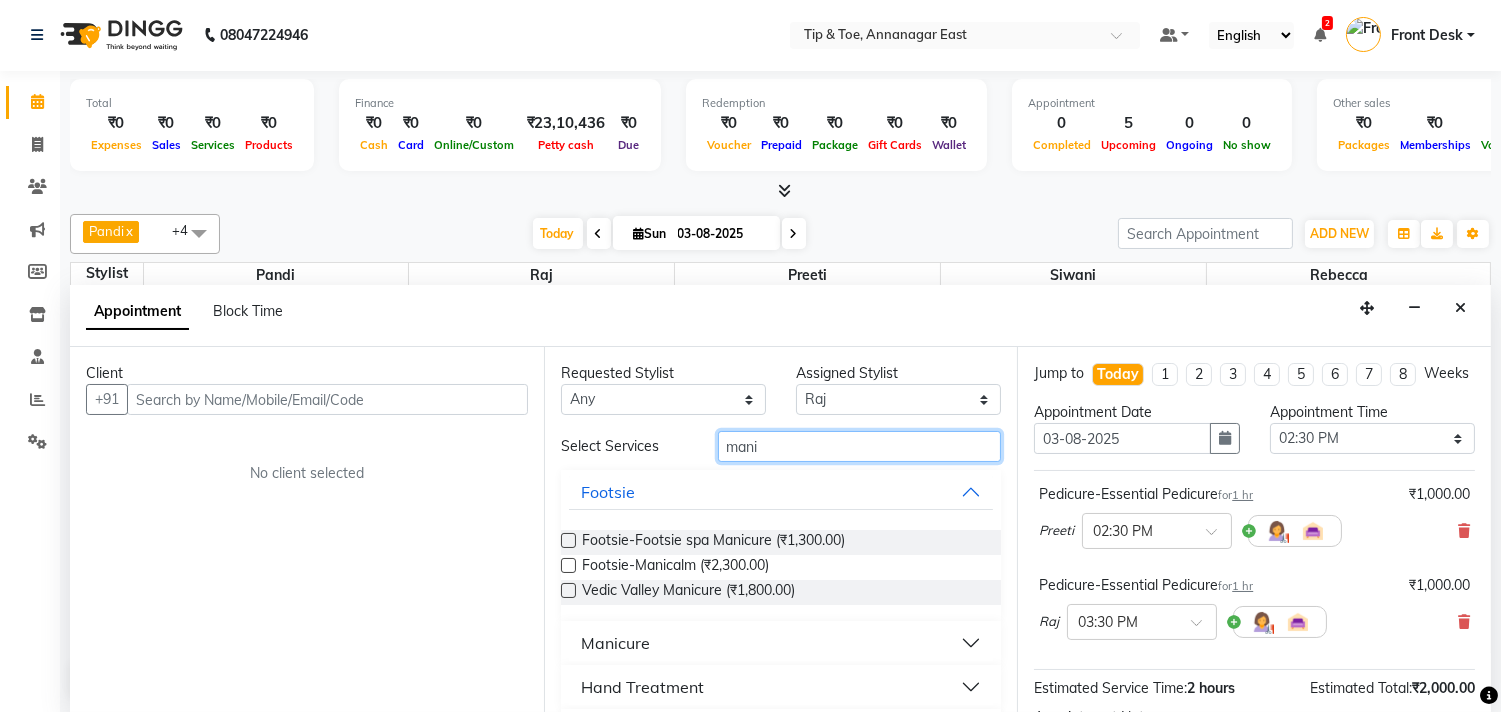 type on "mani" 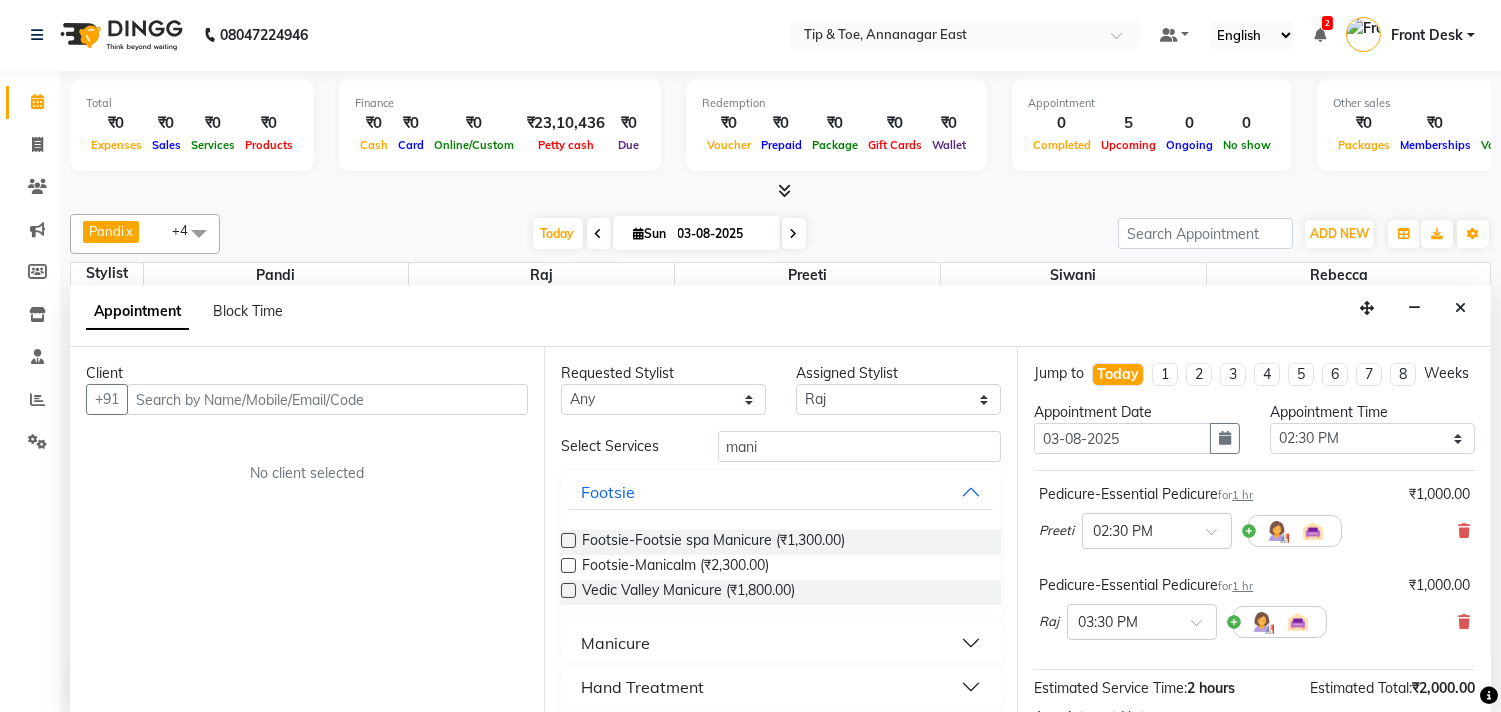 click on "Hand Treatment" at bounding box center (781, 687) 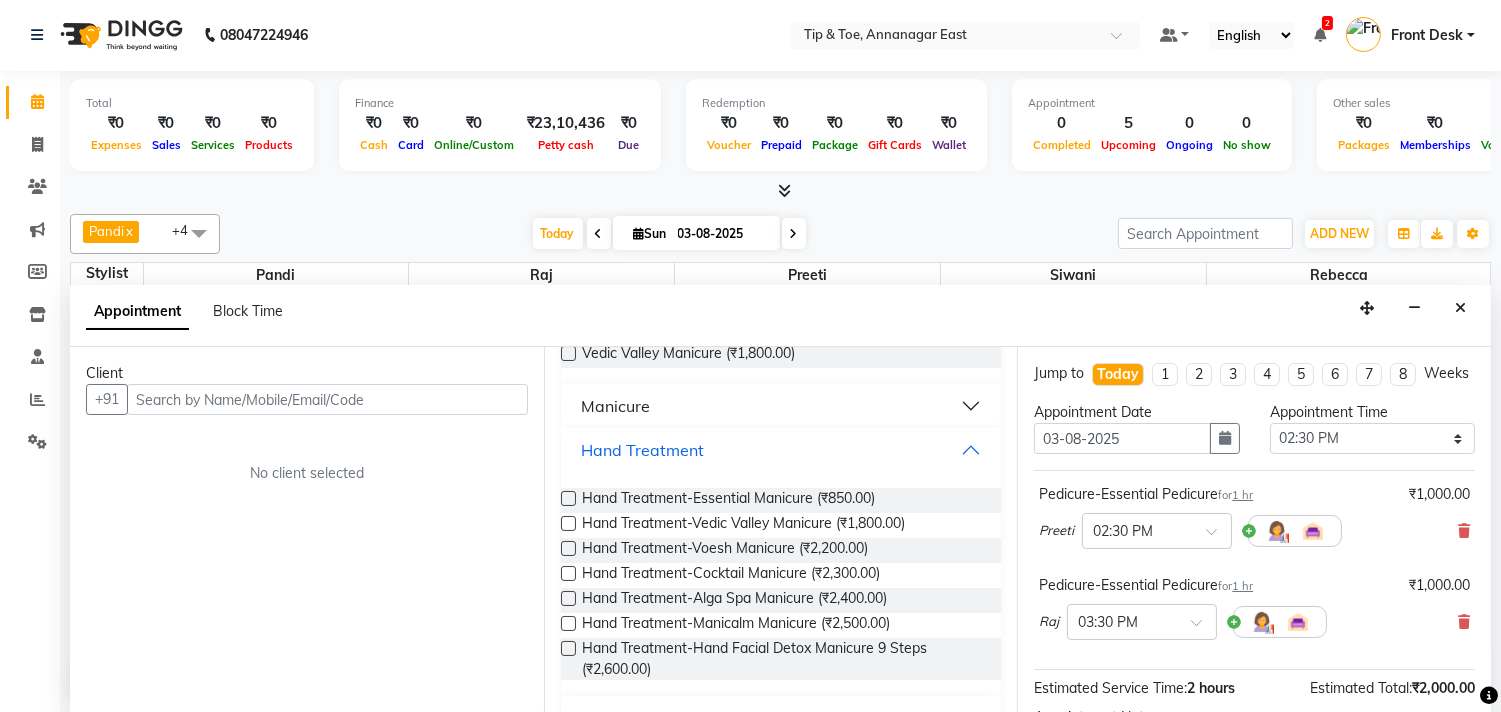 scroll, scrollTop: 280, scrollLeft: 0, axis: vertical 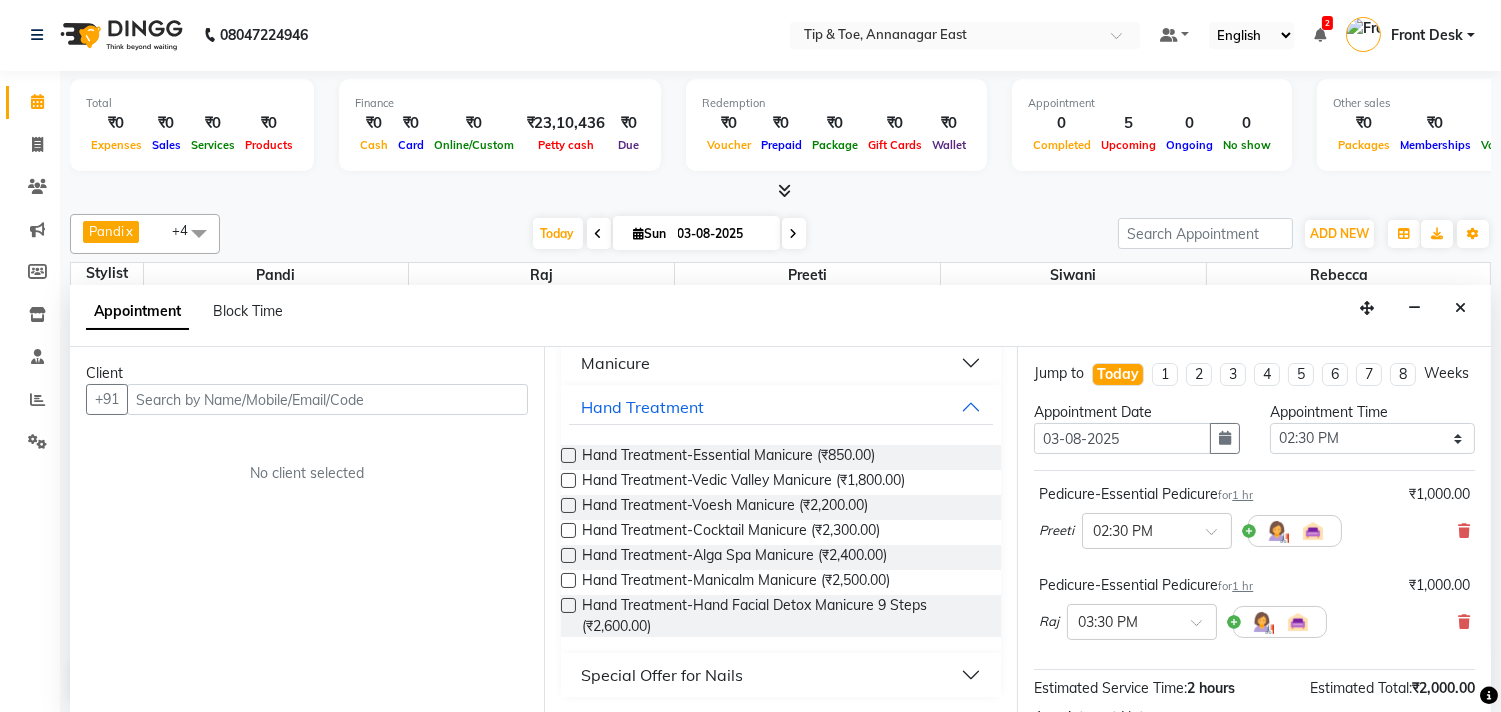 click at bounding box center [568, 455] 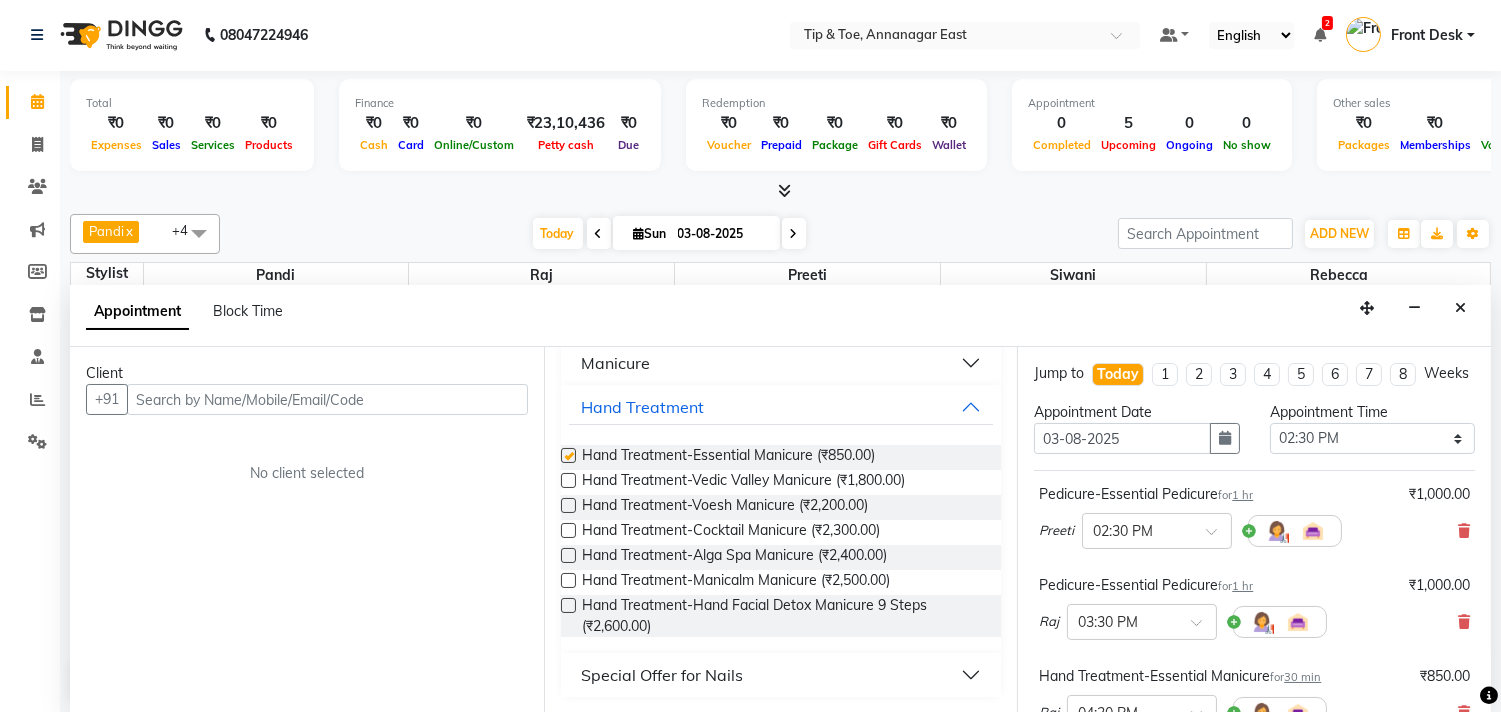 checkbox on "false" 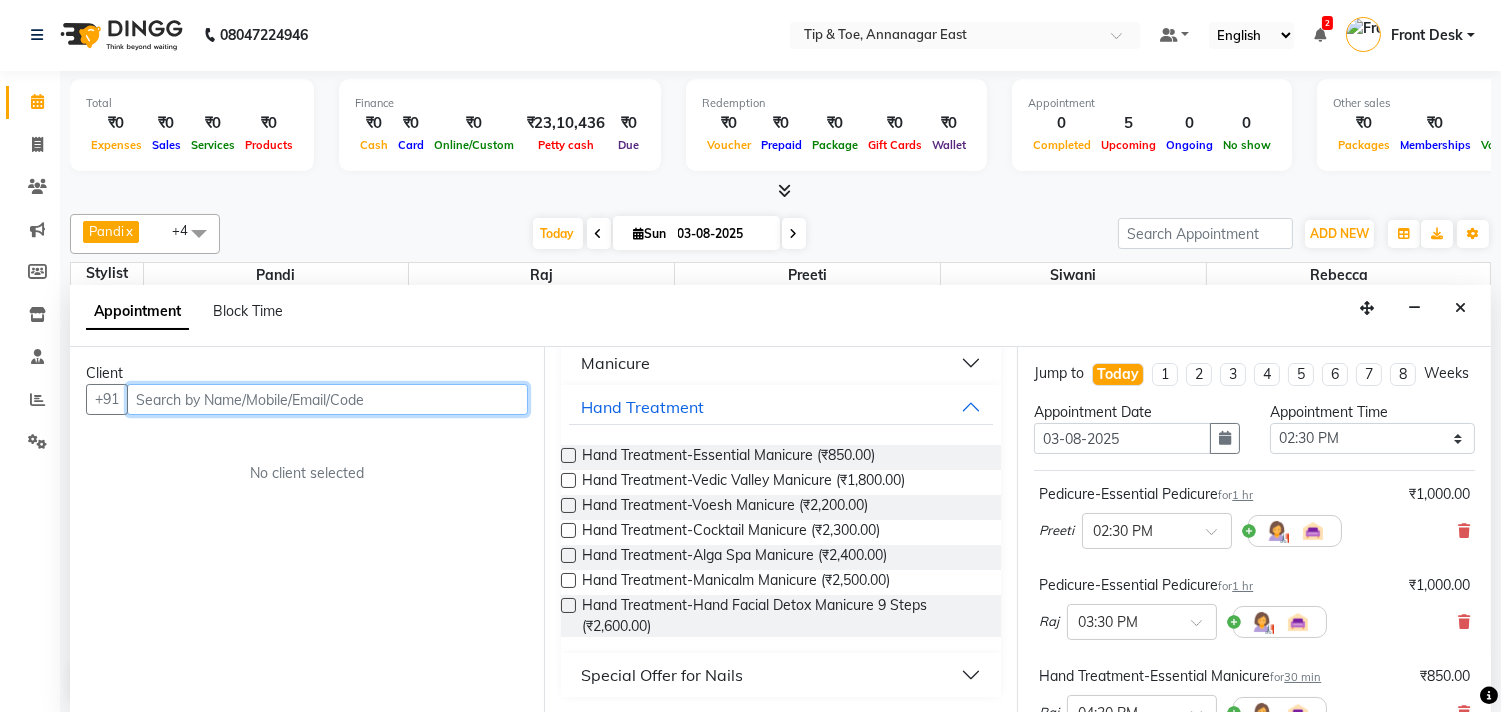 click at bounding box center [327, 399] 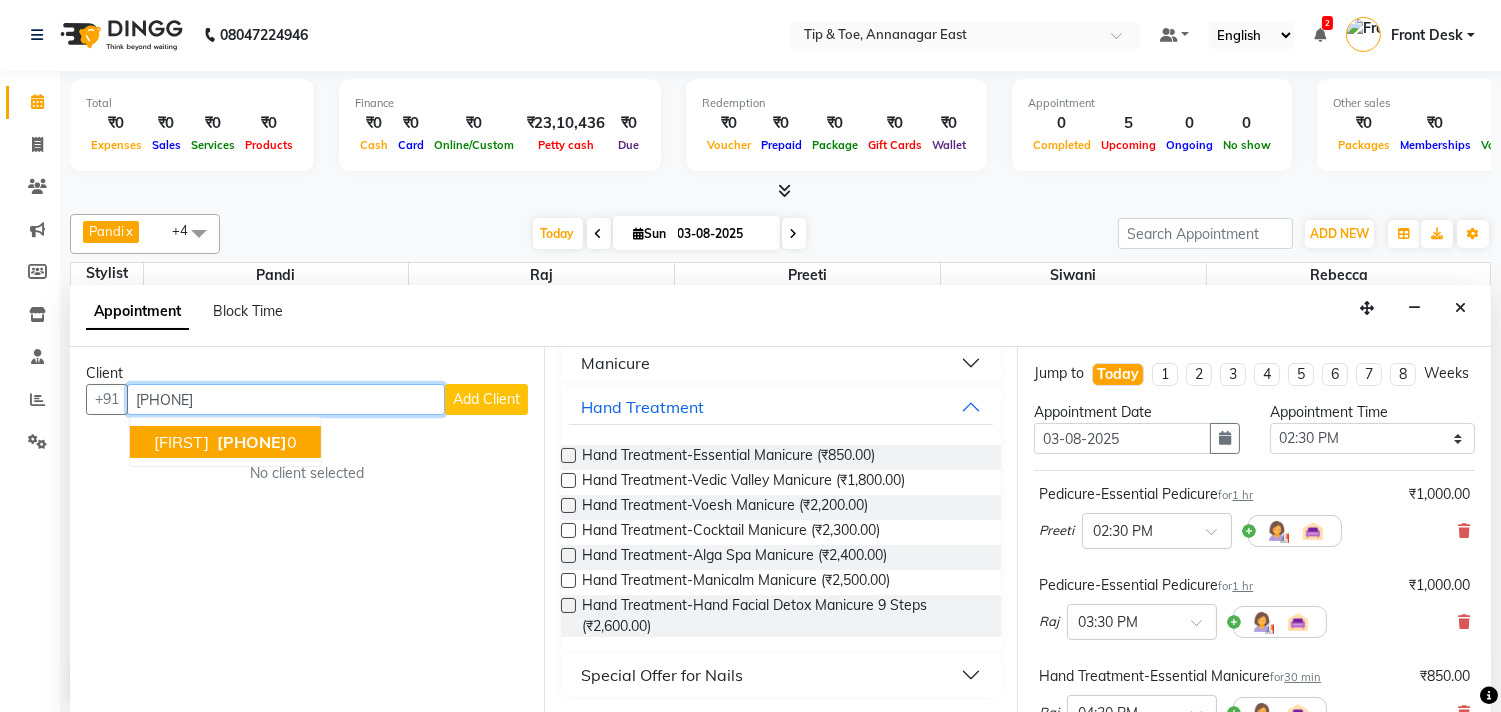 click on "[FIRST]" at bounding box center (181, 442) 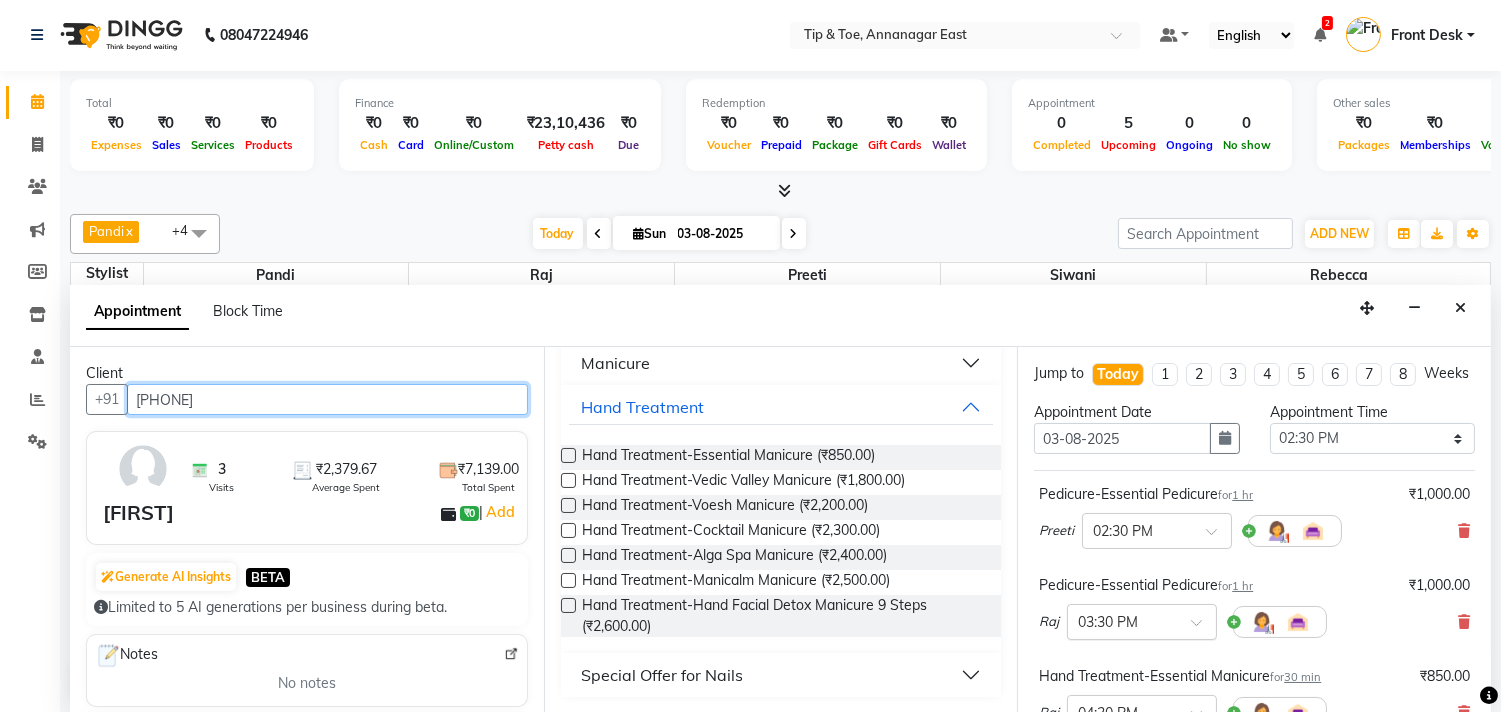 type on "[PHONE]" 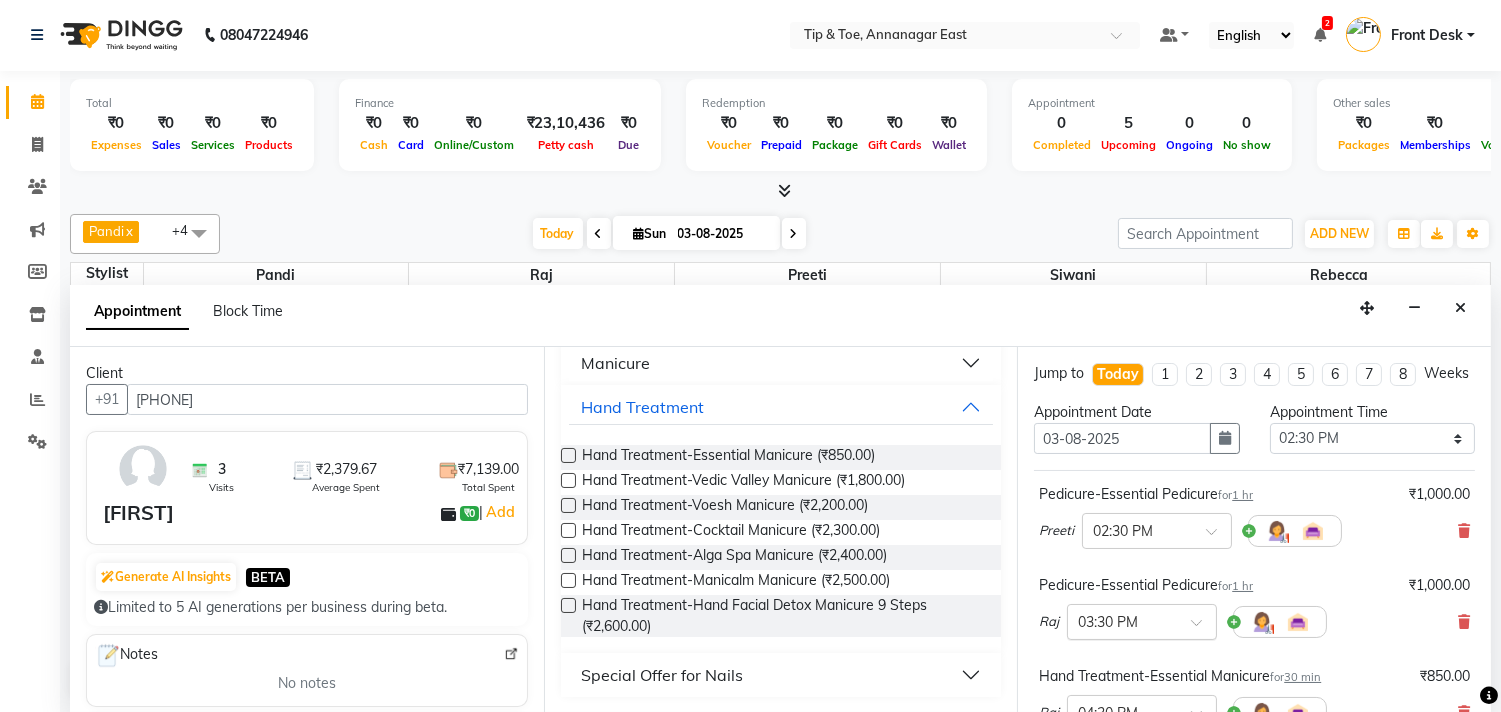 click at bounding box center (1203, 628) 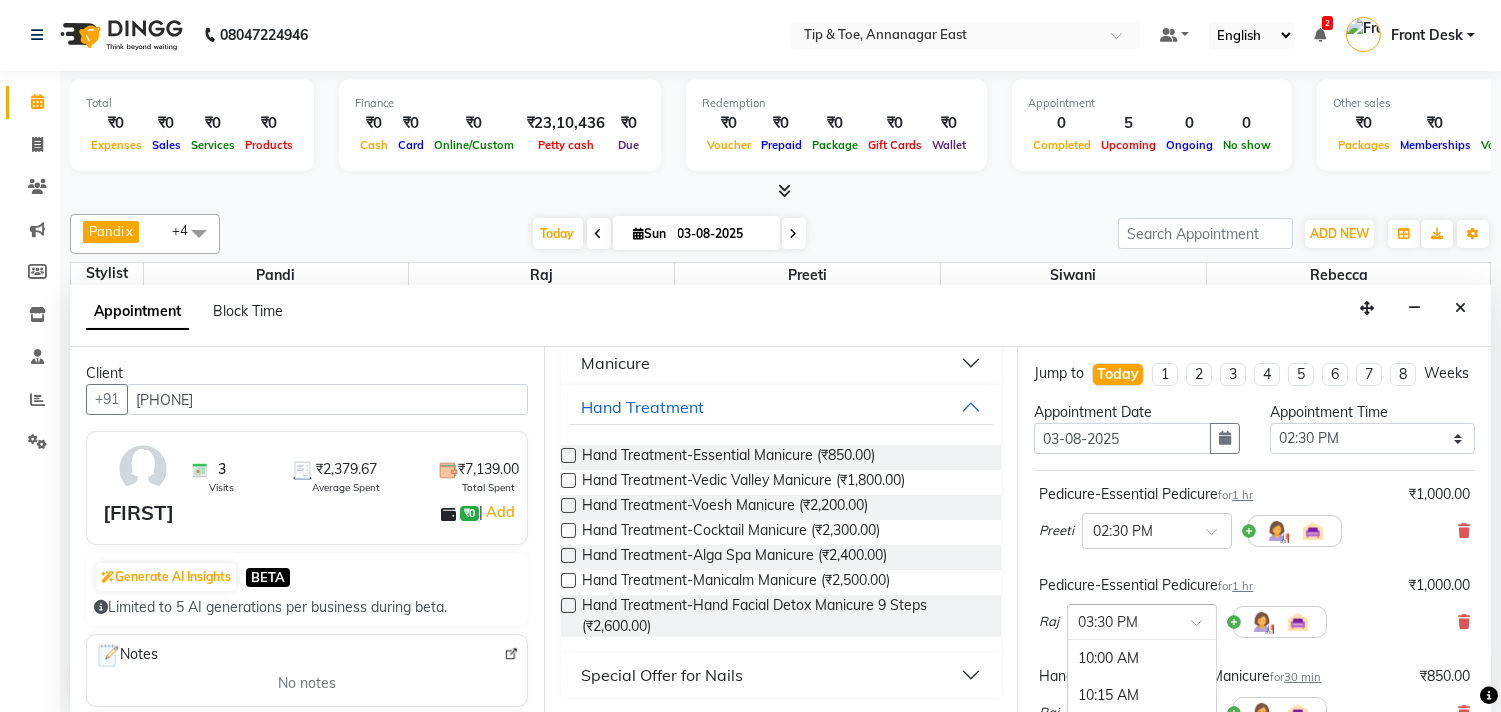 scroll, scrollTop: 822, scrollLeft: 0, axis: vertical 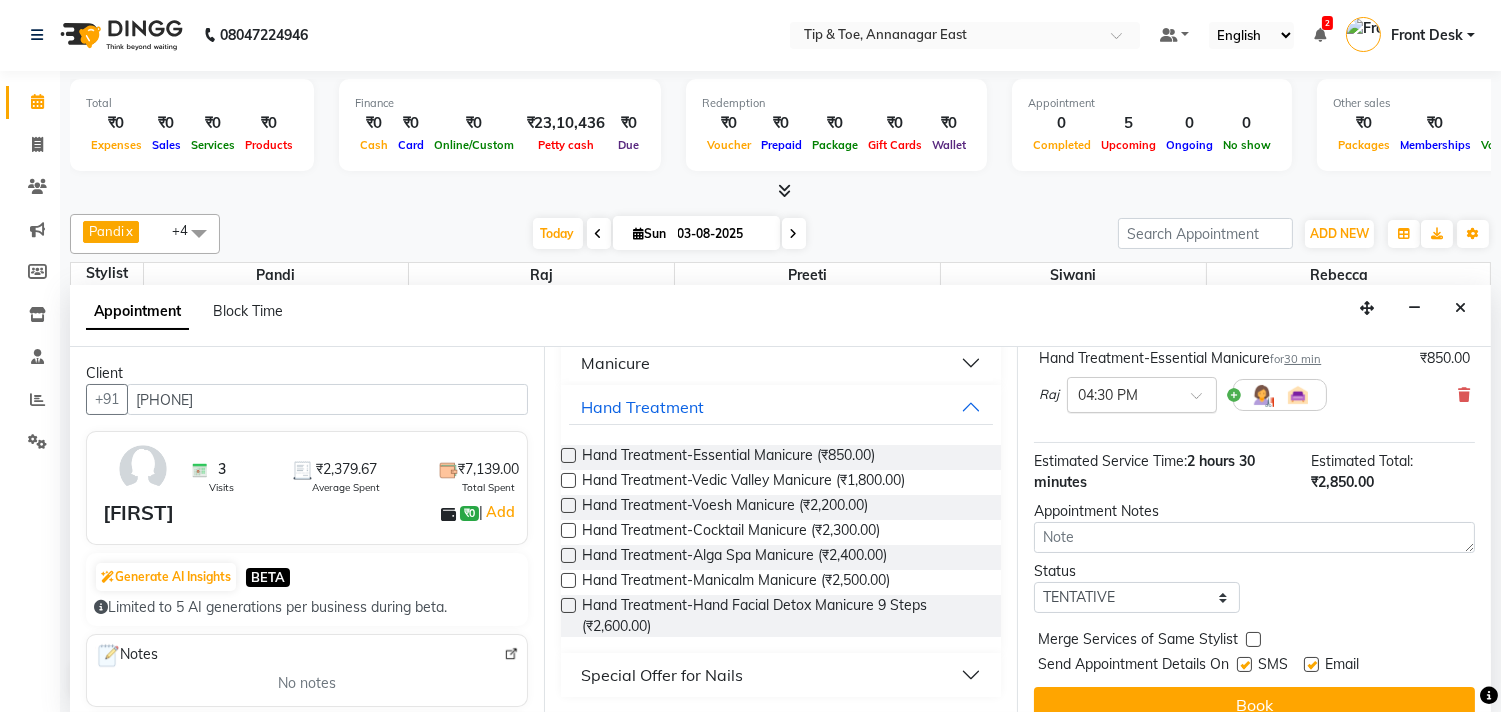 click at bounding box center (1203, 401) 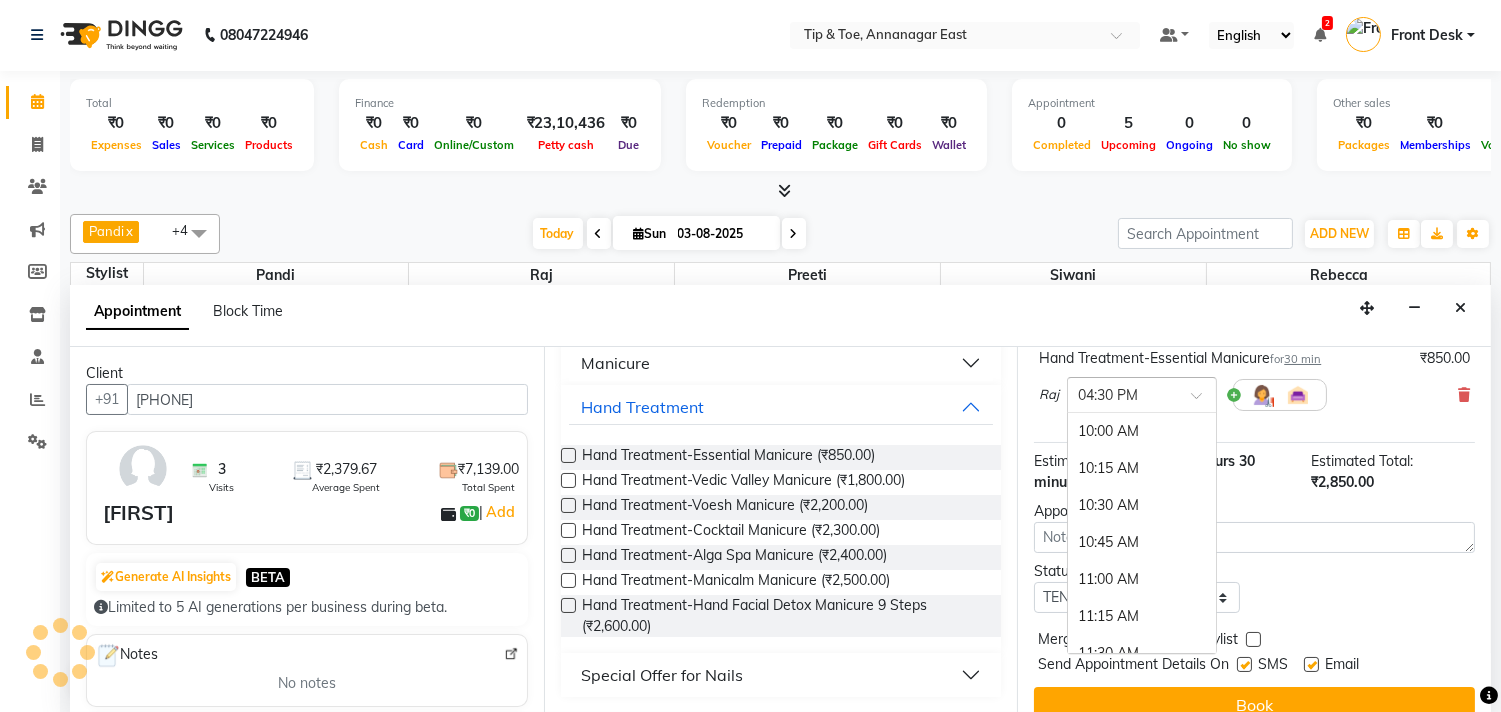 scroll, scrollTop: 970, scrollLeft: 0, axis: vertical 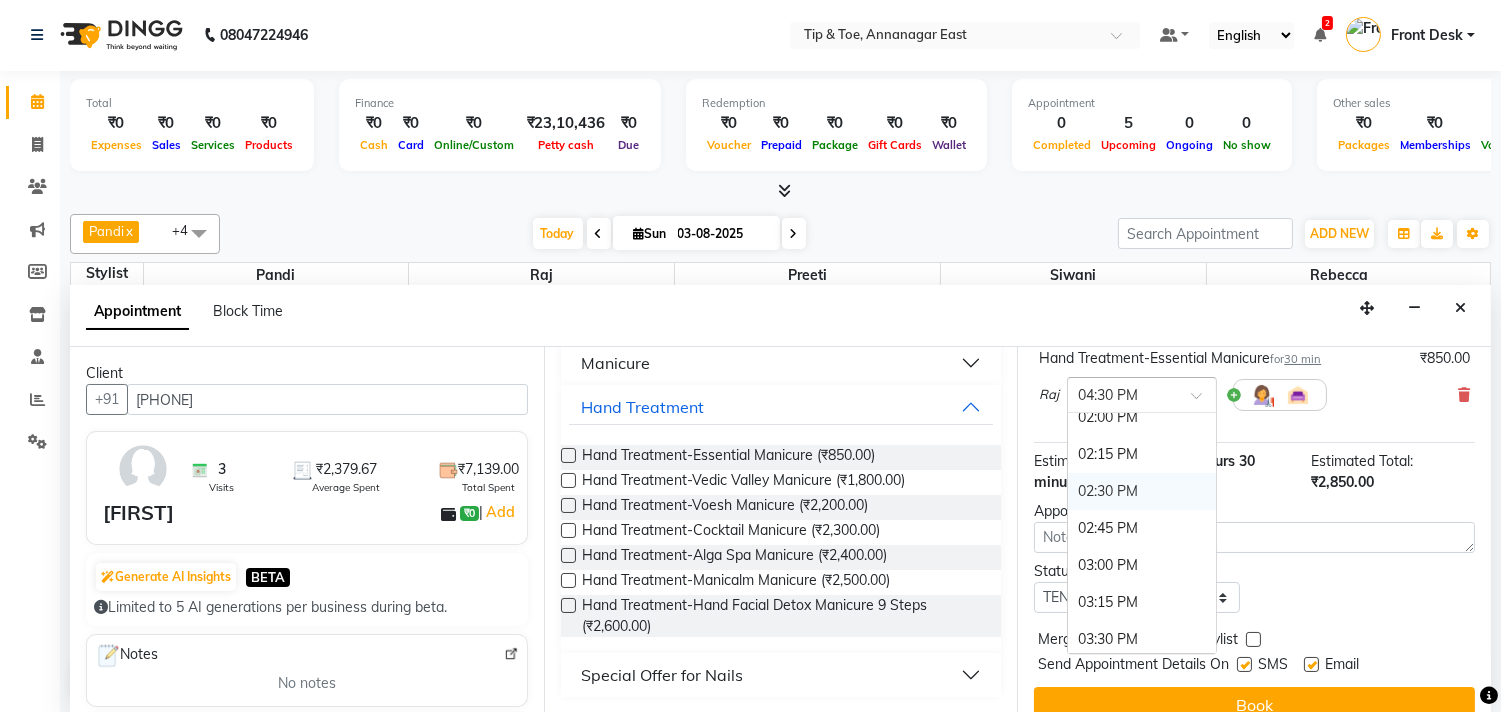 click on "02:30 PM" at bounding box center (1142, 491) 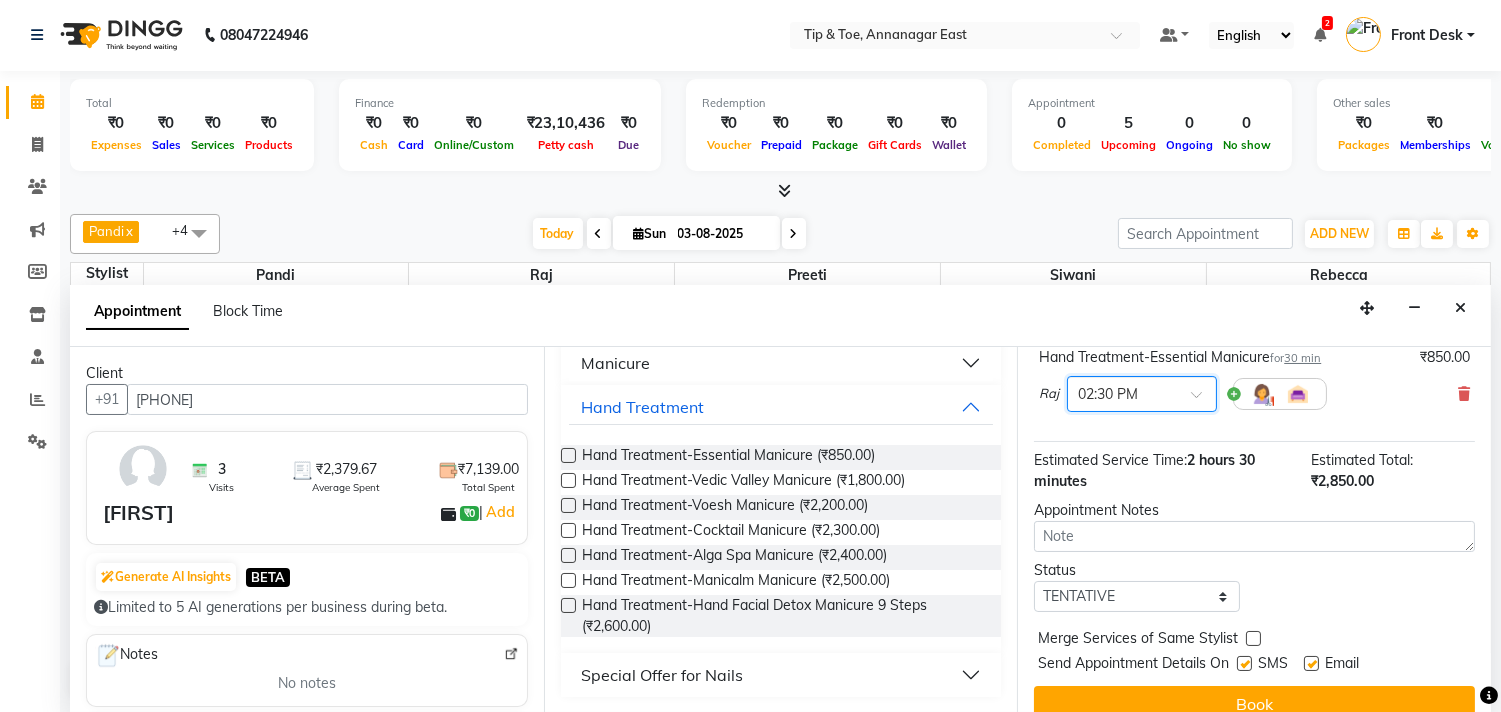 scroll, scrollTop: 384, scrollLeft: 0, axis: vertical 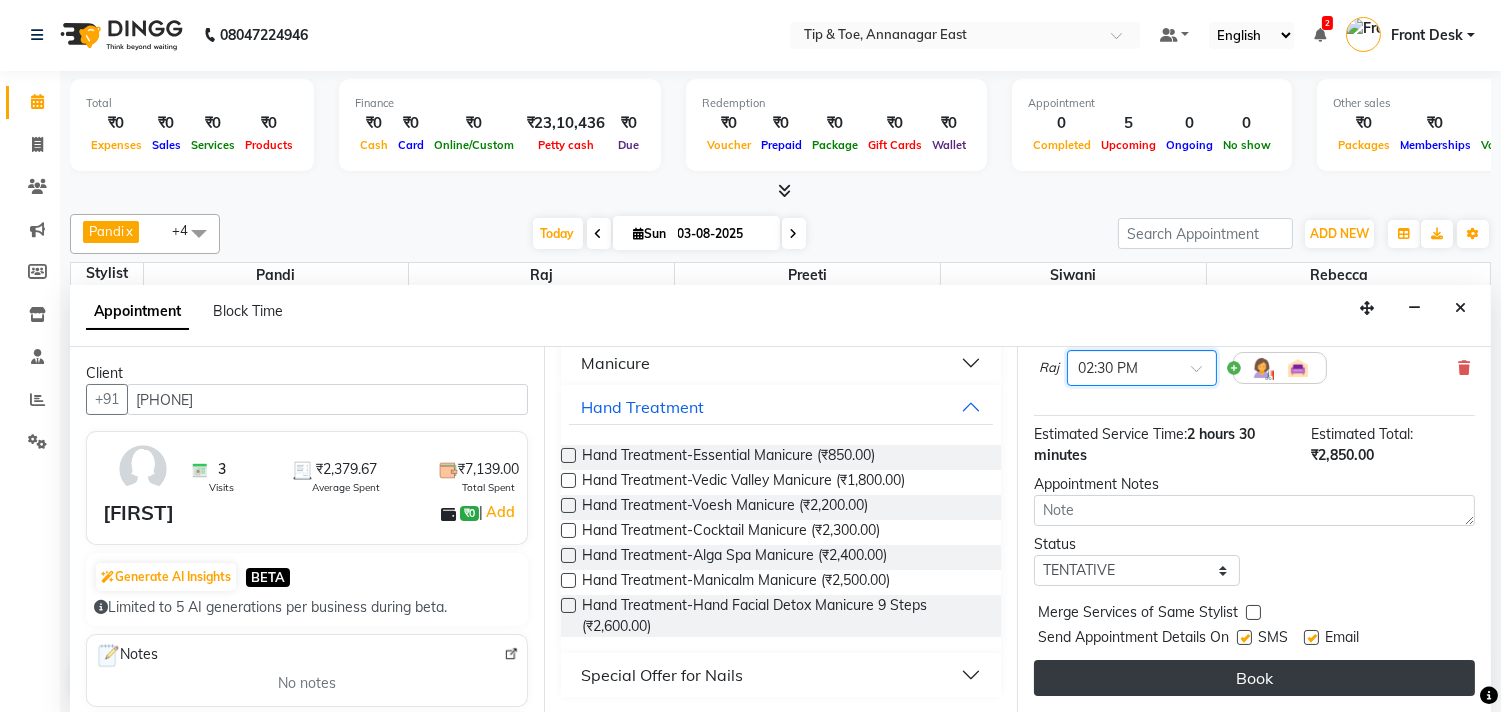 click on "Book" at bounding box center (1254, 678) 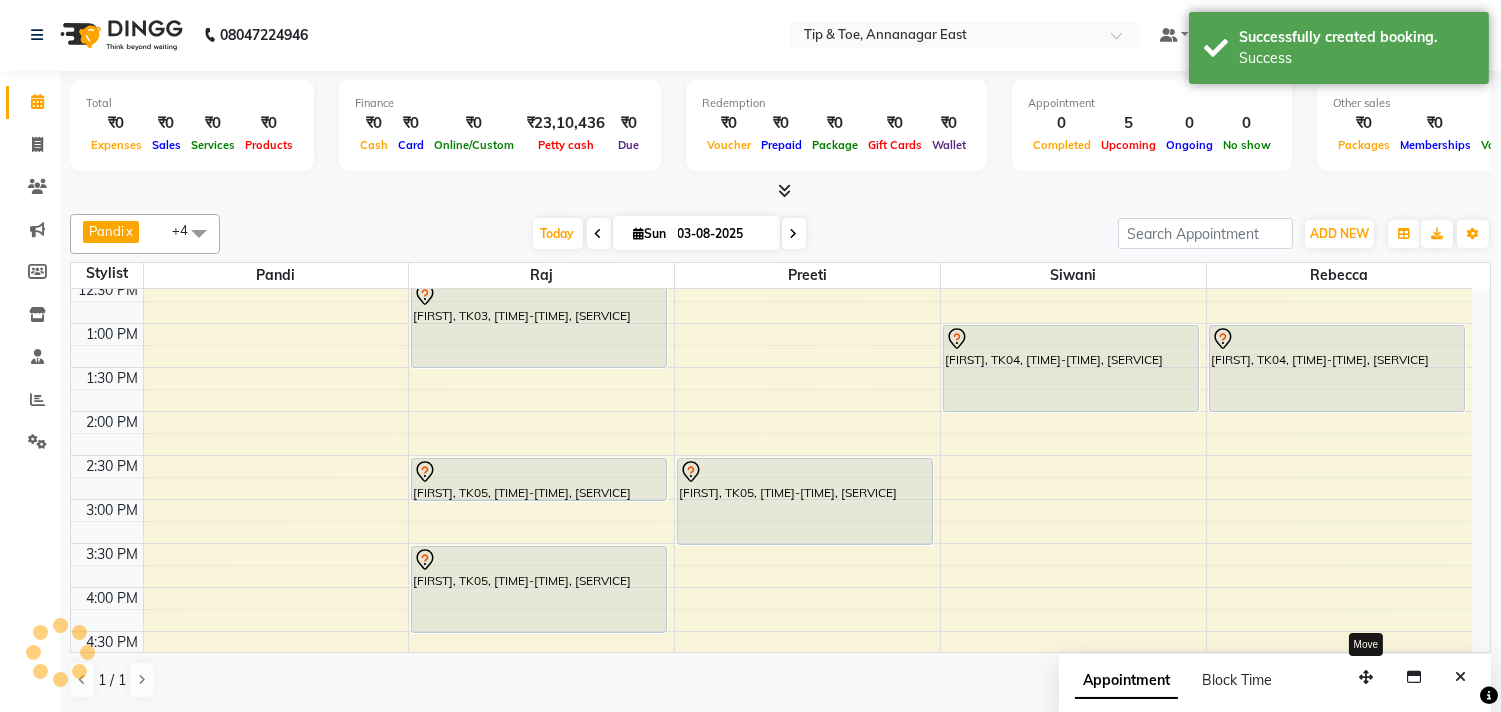 scroll, scrollTop: 0, scrollLeft: 0, axis: both 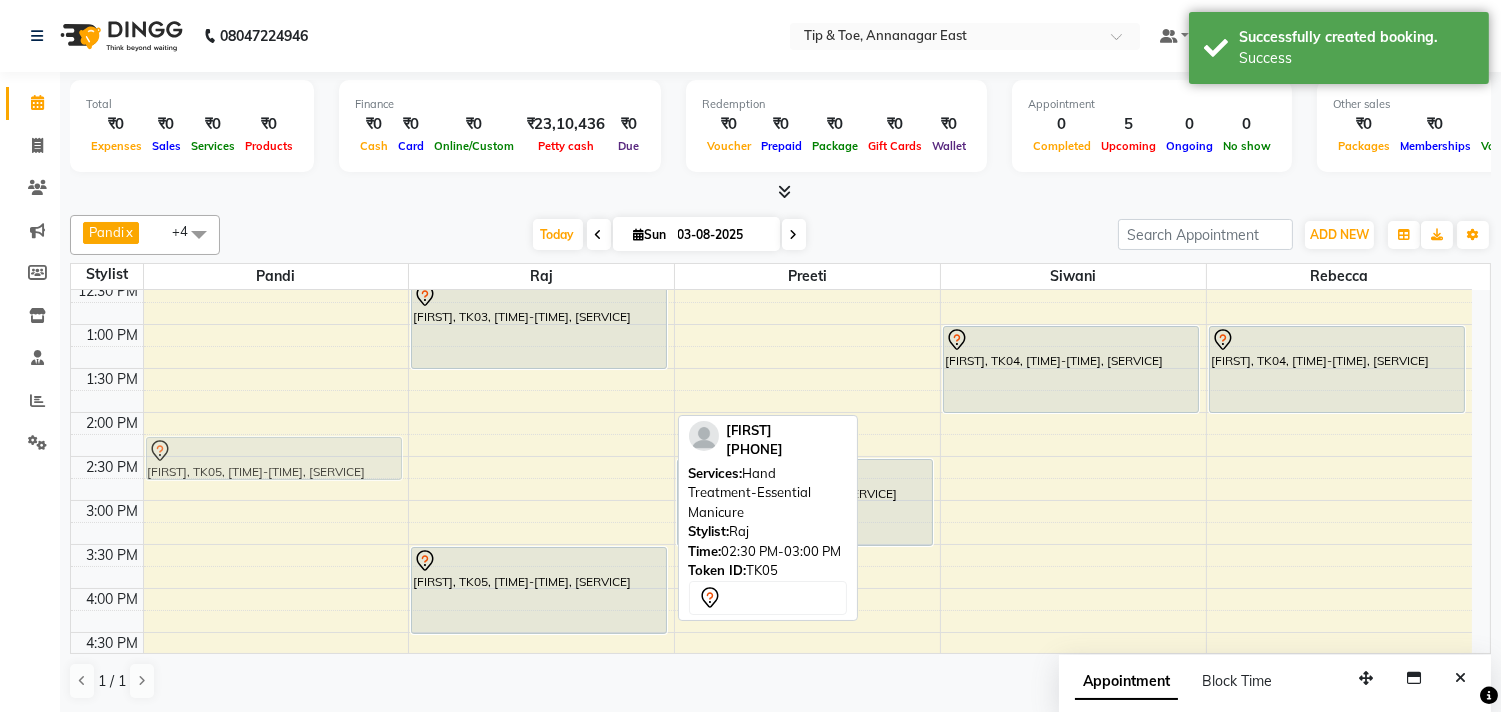 drag, startPoint x: 535, startPoint y: 487, endPoint x: 383, endPoint y: 474, distance: 152.5549 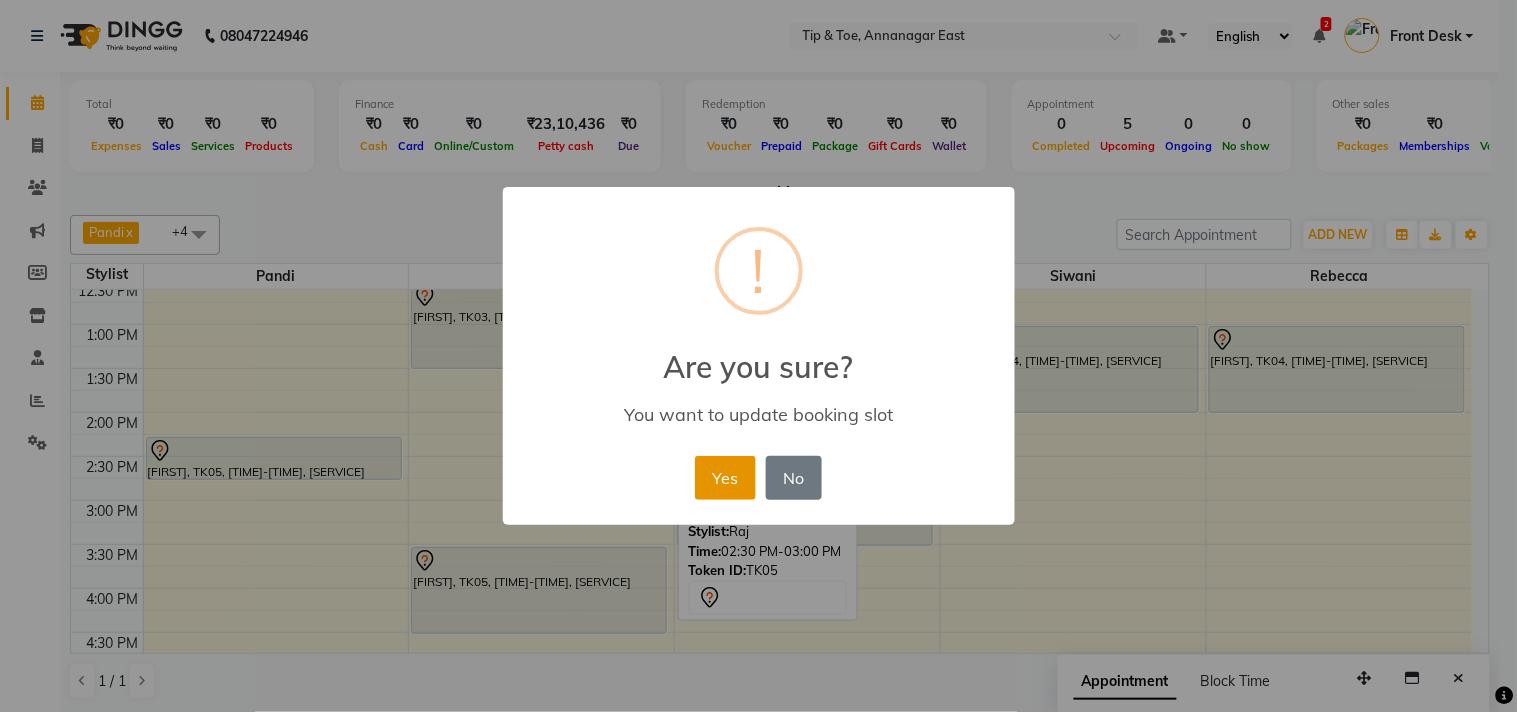 click on "Yes" at bounding box center [725, 478] 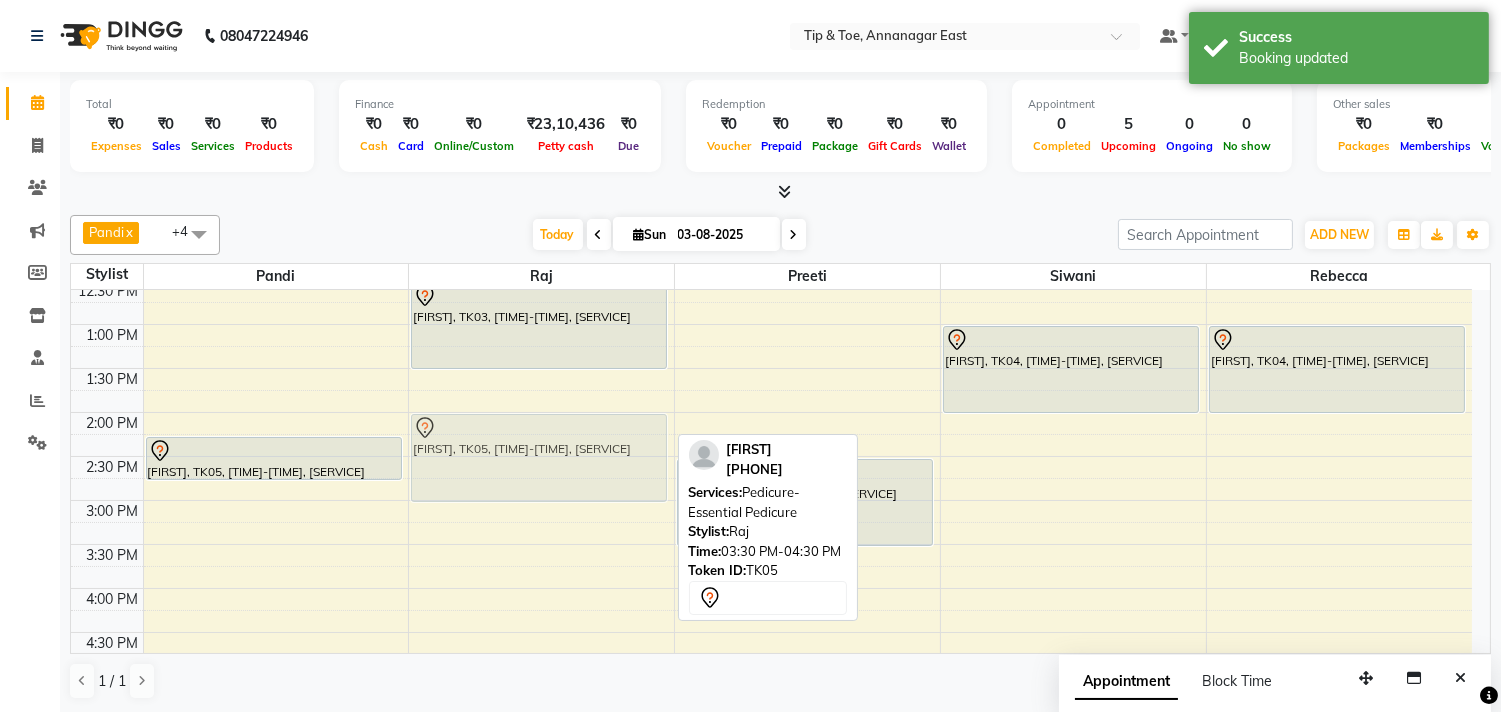 drag, startPoint x: 504, startPoint y: 593, endPoint x: 510, endPoint y: 456, distance: 137.13132 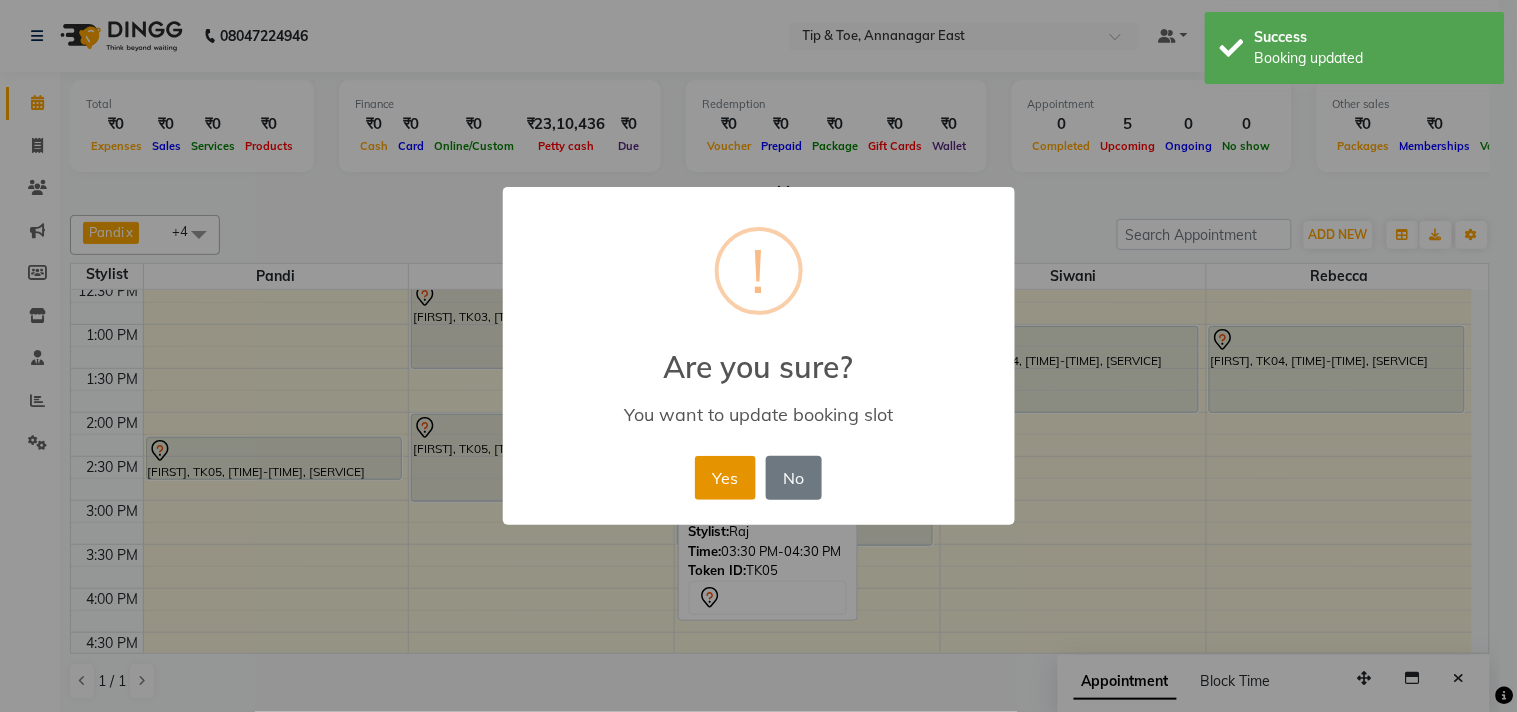 click on "Yes" at bounding box center (725, 478) 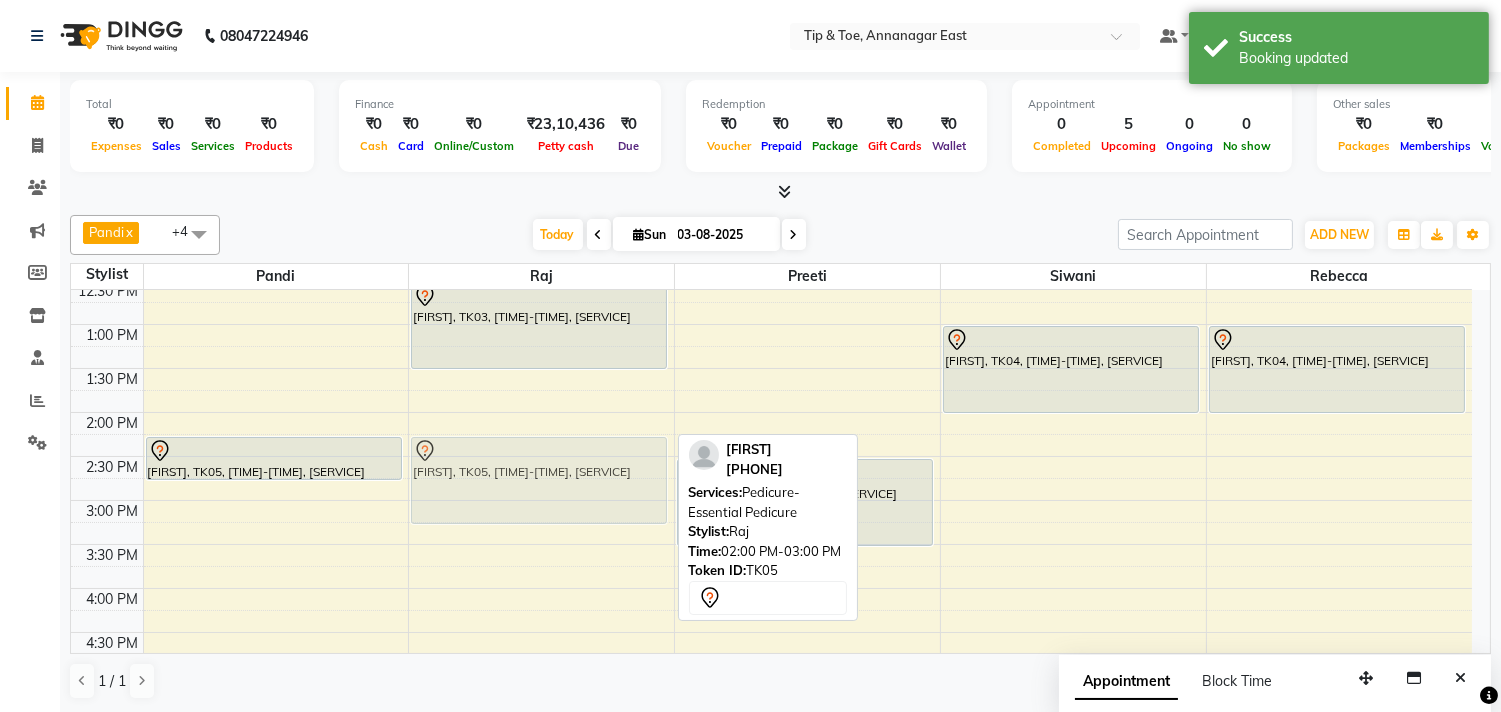 drag, startPoint x: 545, startPoint y: 457, endPoint x: 546, endPoint y: 476, distance: 19.026299 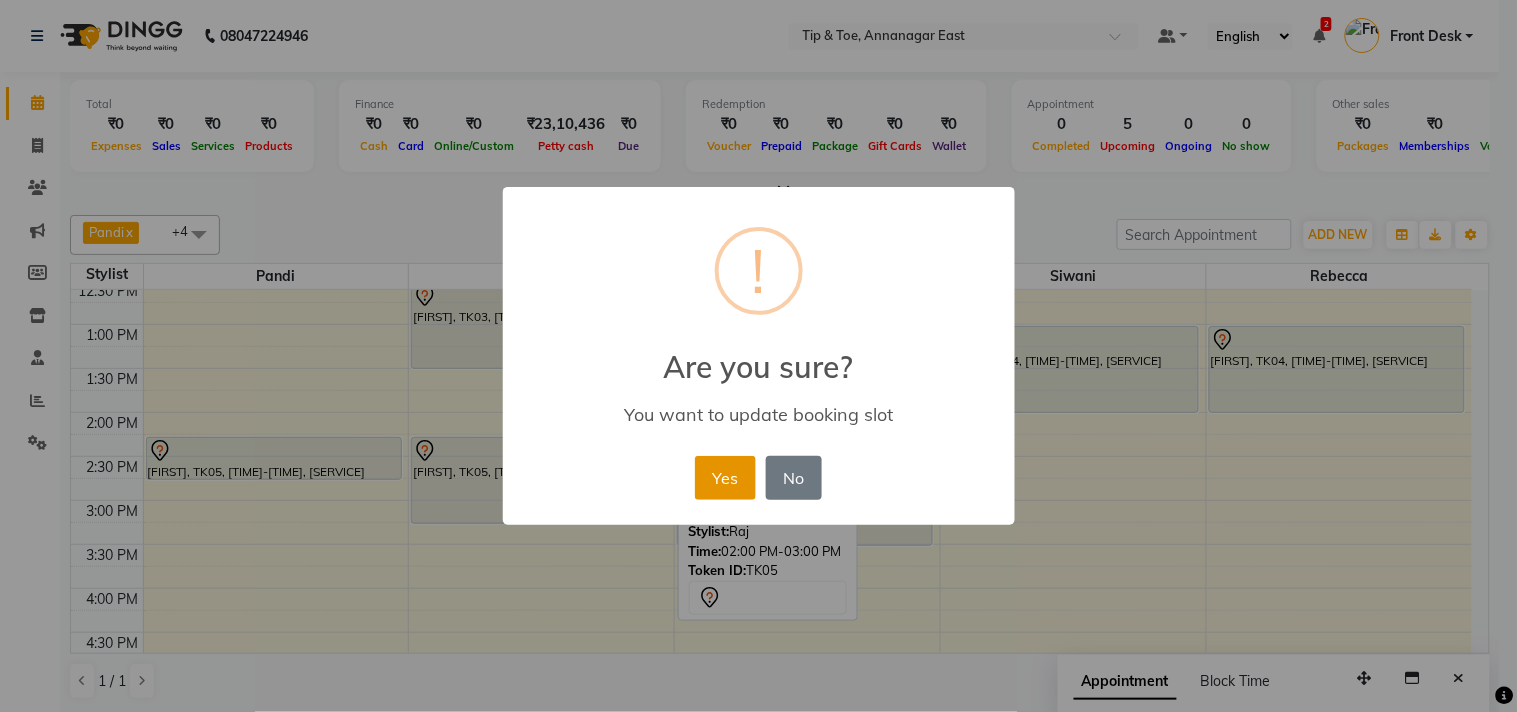 click on "Yes" at bounding box center [725, 478] 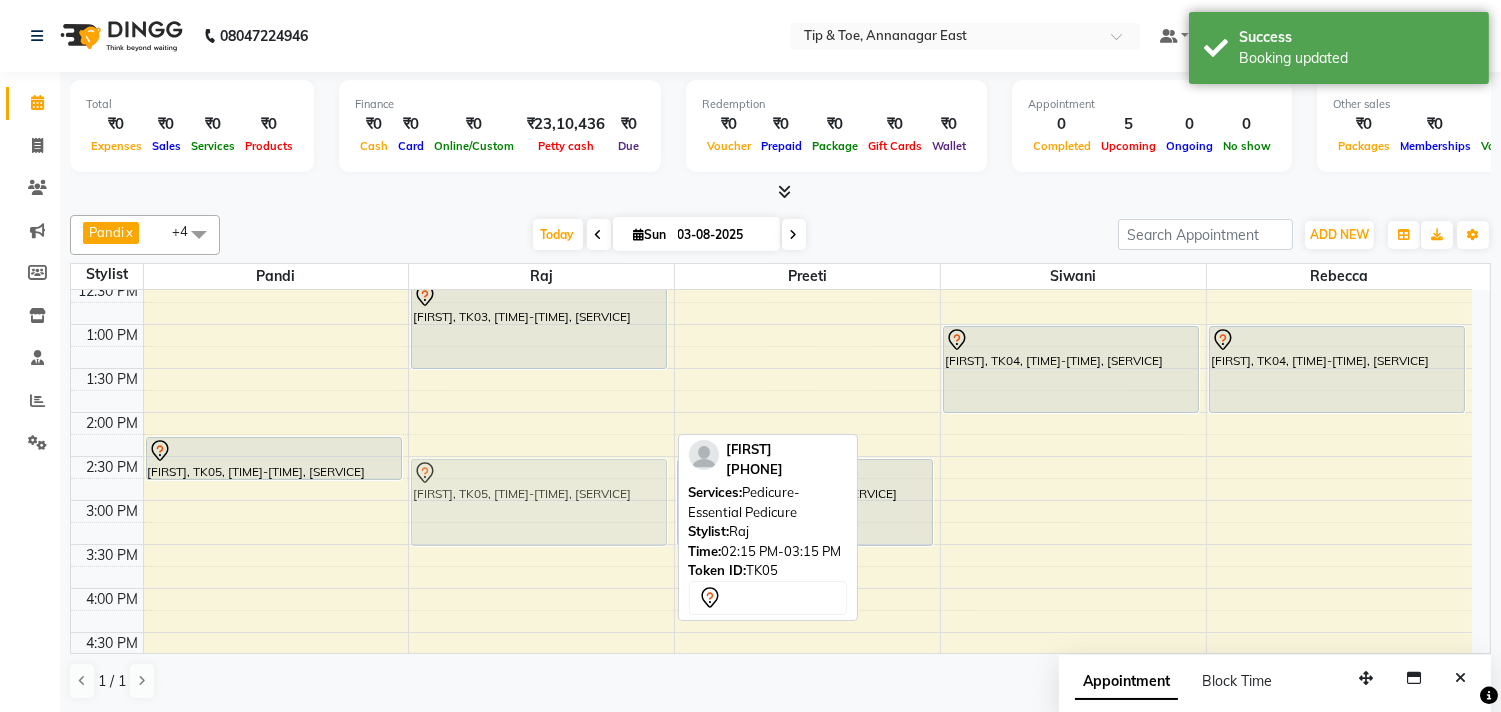 drag, startPoint x: 596, startPoint y: 488, endPoint x: 596, endPoint y: 504, distance: 16 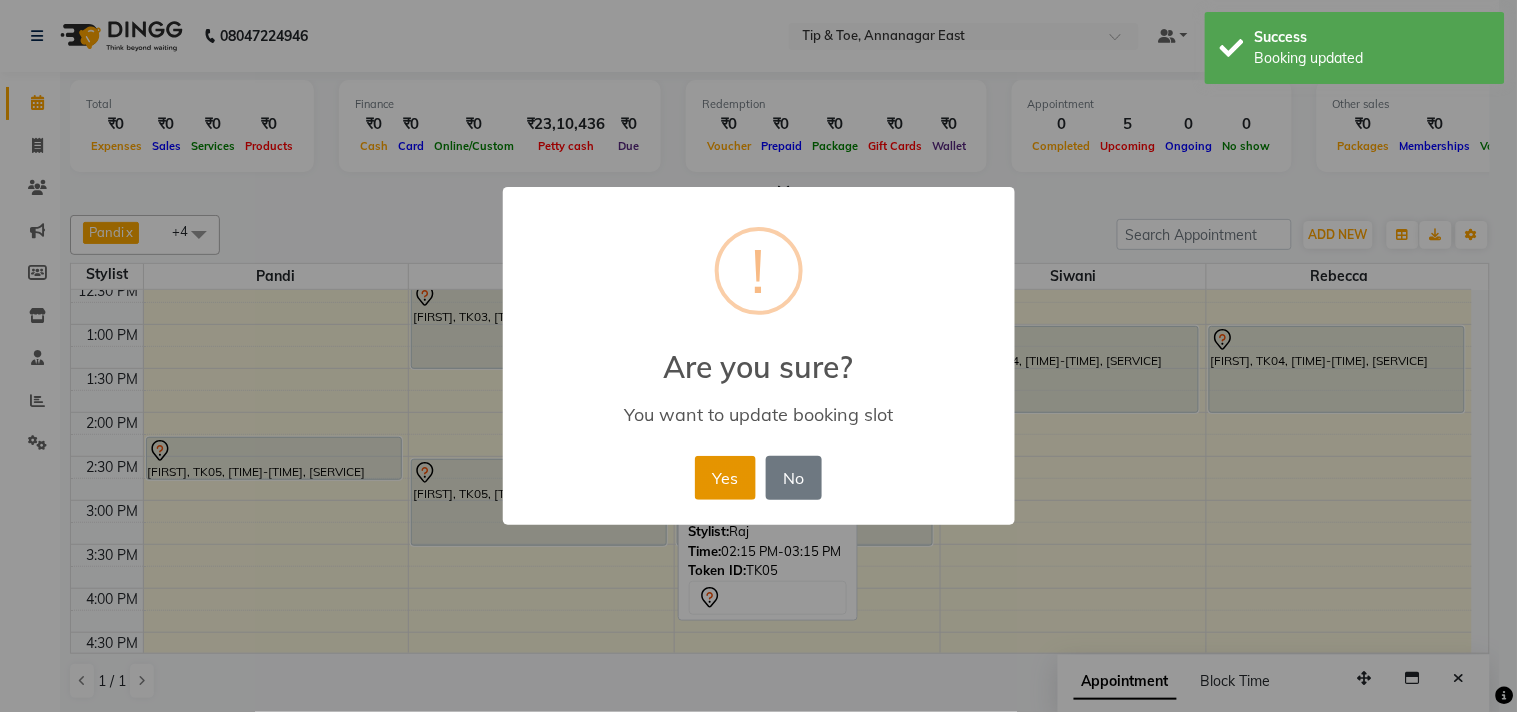 click on "Yes" at bounding box center (725, 478) 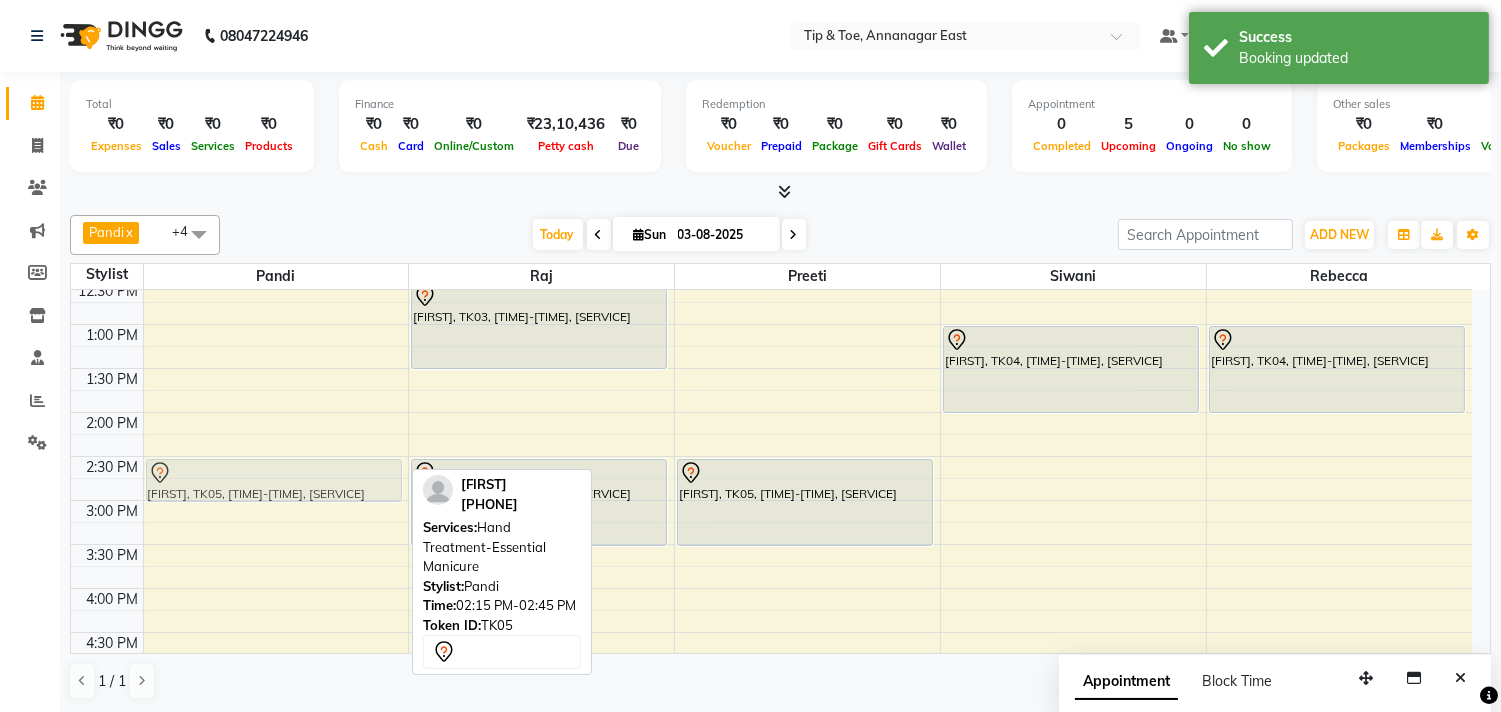 drag, startPoint x: 187, startPoint y: 461, endPoint x: 188, endPoint y: 477, distance: 16.03122 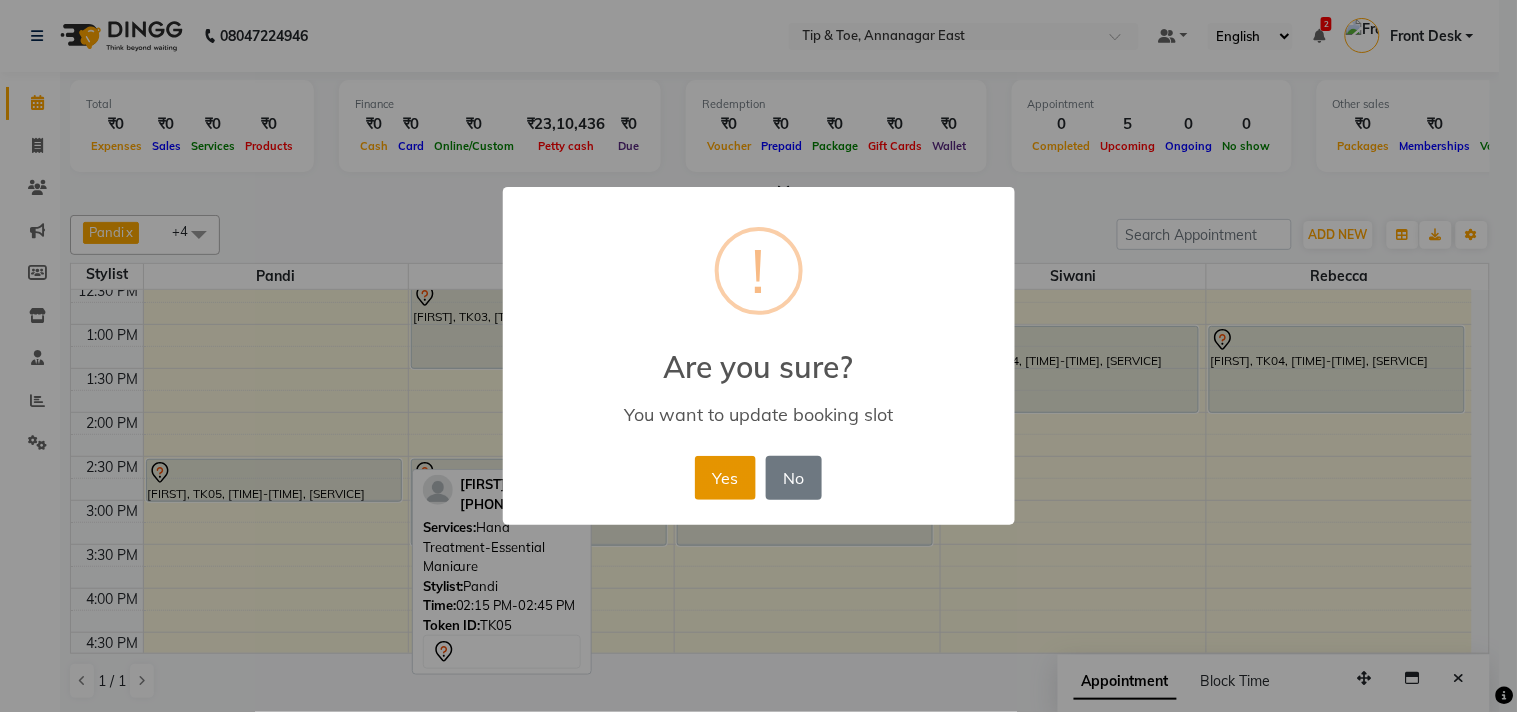 click on "Yes" at bounding box center (725, 478) 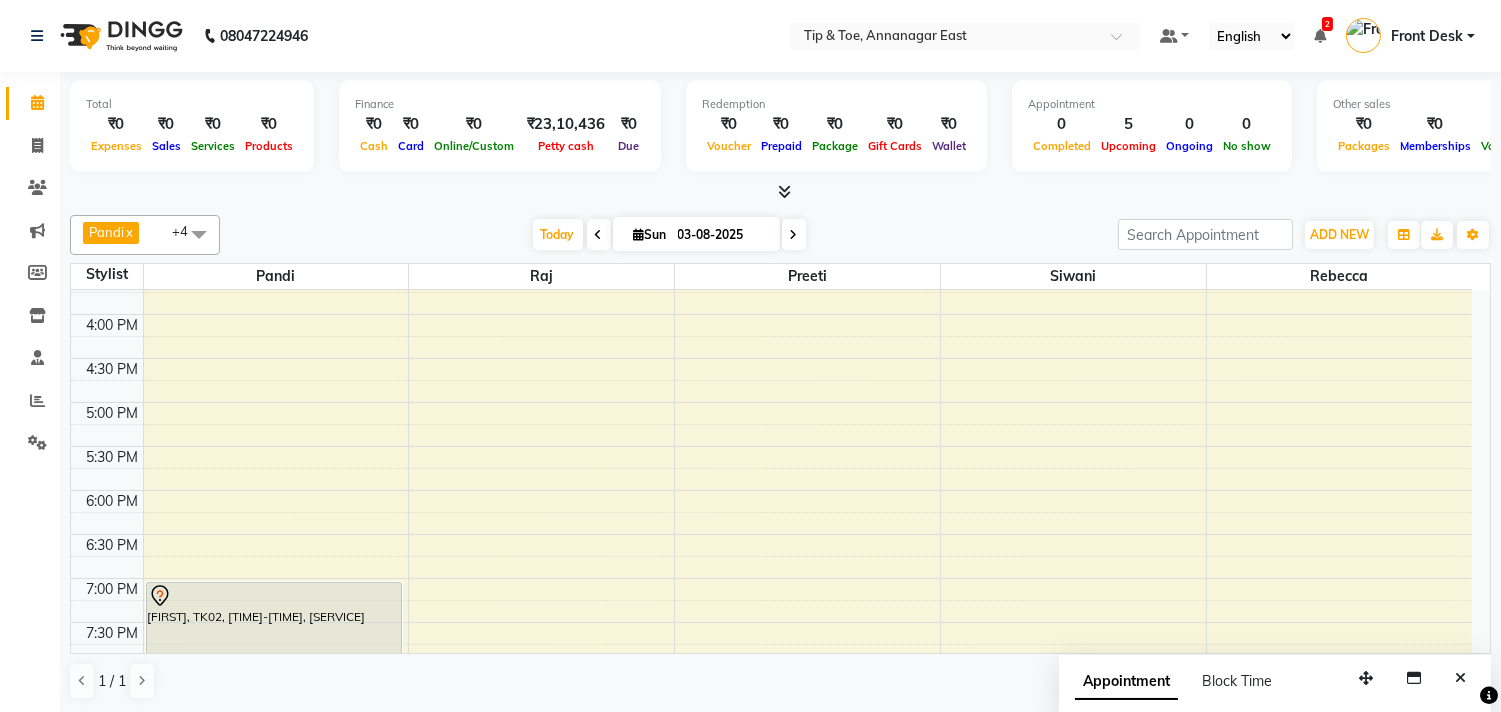 scroll, scrollTop: 635, scrollLeft: 0, axis: vertical 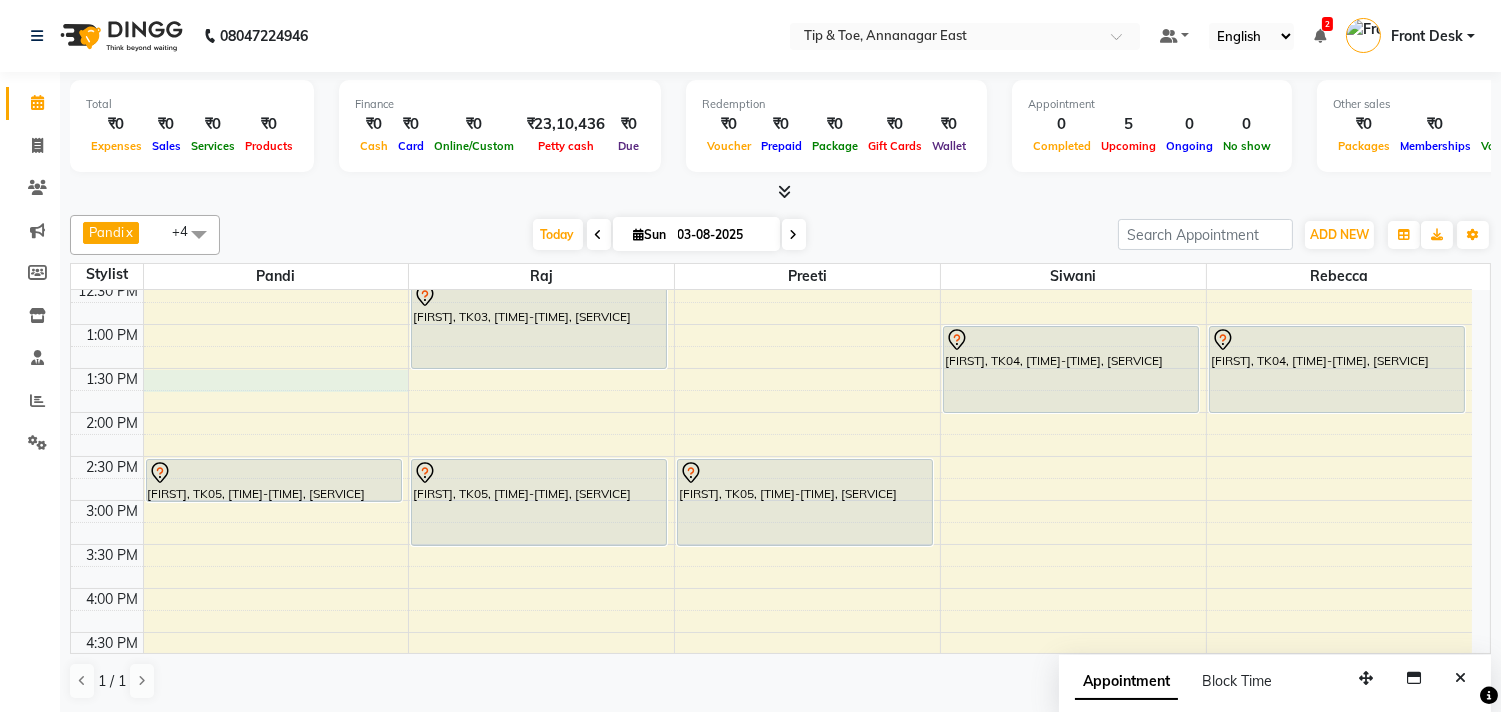 click on "[TIME] [TIME] [TIME] [TIME] [TIME] [TIME] [TIME] [TIME] [TIME] [TIME] [TIME] [TIME] [TIME] [TIME] [TIME] [TIME] [TIME] [TIME] [TIME] [TIME] [TIME] [TIME] [TIME] [TIME] [TIME] [TIME] [TIME] [TIME]             [FIRST], TK01, [TIME]-[TIME], [SERVICE]             [FIRST], TK05, [TIME]-[TIME], [SERVICE]             [FIRST], TK02, [TIME]-[TIME], [SERVICE]             [FIRST], TK03, [TIME]-[TIME], [SERVICE]             [FIRST], TK05, [TIME]-[TIME], [SERVICE]             [FIRST], TK05, [TIME]-[TIME], [SERVICE]             [FIRST], TK04, [TIME]-[TIME], [SERVICE]             [FIRST], TK04, [TIME]-[TIME], [SERVICE]" at bounding box center [771, 588] 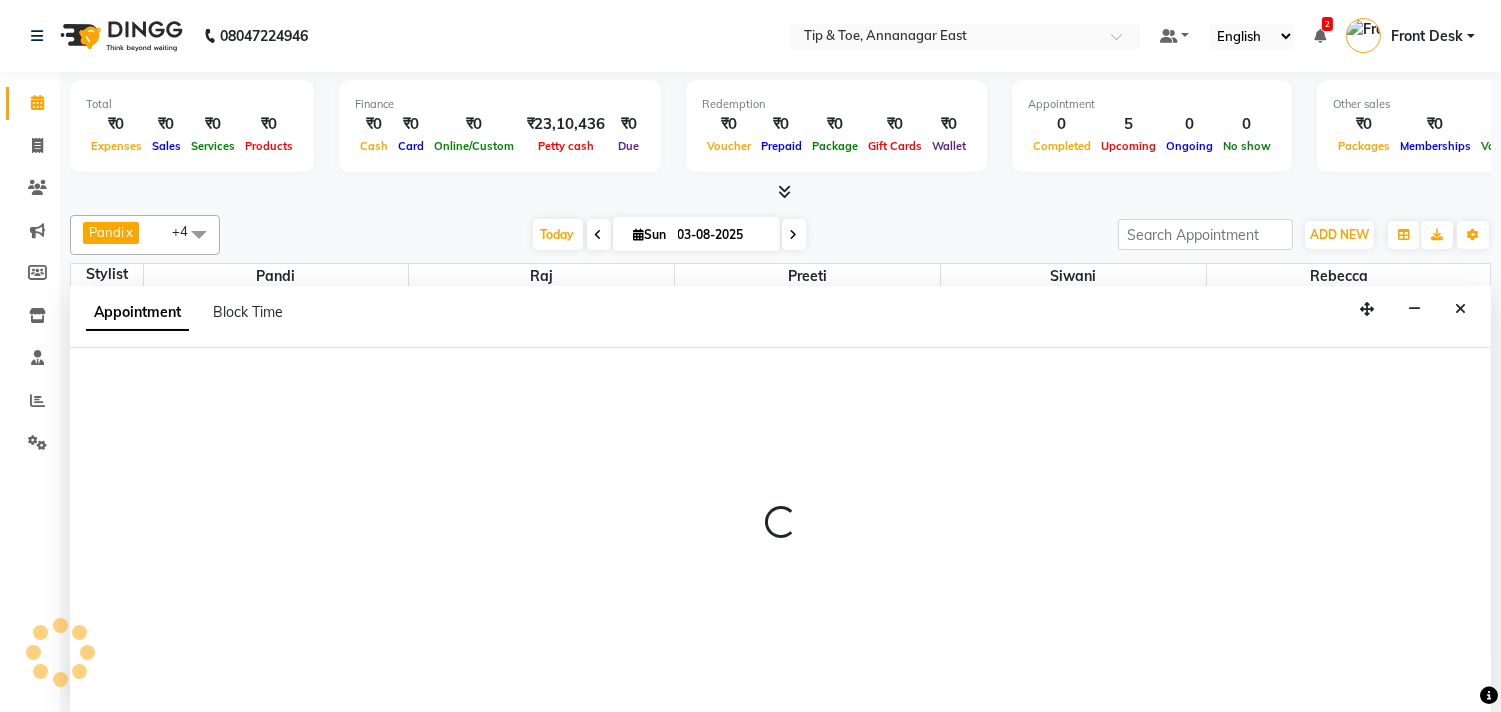 scroll, scrollTop: 1, scrollLeft: 0, axis: vertical 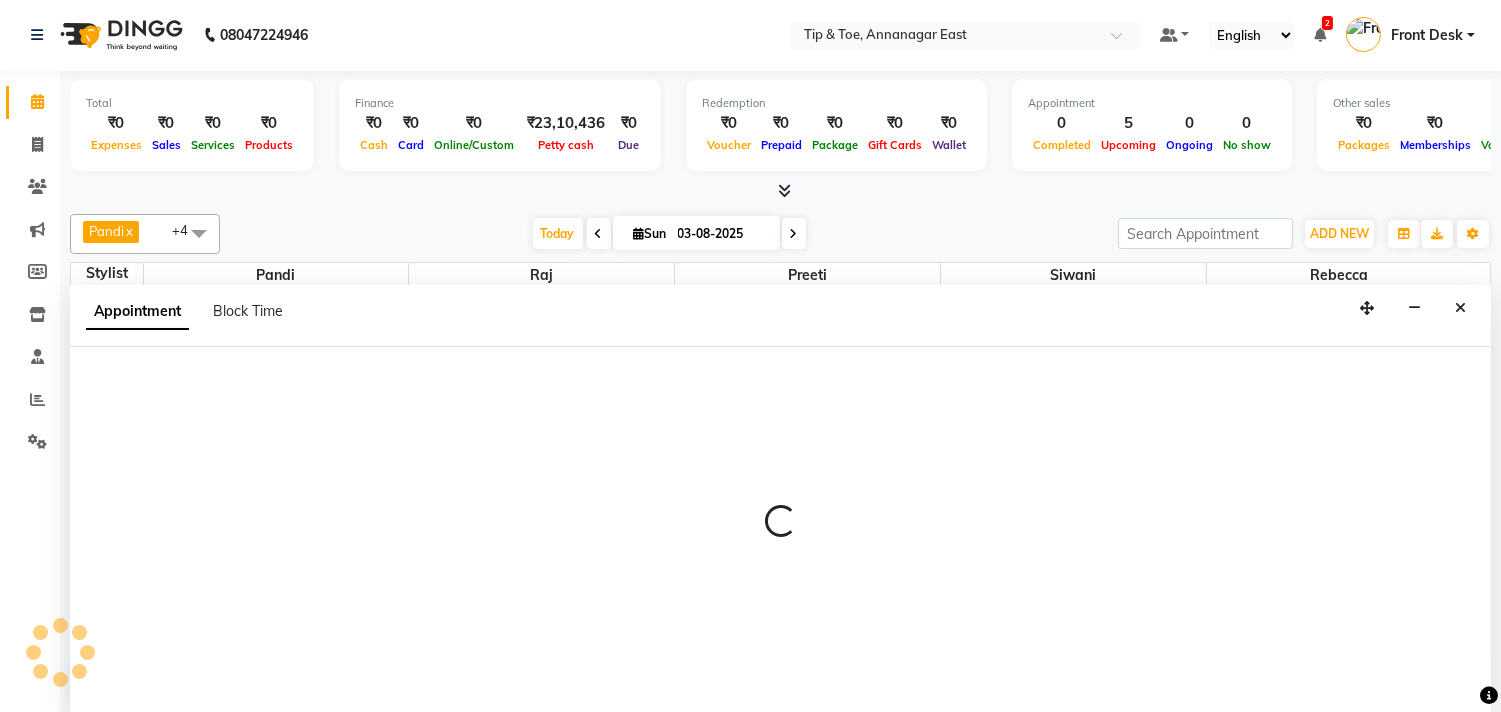 select on "39912" 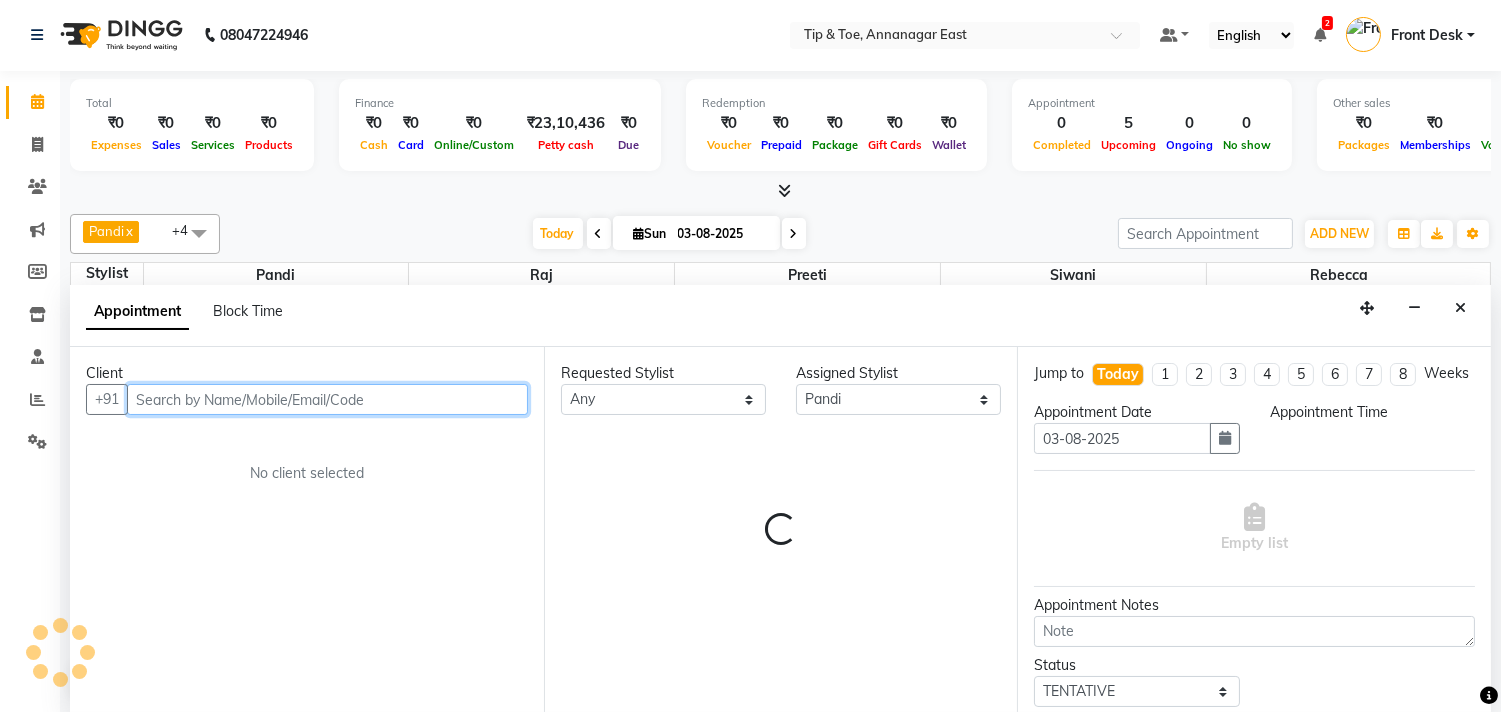 select on "810" 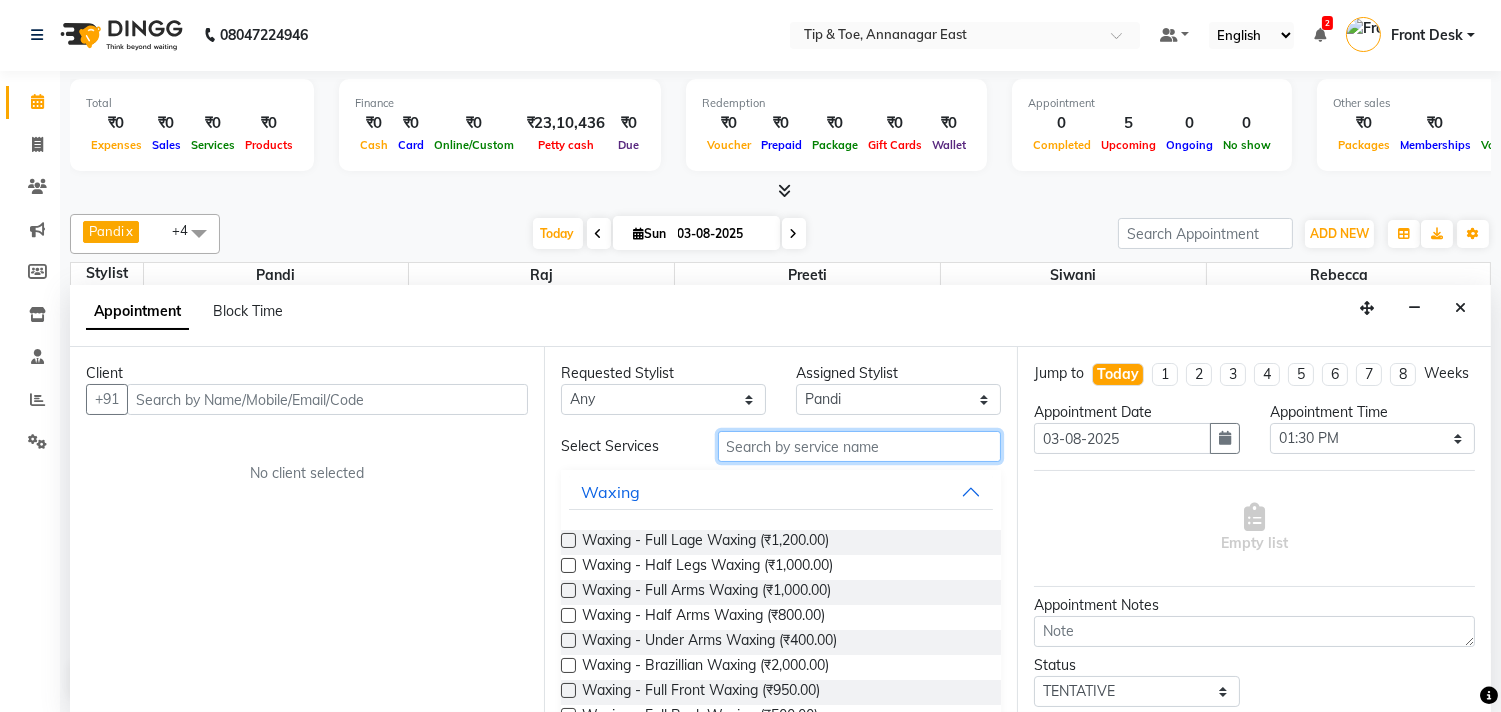 click at bounding box center (860, 446) 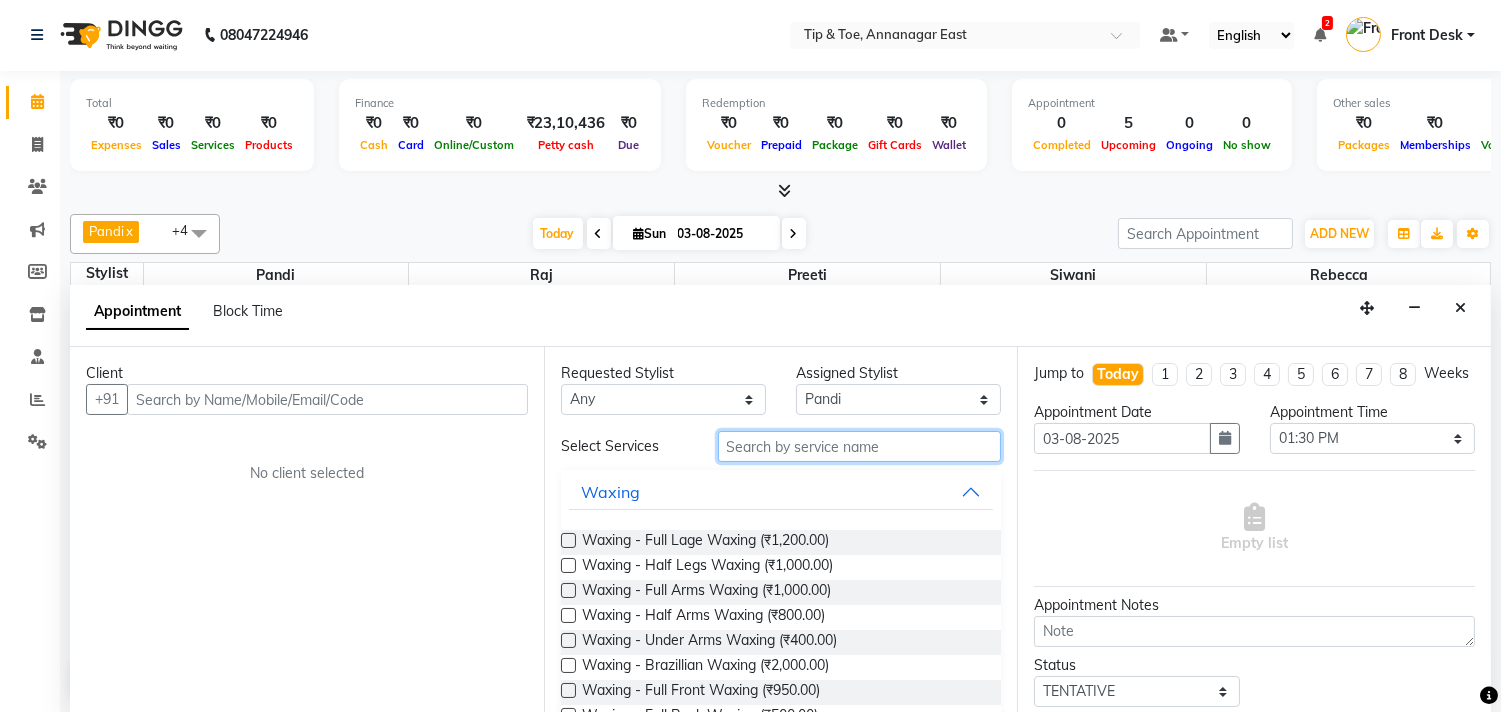 type on "e" 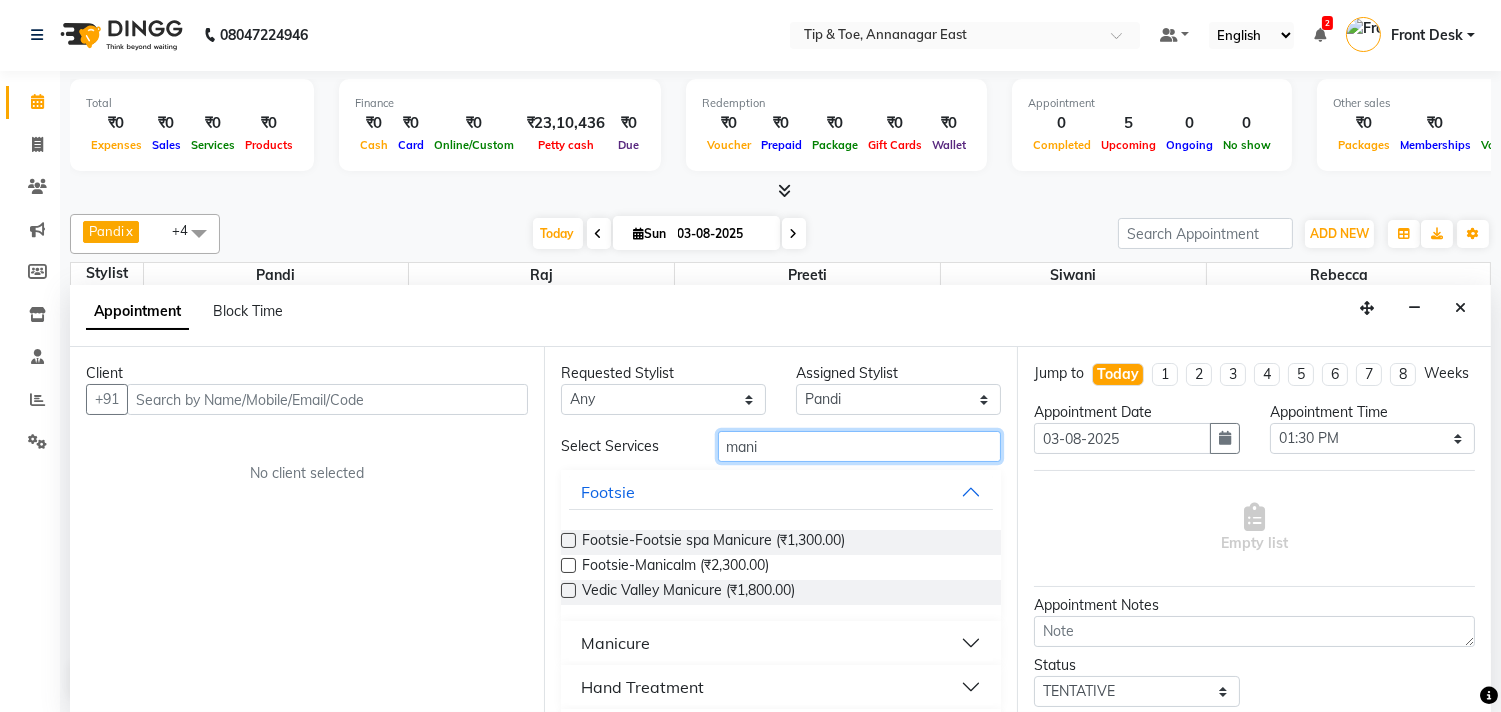 type on "mani" 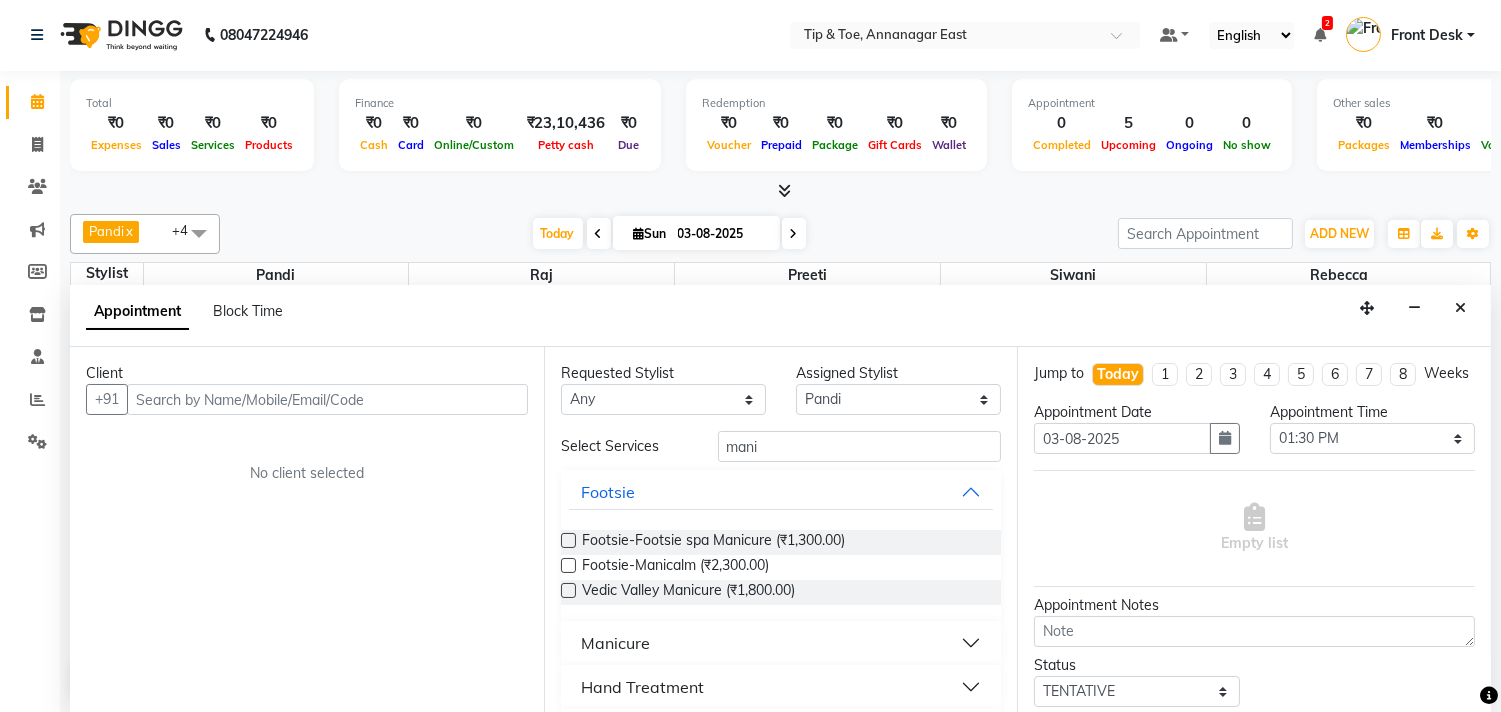 click on "Hand Treatment" at bounding box center [781, 687] 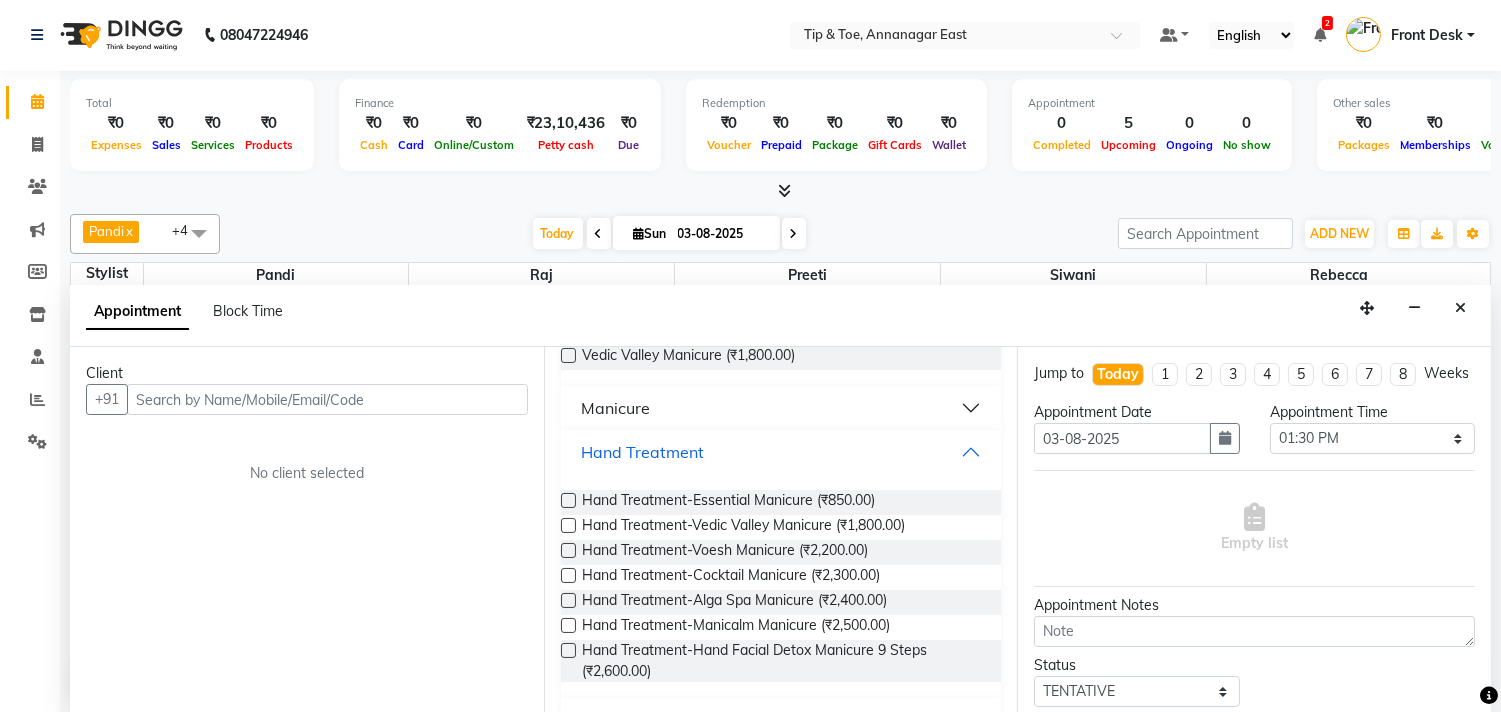scroll, scrollTop: 280, scrollLeft: 0, axis: vertical 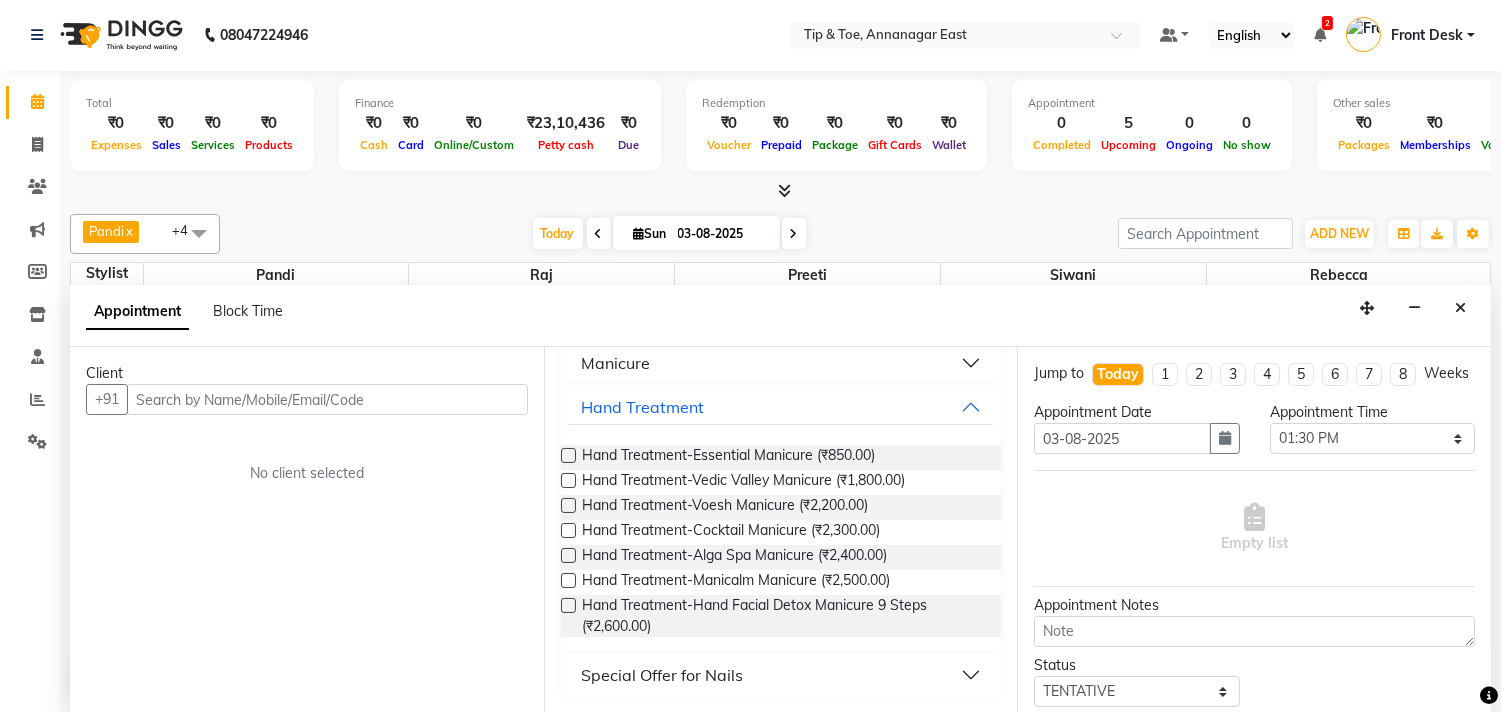 click at bounding box center (568, 455) 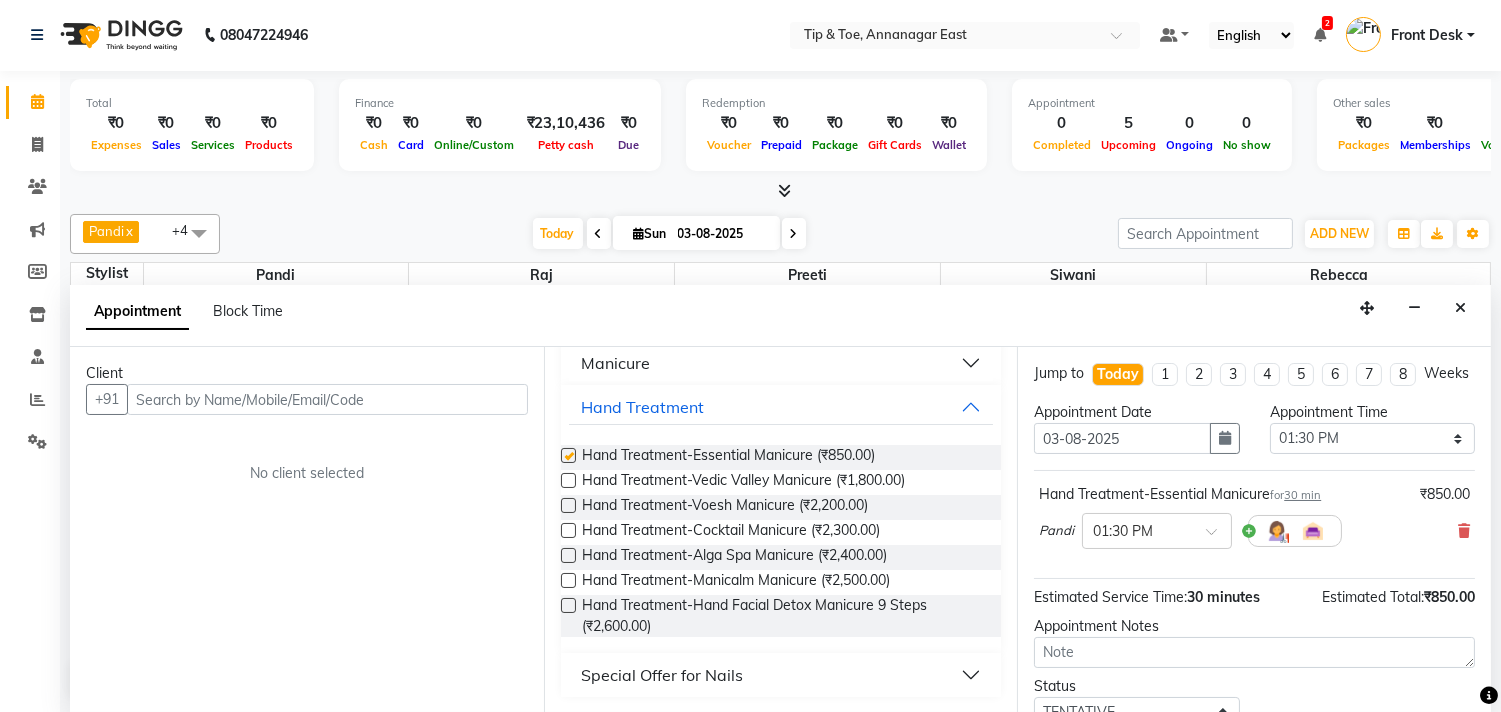 checkbox on "false" 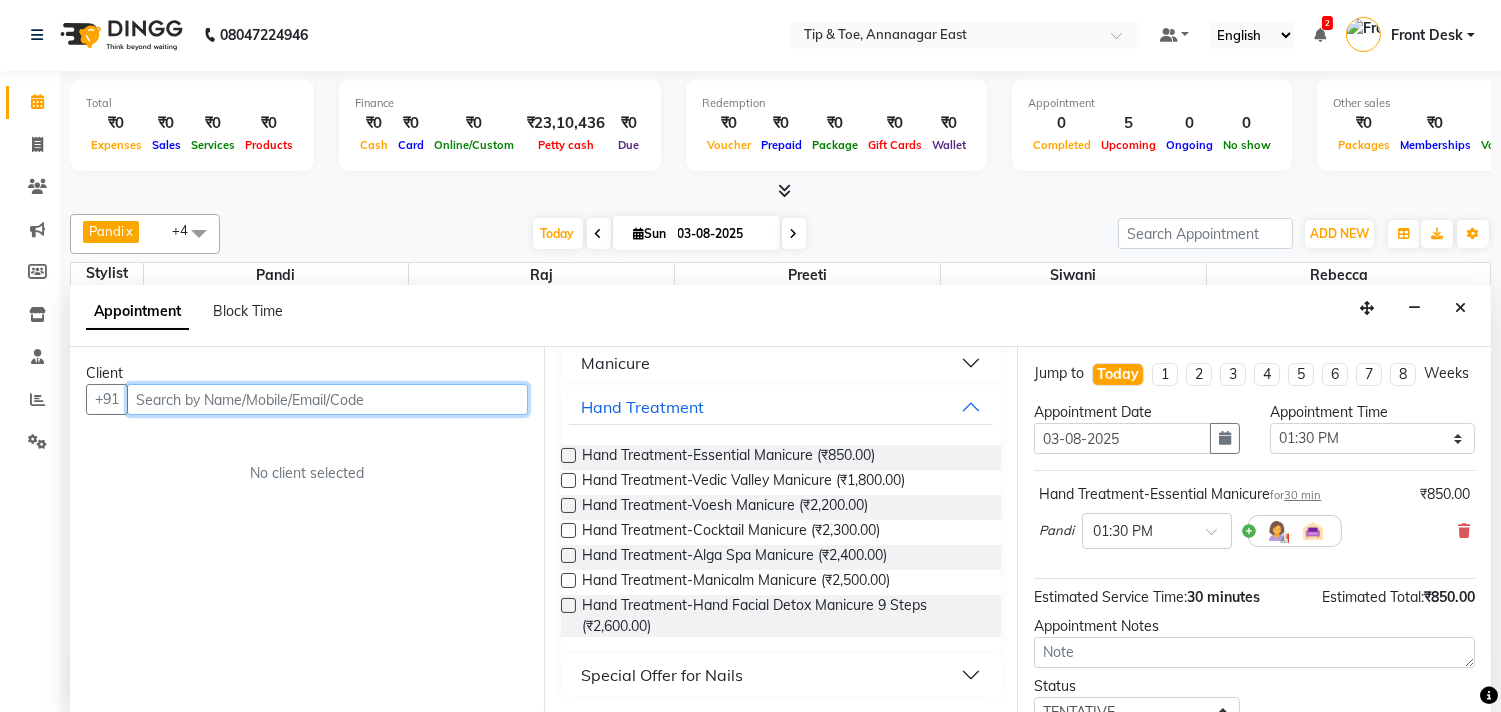 click at bounding box center (327, 399) 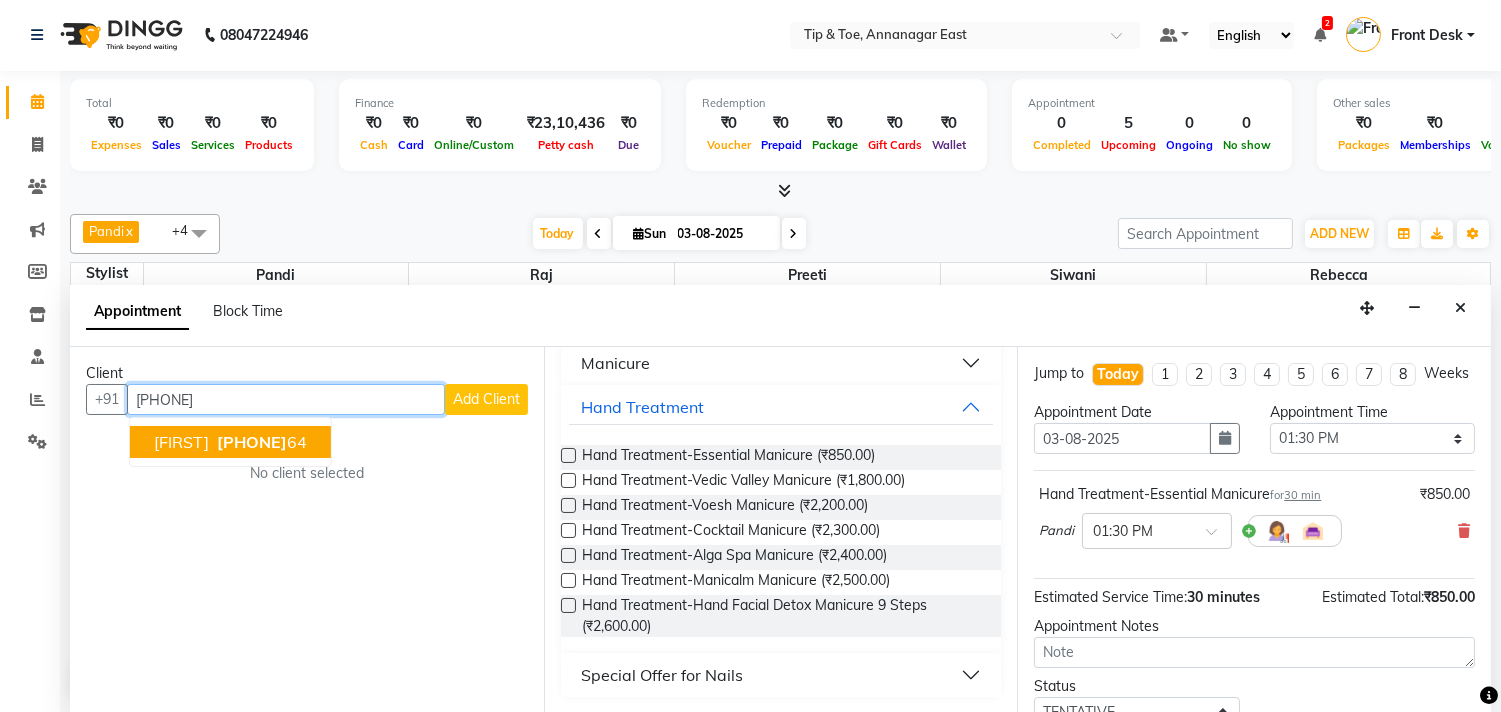 click on "[PHONE]" at bounding box center [260, 442] 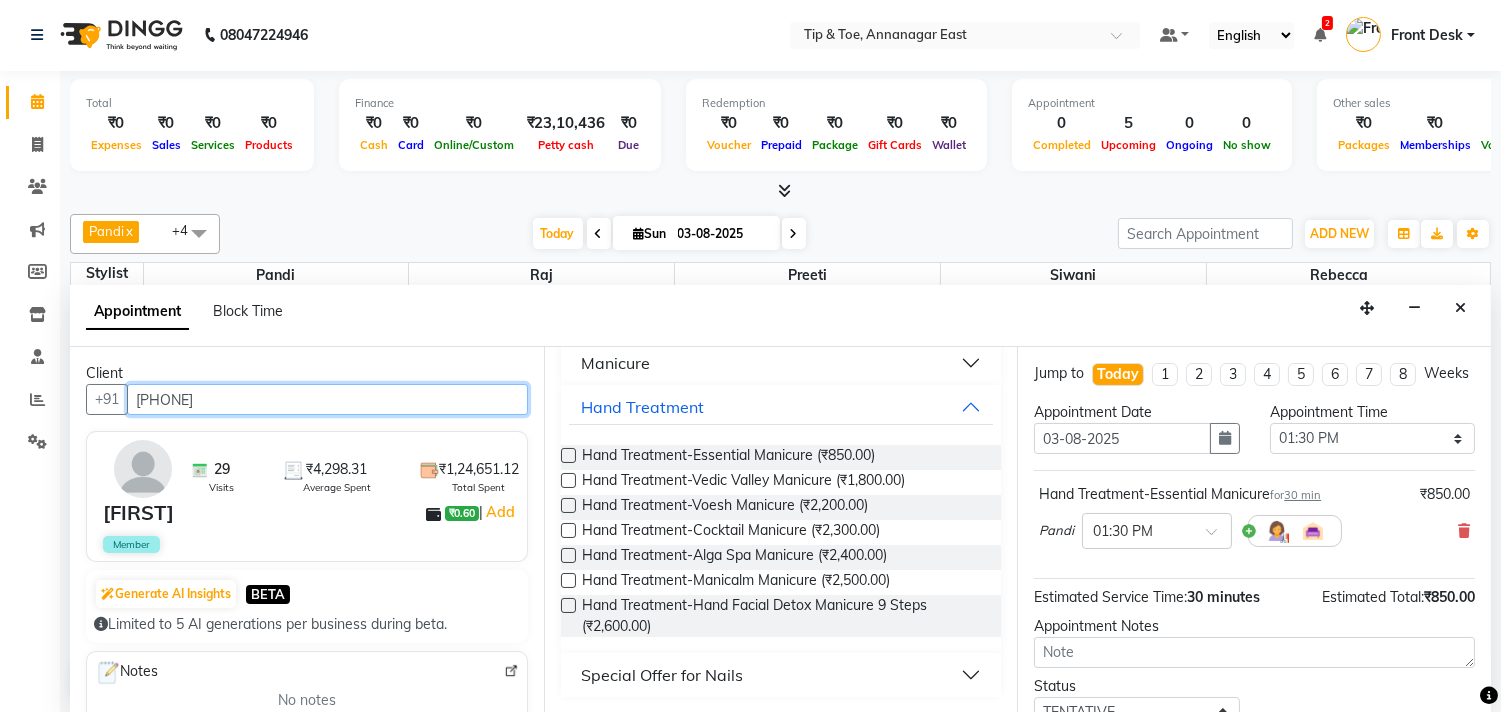 scroll, scrollTop: 0, scrollLeft: 0, axis: both 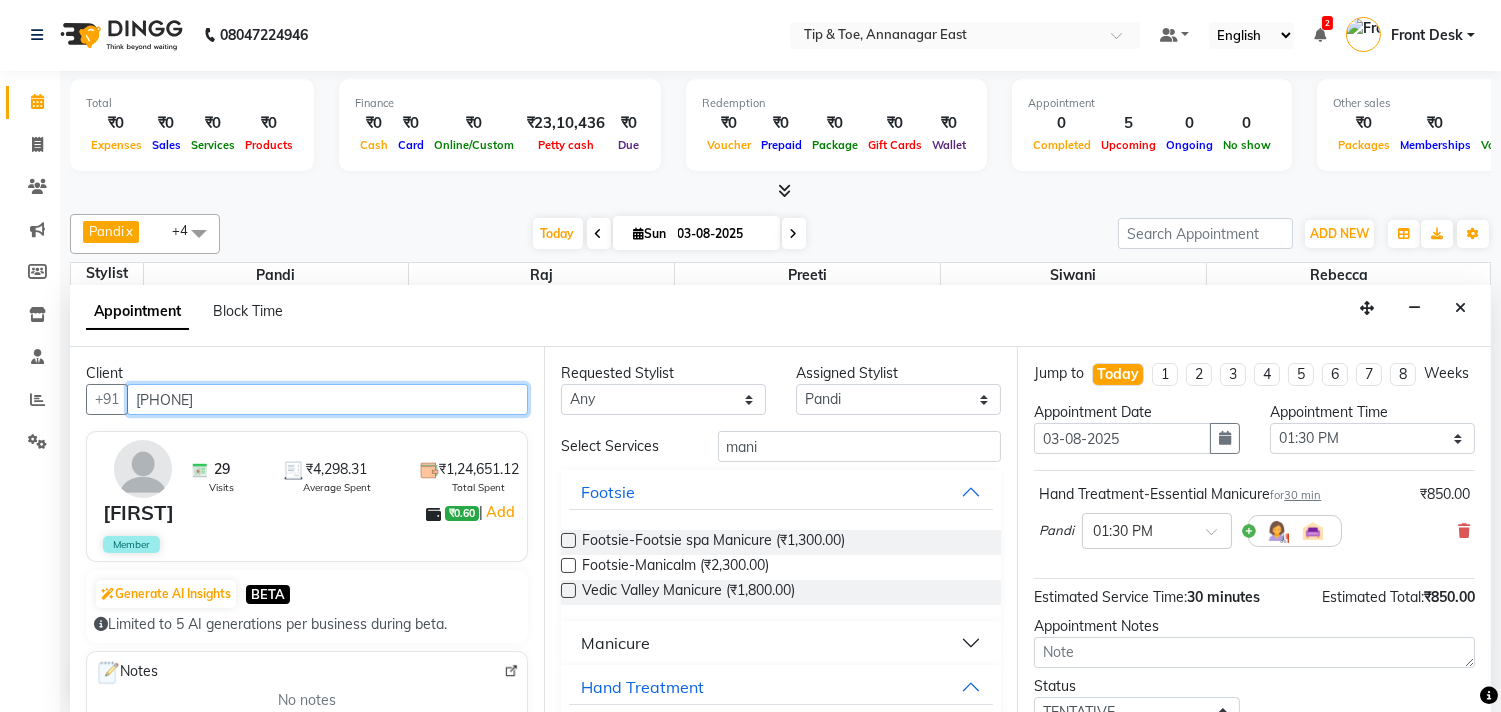 type on "[PHONE]" 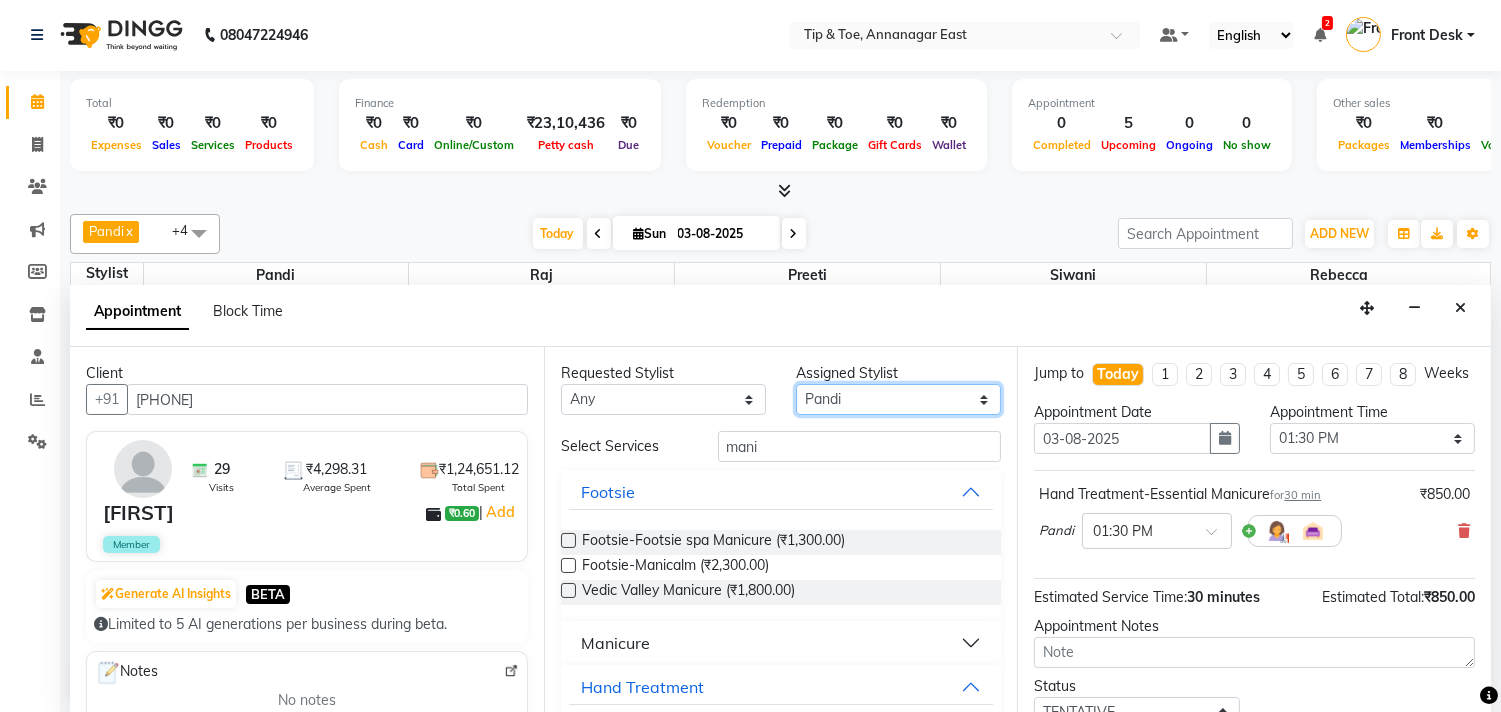 click on "Select afroz Afroz Pandi Preeti Raj Rebecca Ricky Manager Siwani" at bounding box center (898, 399) 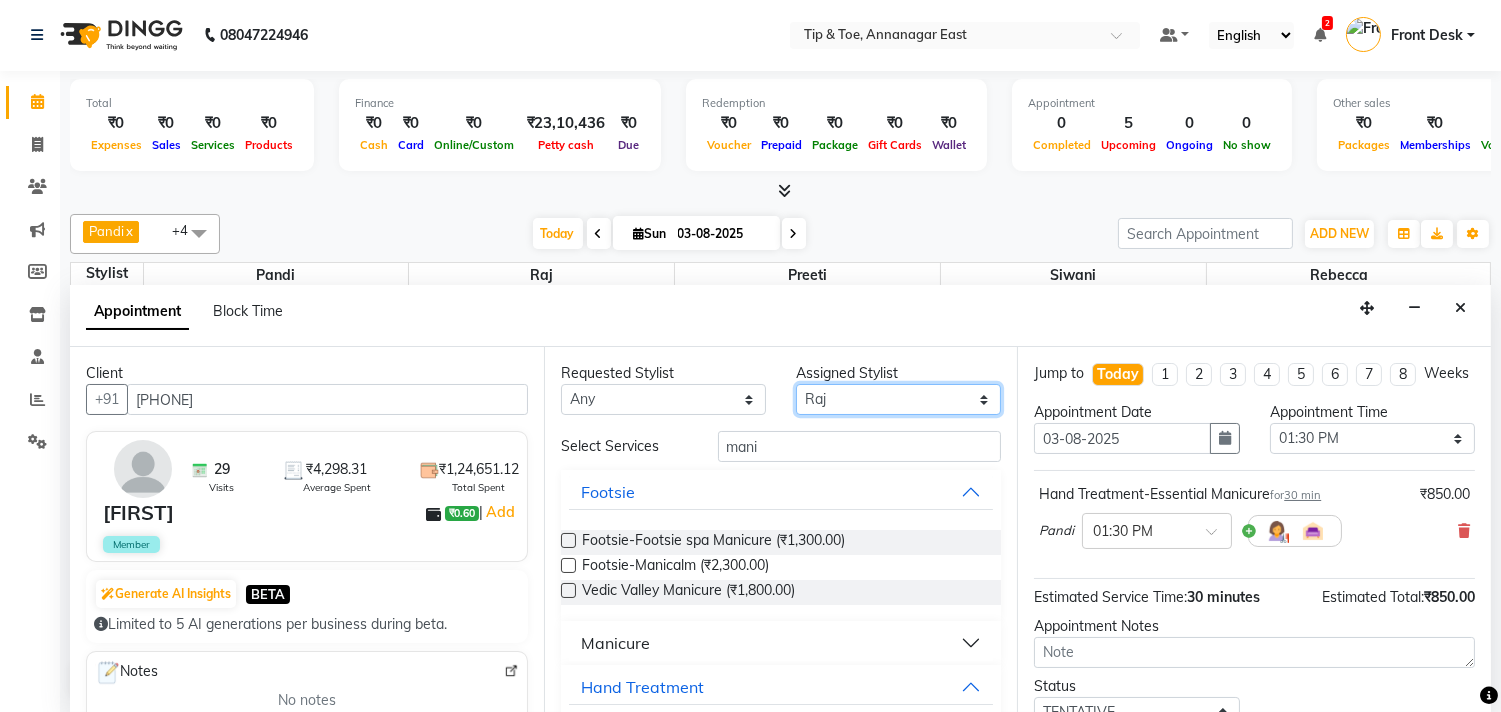 click on "Select afroz Afroz Pandi Preeti Raj Rebecca Ricky Manager Siwani" at bounding box center [898, 399] 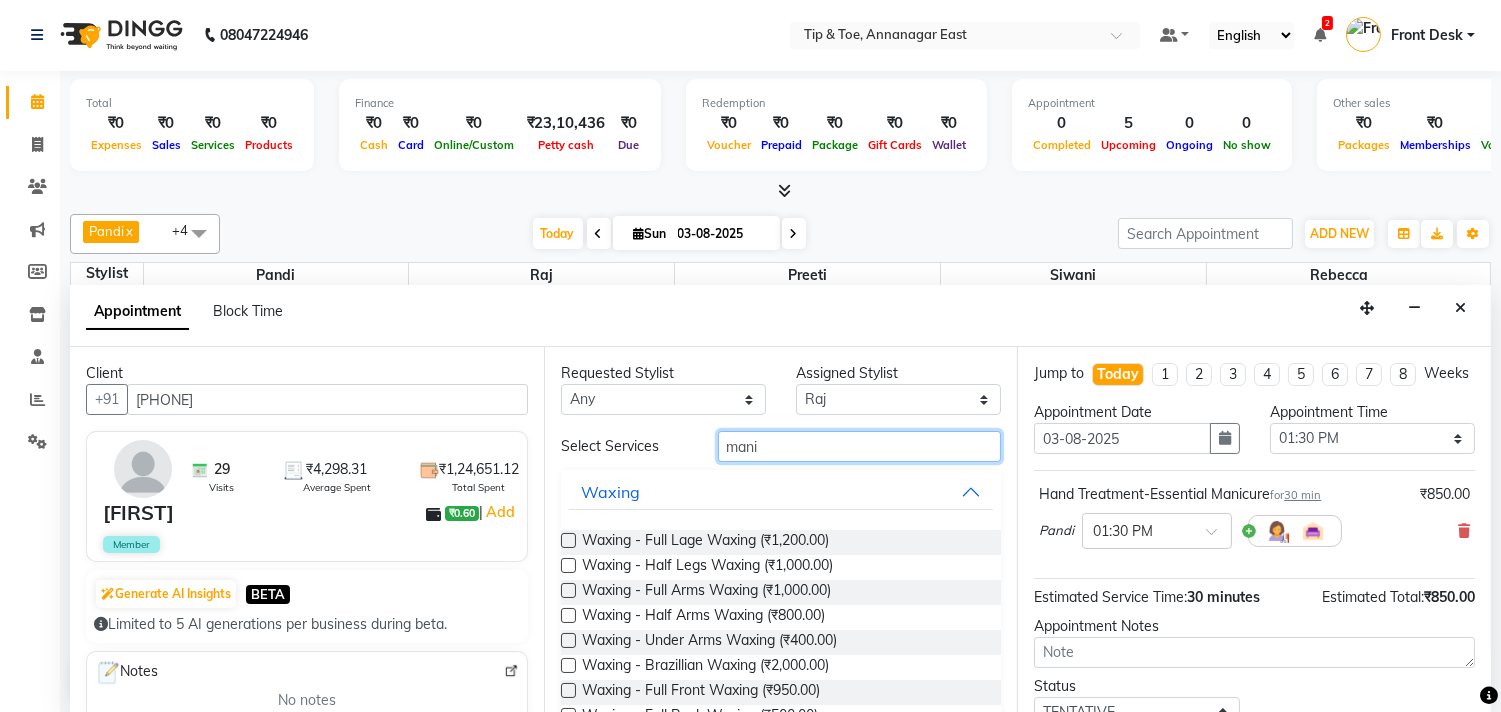 click on "mani" at bounding box center [860, 446] 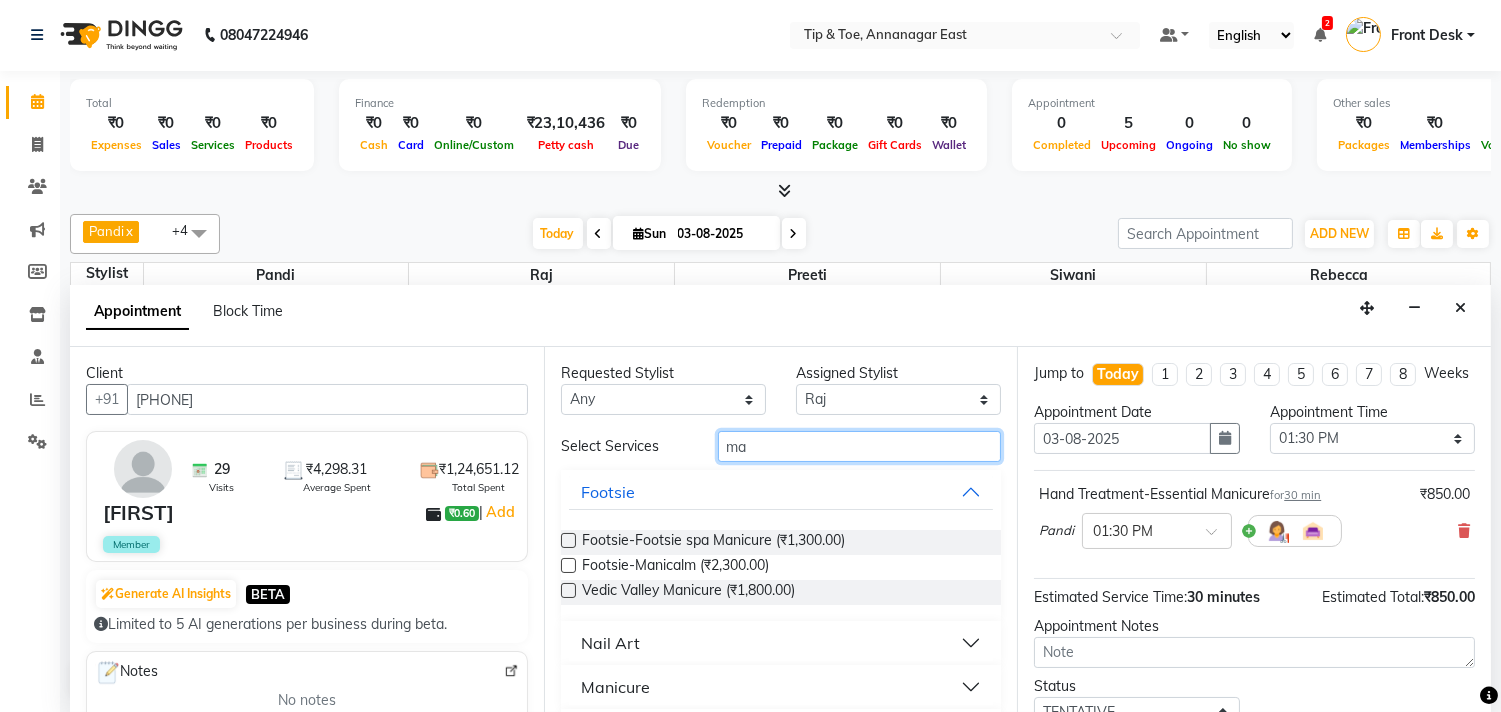 type on "m" 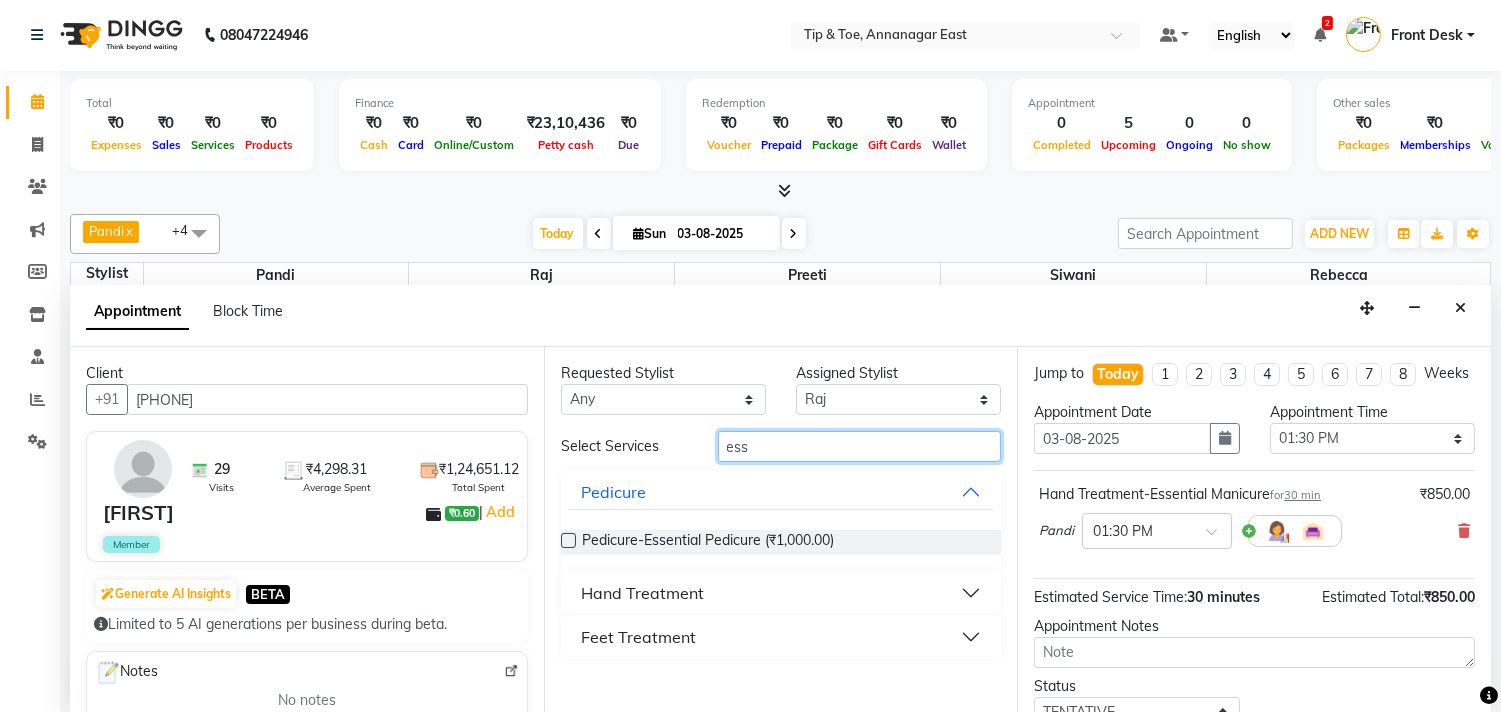 type on "ess" 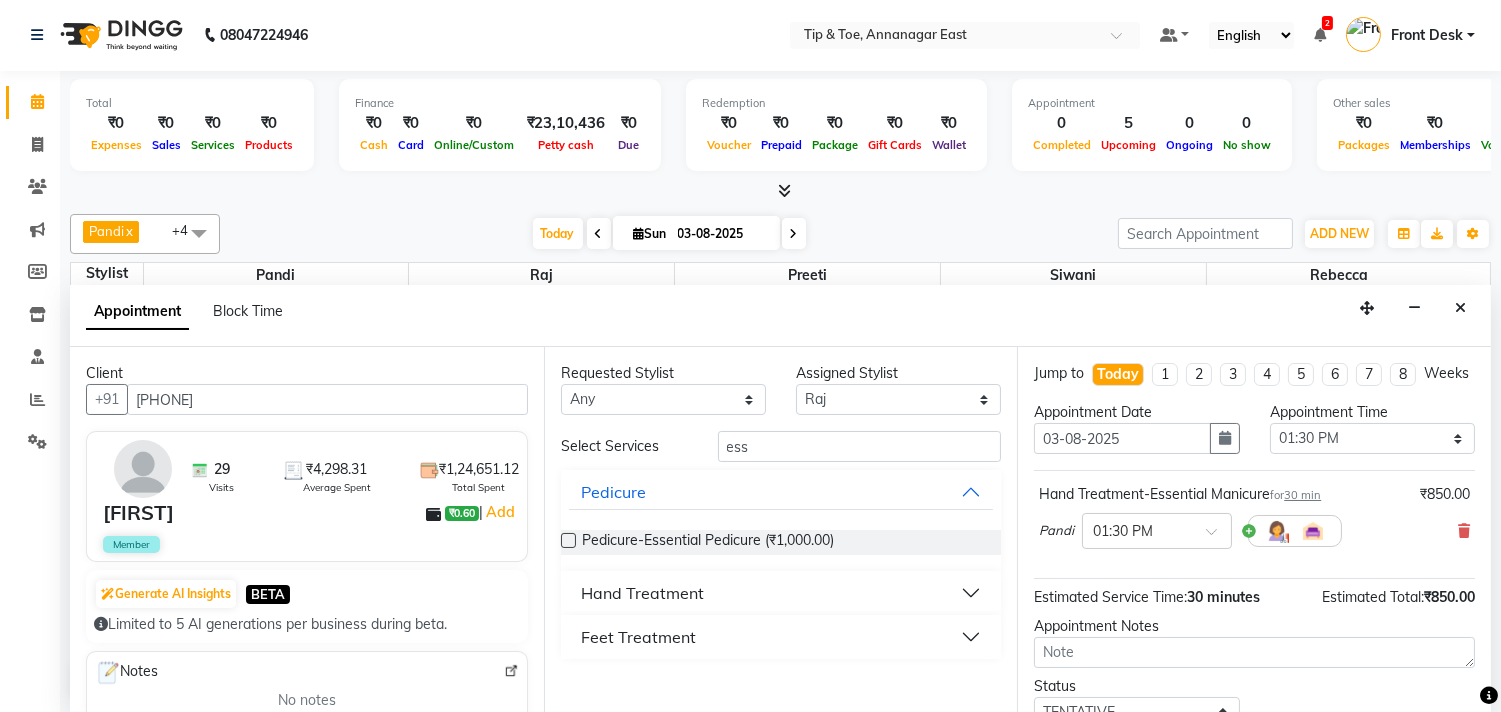 click at bounding box center (568, 540) 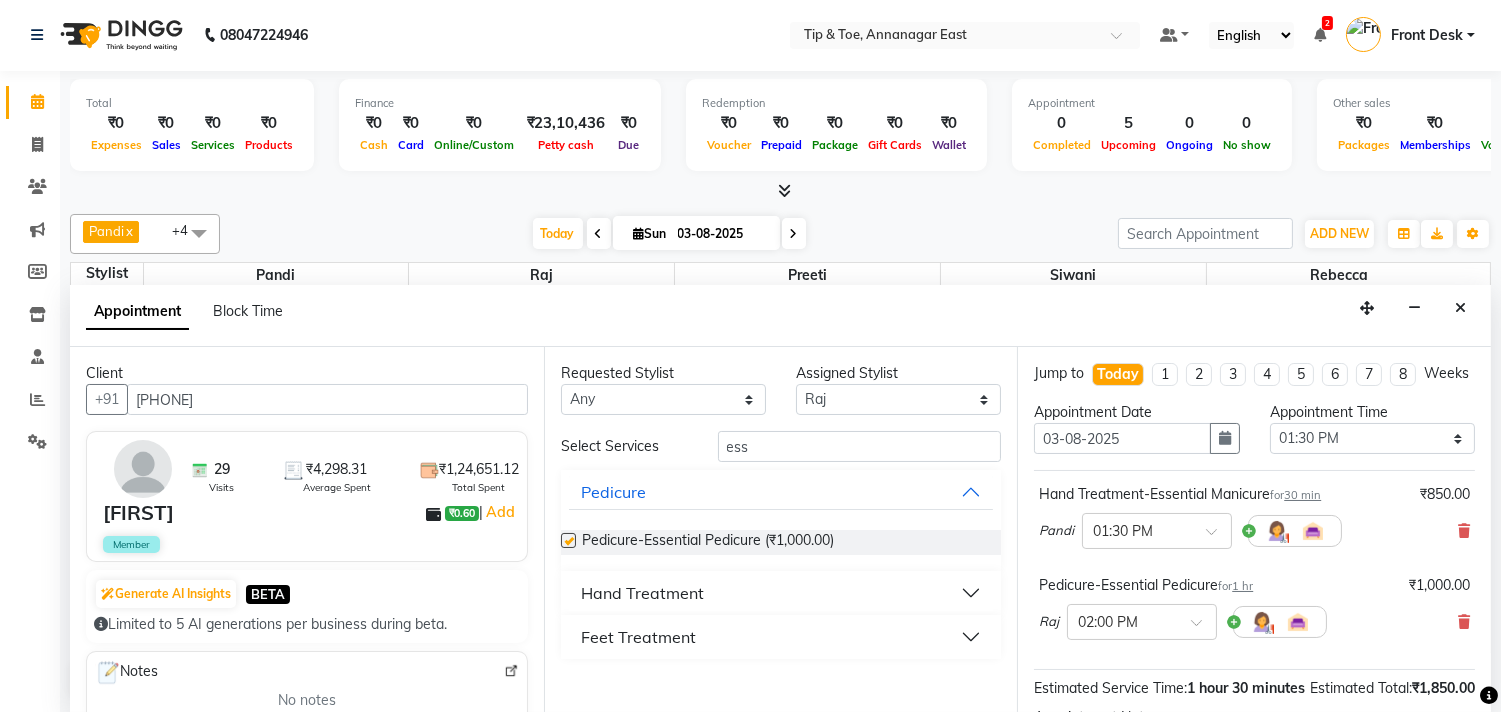 checkbox on "false" 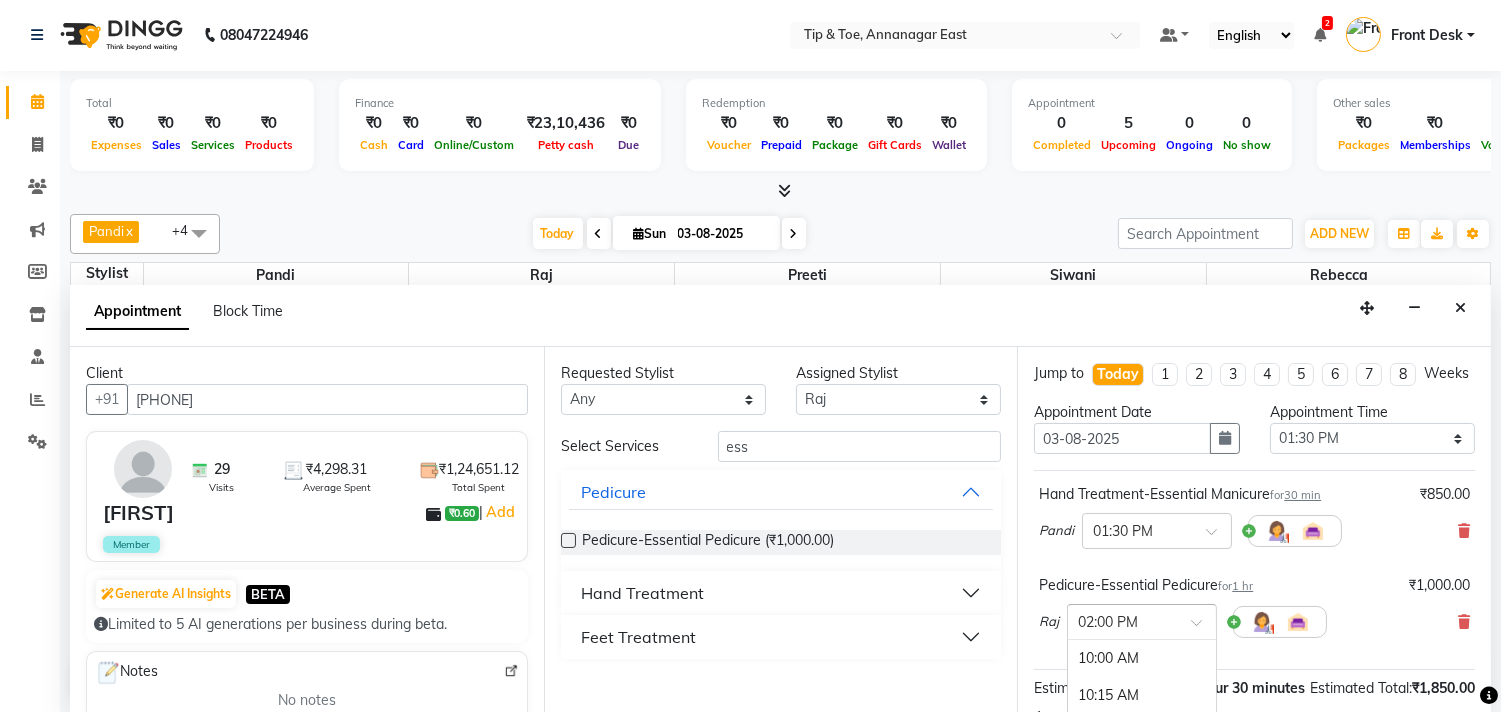 click at bounding box center (1203, 628) 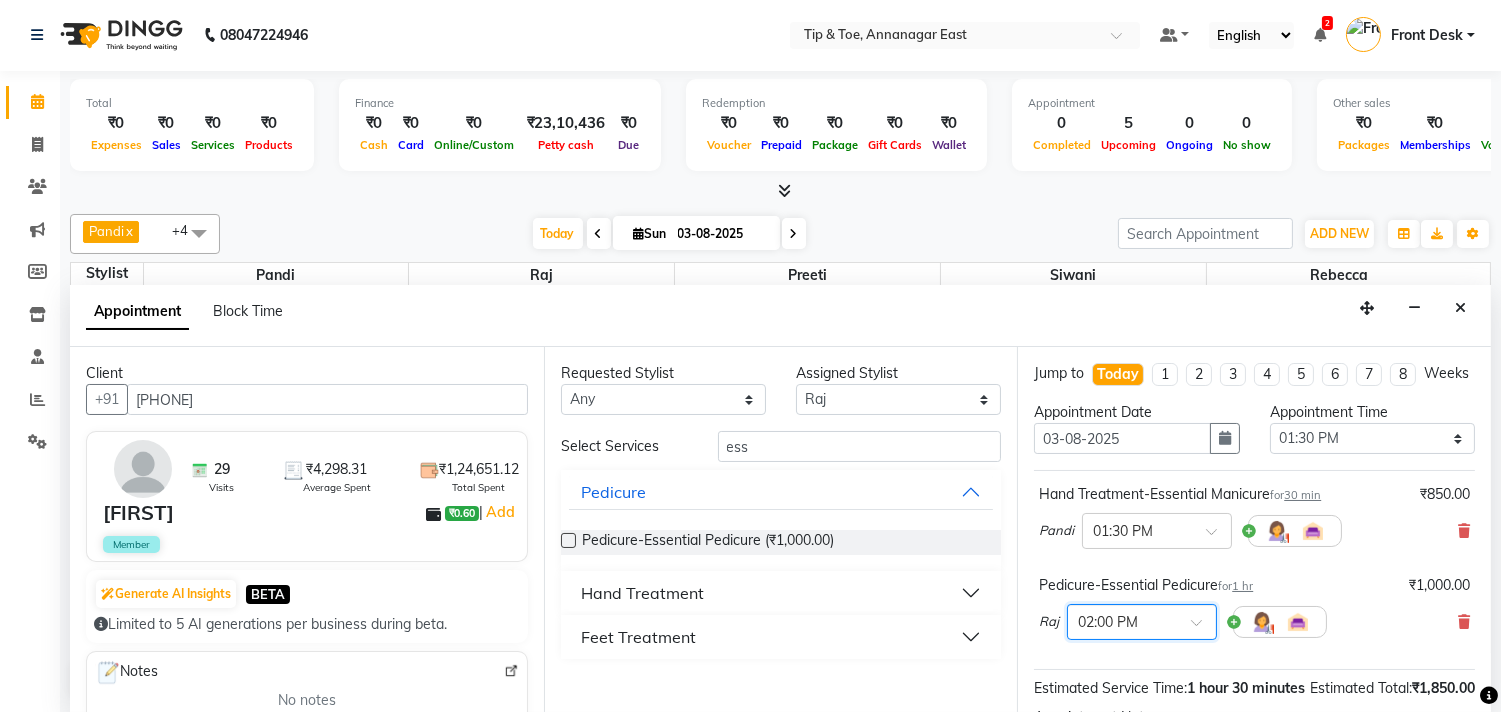 scroll, scrollTop: 272, scrollLeft: 0, axis: vertical 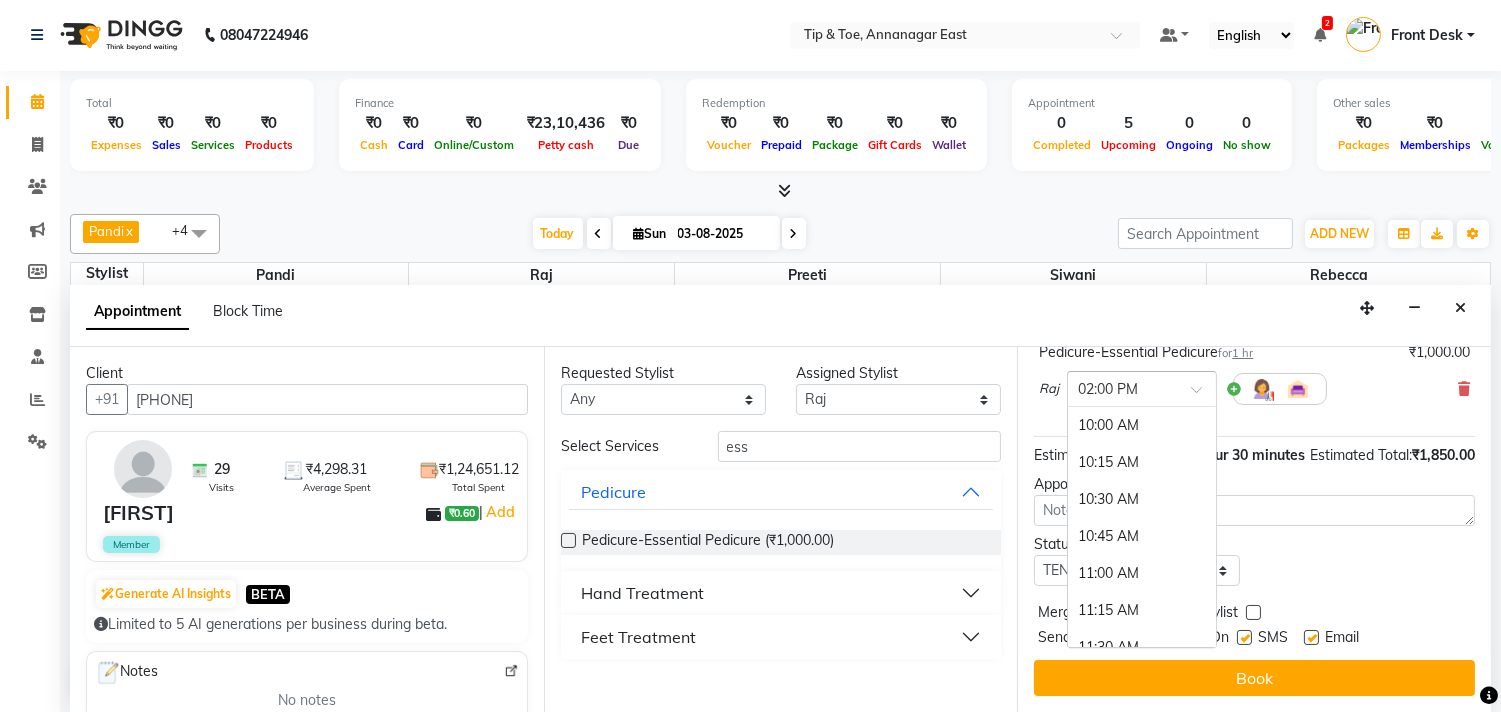 click at bounding box center [1203, 395] 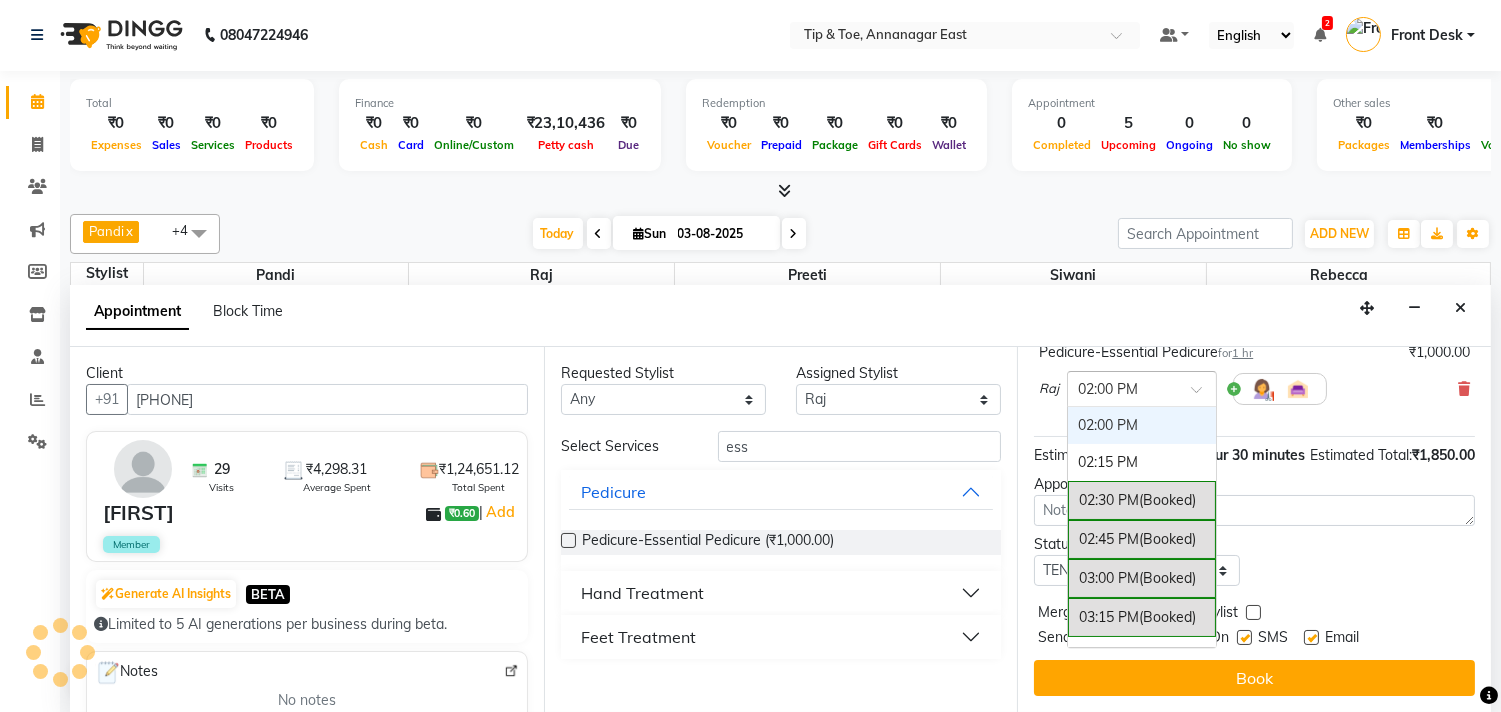 scroll, scrollTop: 390, scrollLeft: 0, axis: vertical 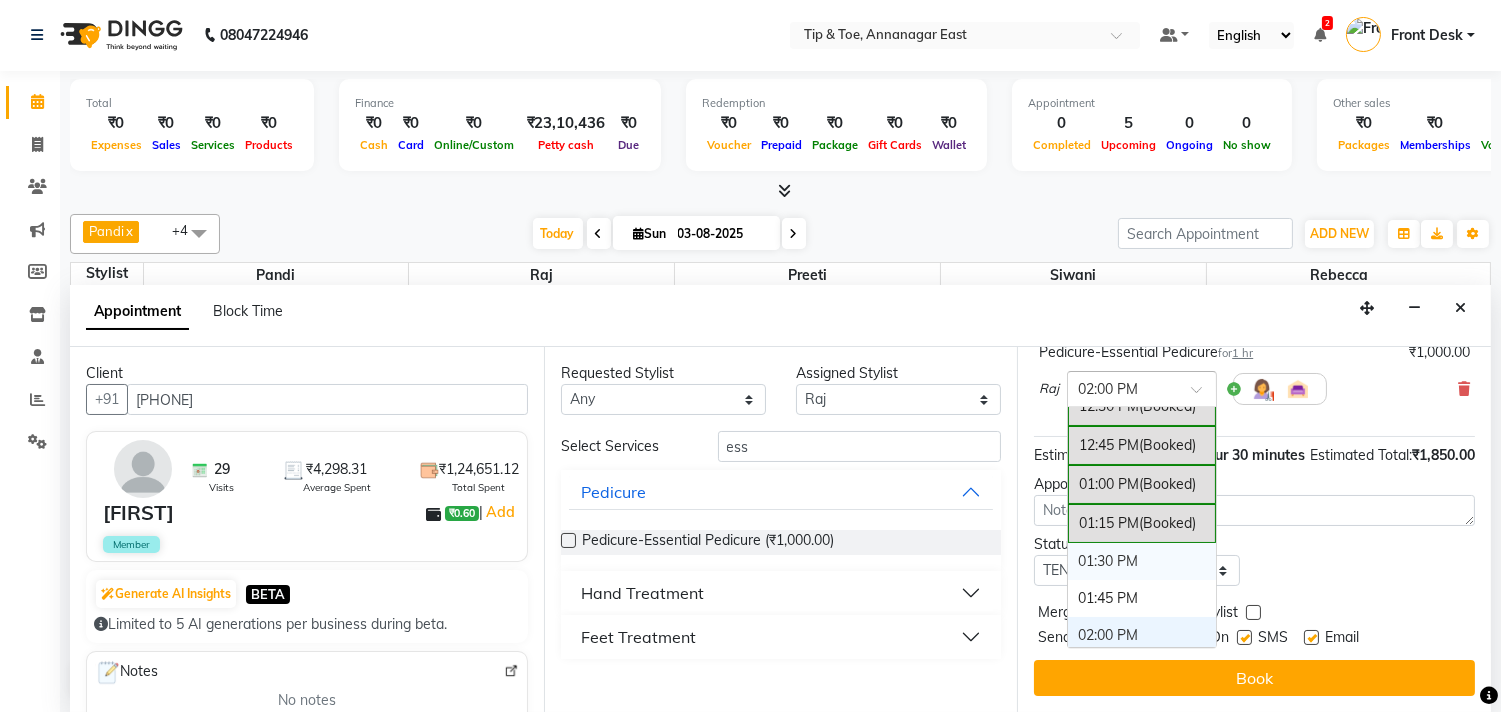click on "01:30 PM" at bounding box center [1142, 561] 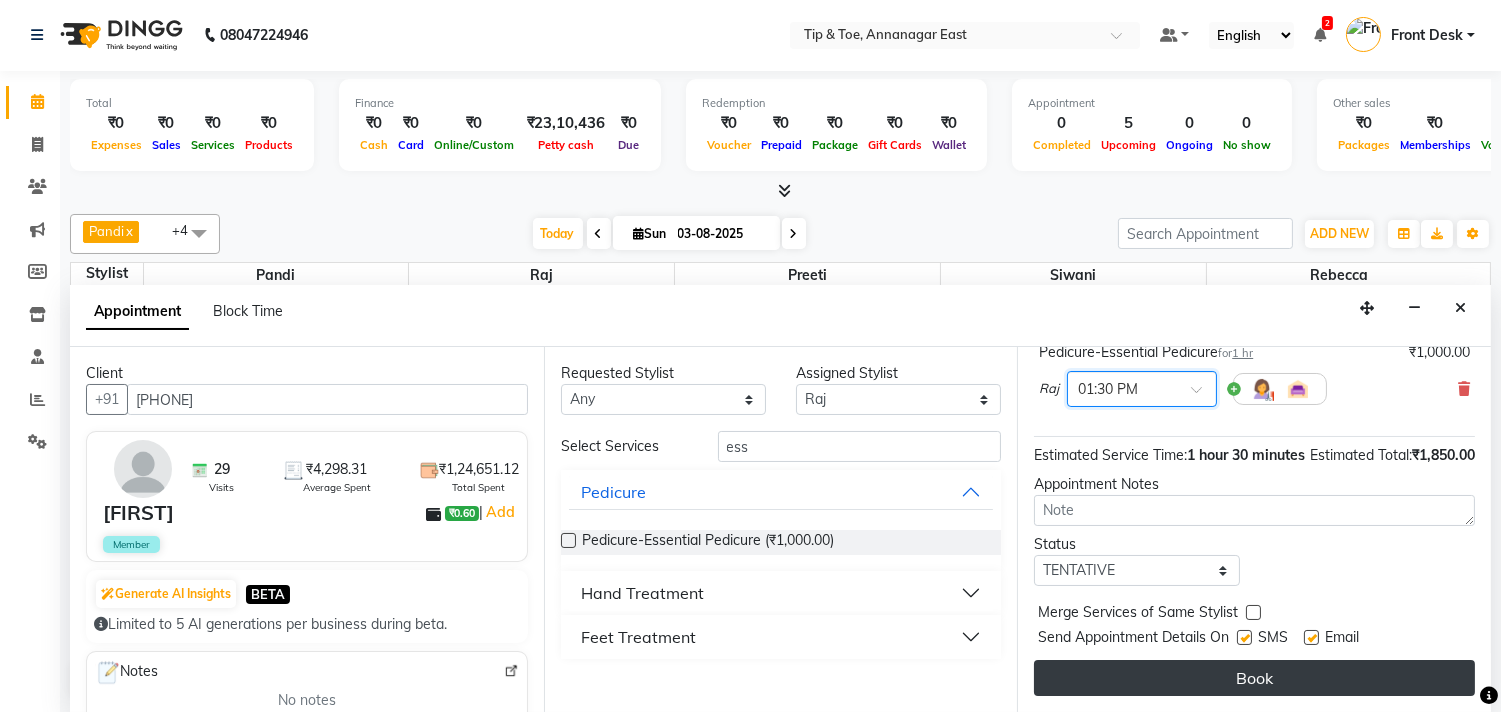 click on "Book" at bounding box center [1254, 678] 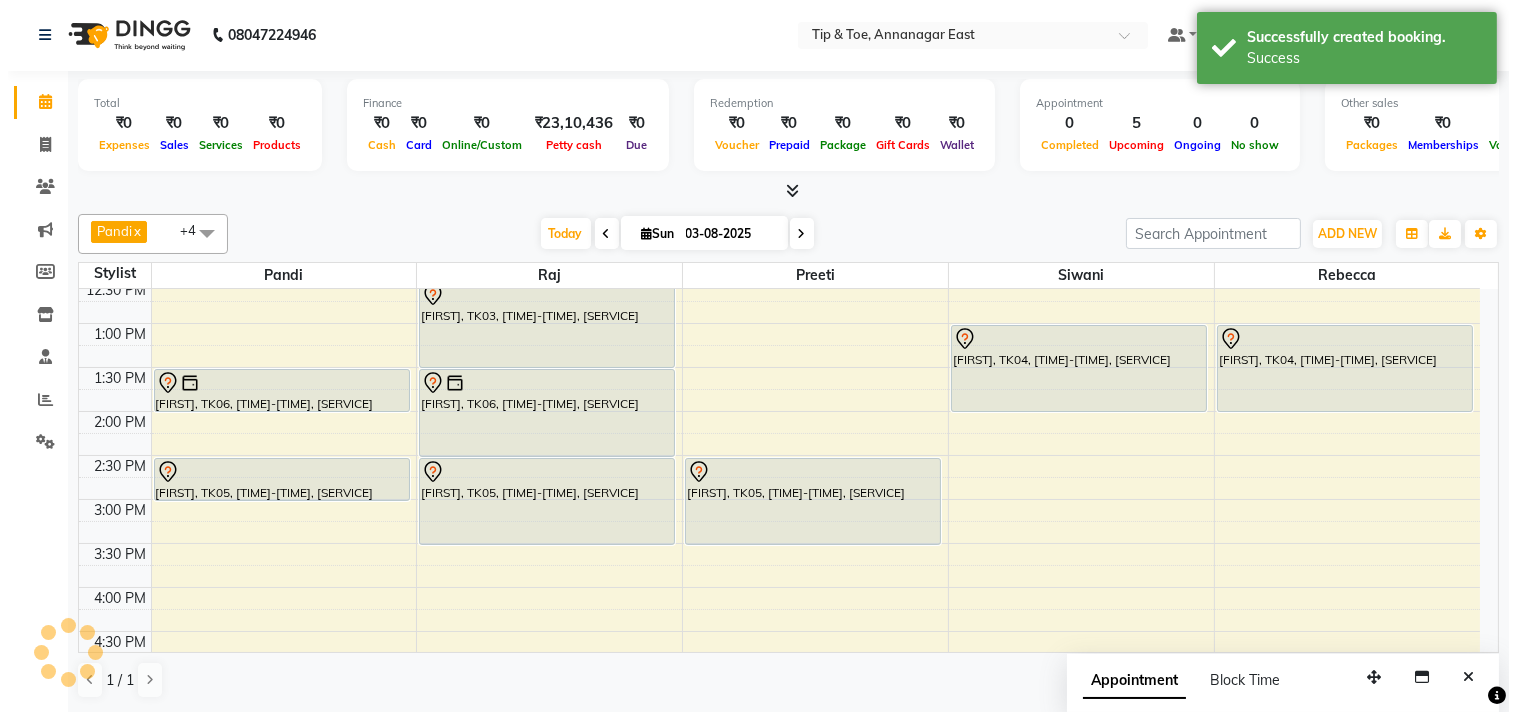 scroll, scrollTop: 0, scrollLeft: 0, axis: both 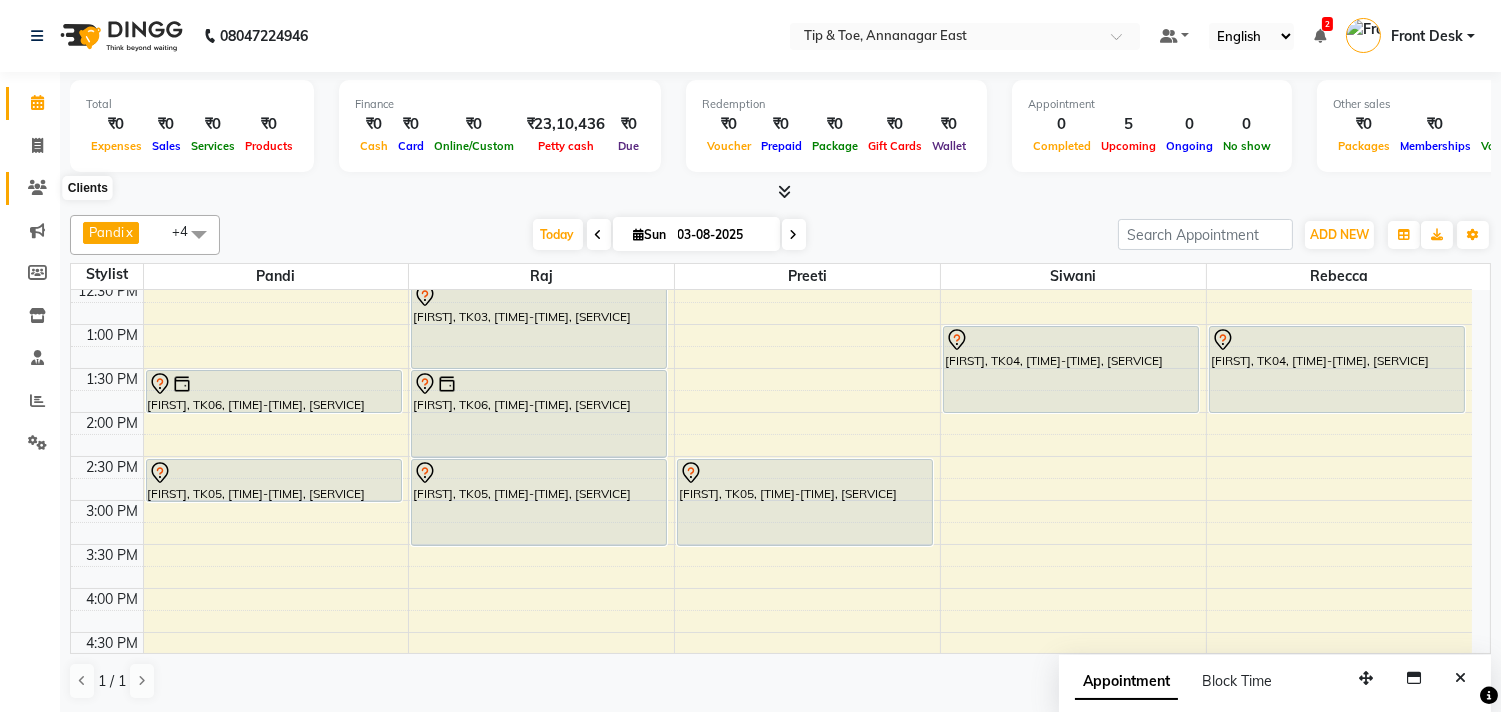click 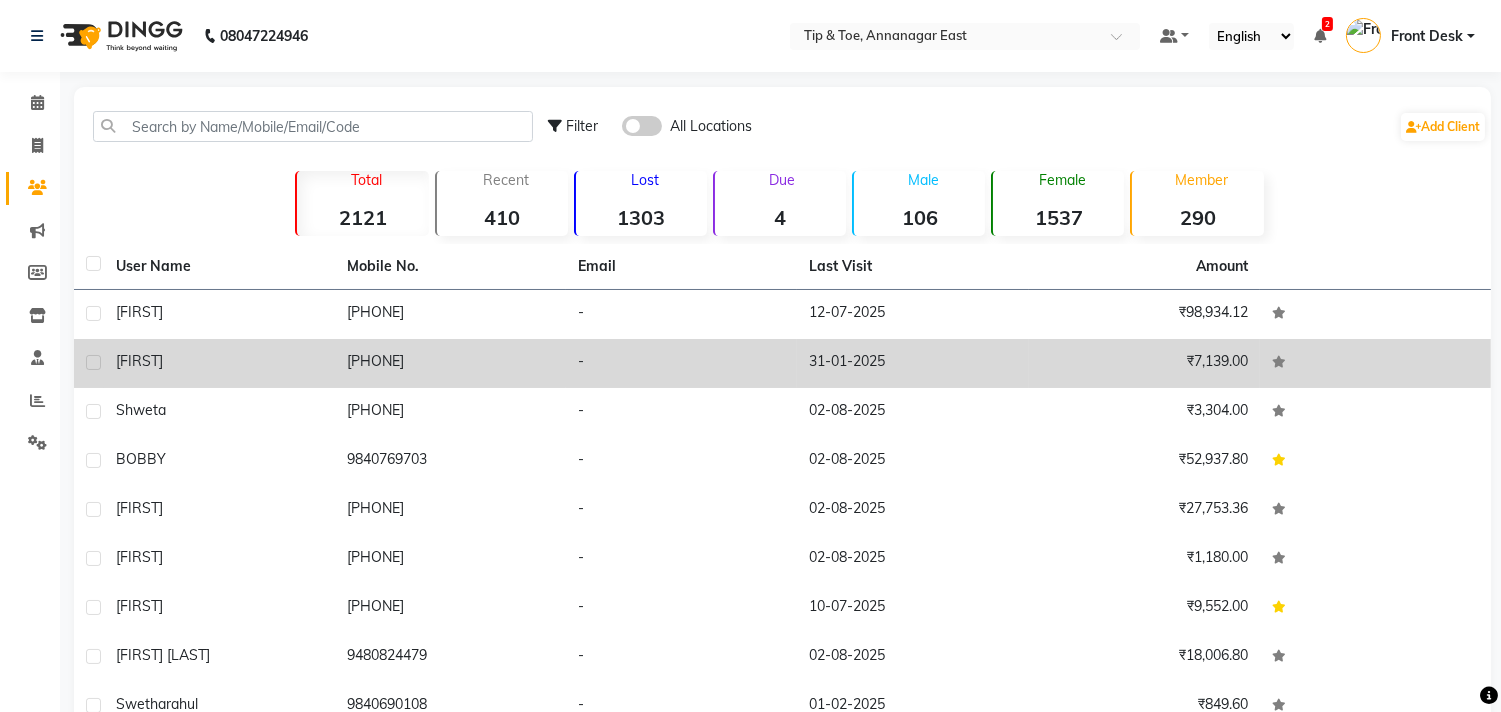 click on "[FIRST]" 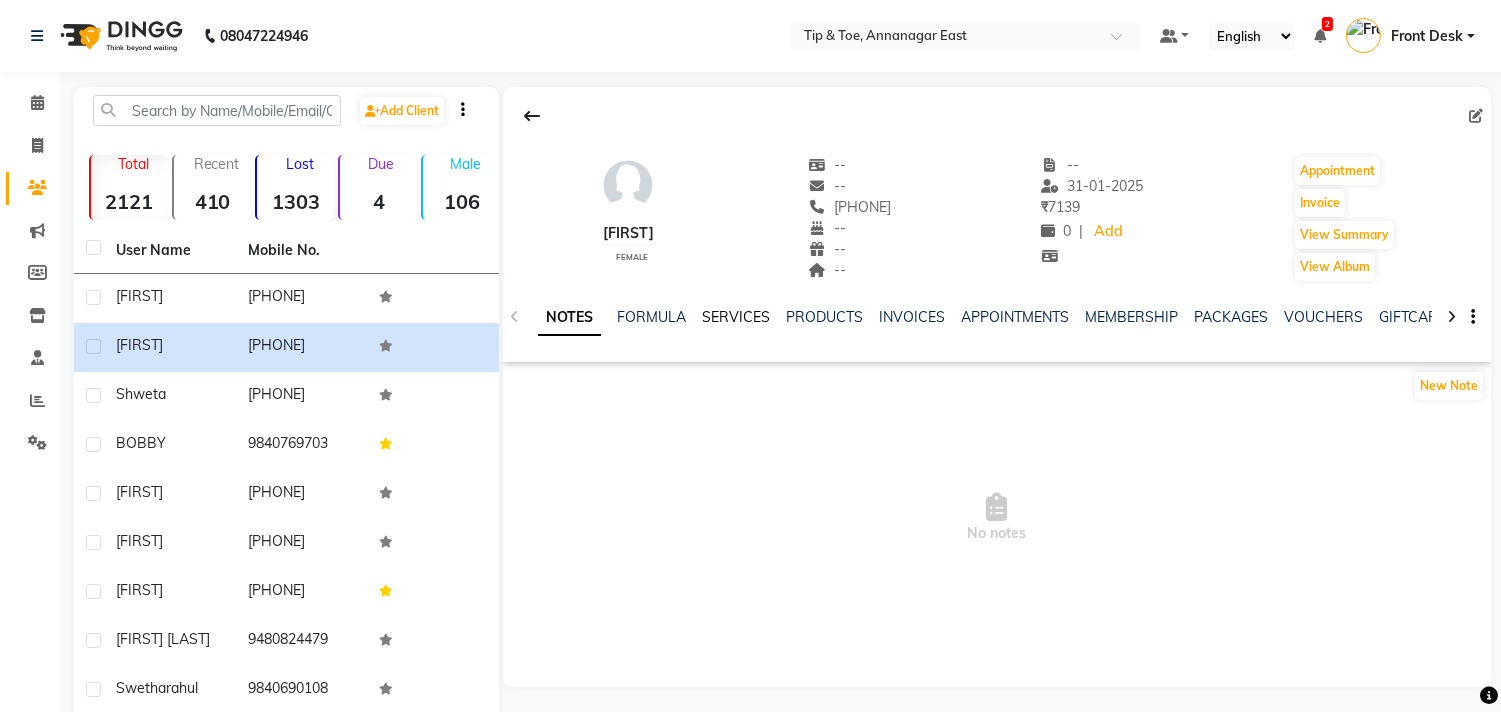 click on "SERVICES" 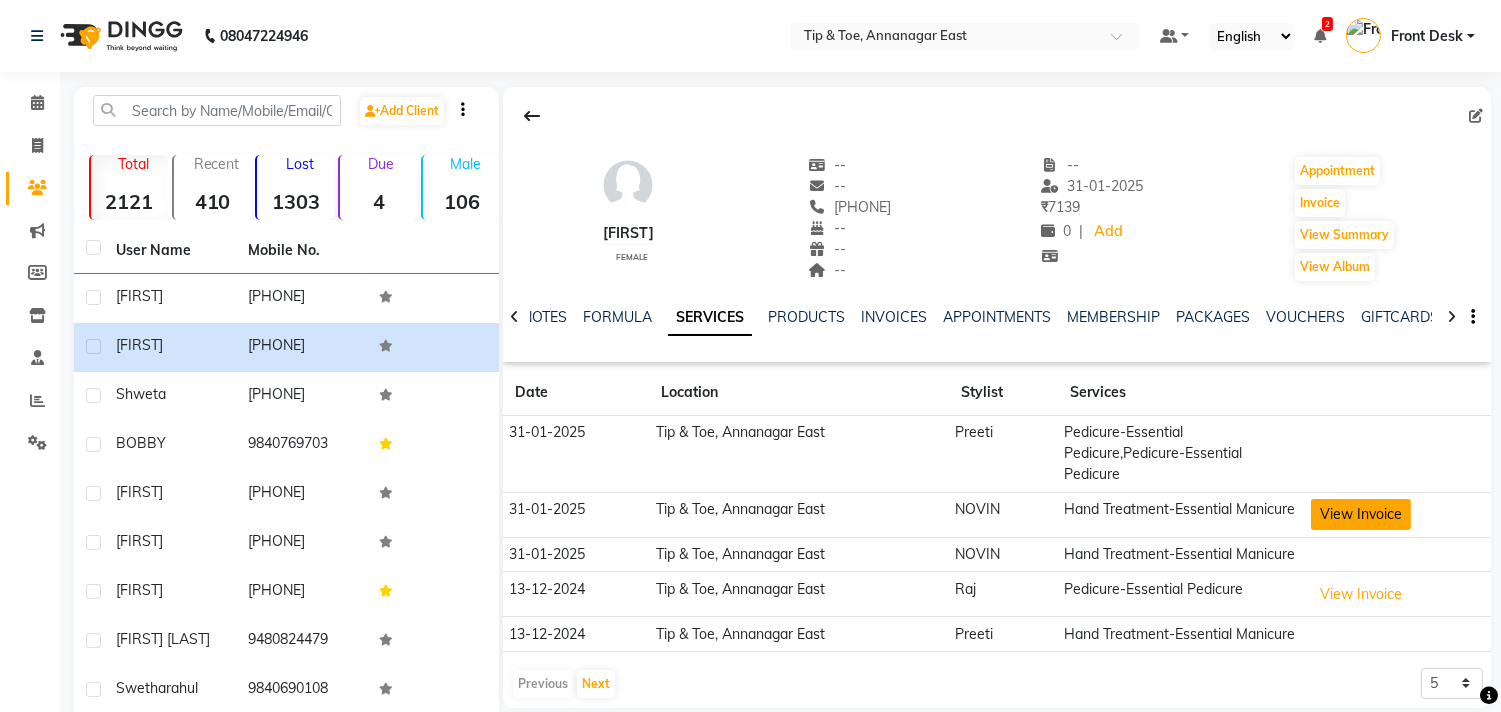 click on "View Invoice" 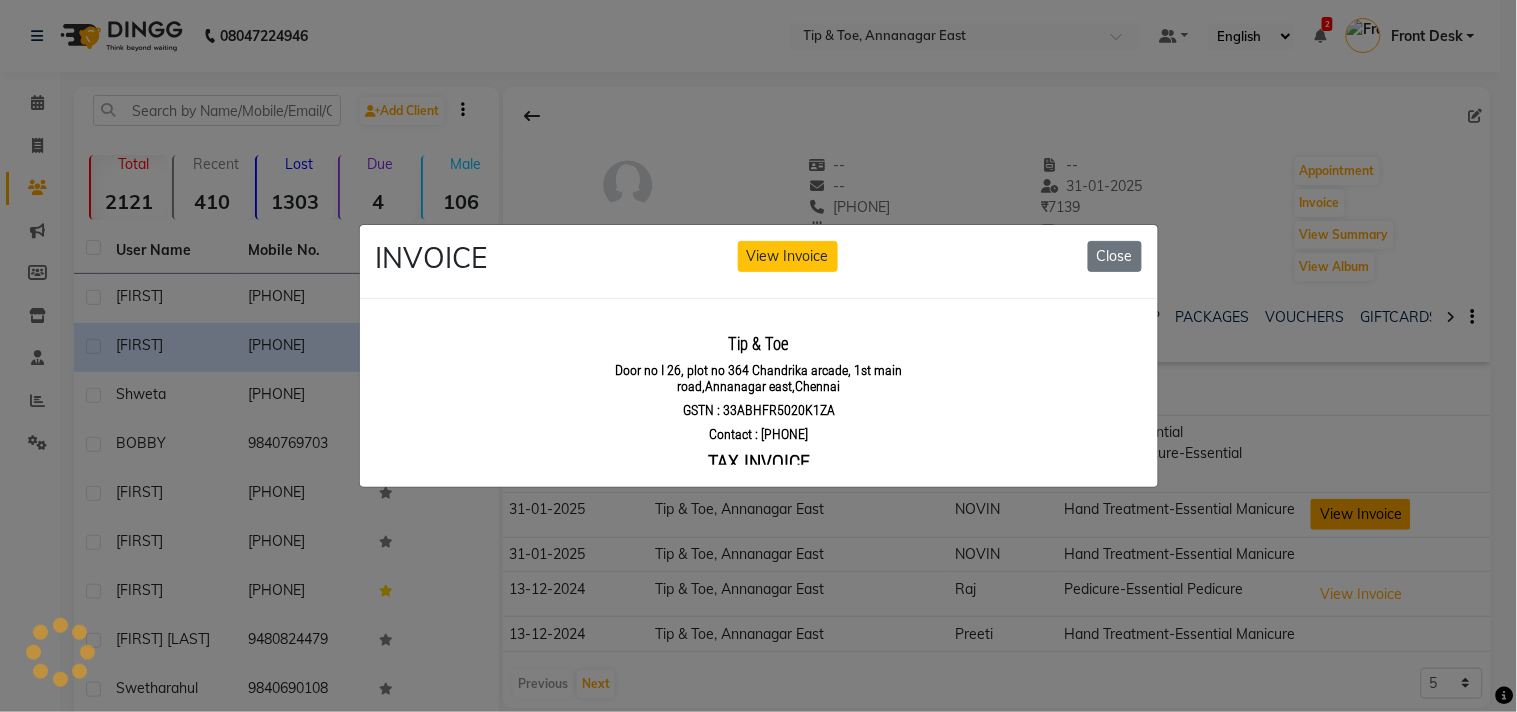 scroll, scrollTop: 0, scrollLeft: 0, axis: both 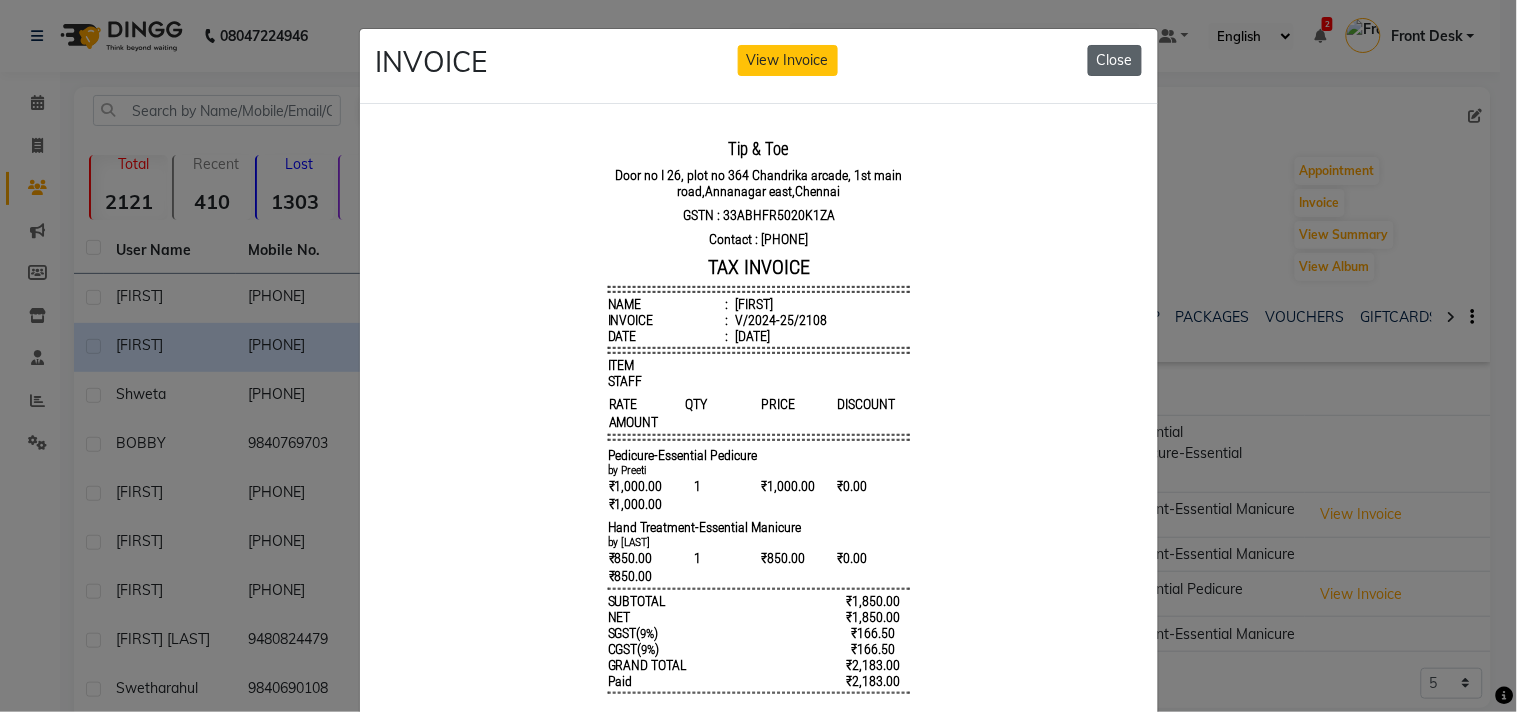 click on "Close" 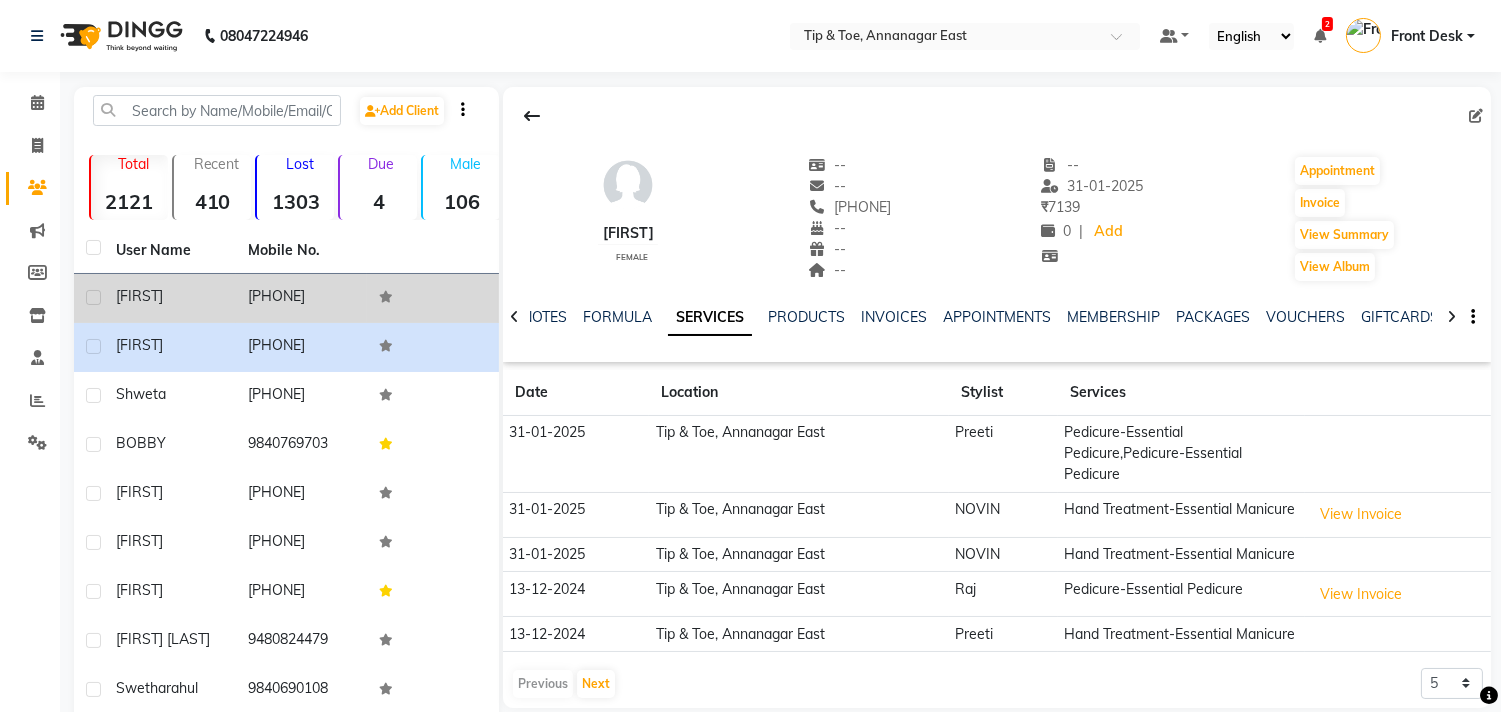 click on "[FIRST]" 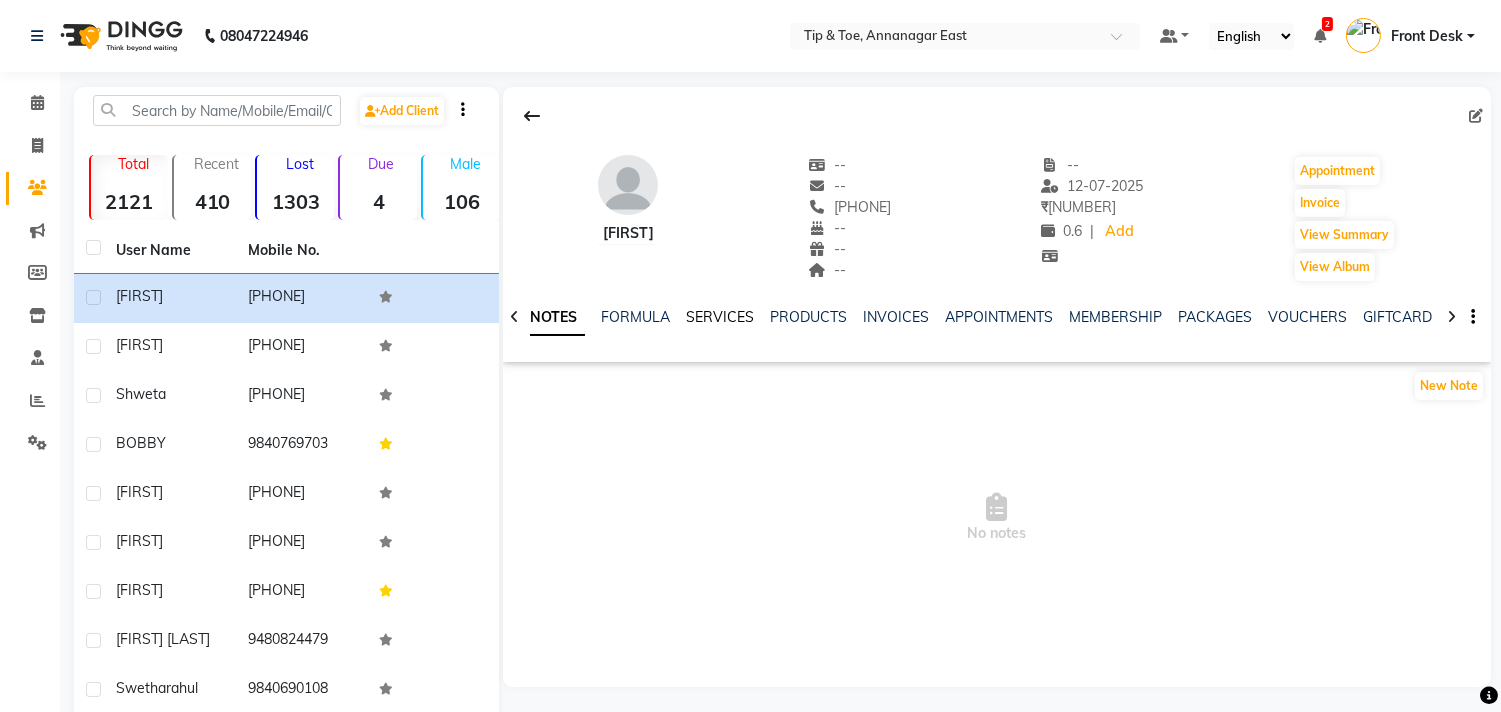 click on "SERVICES" 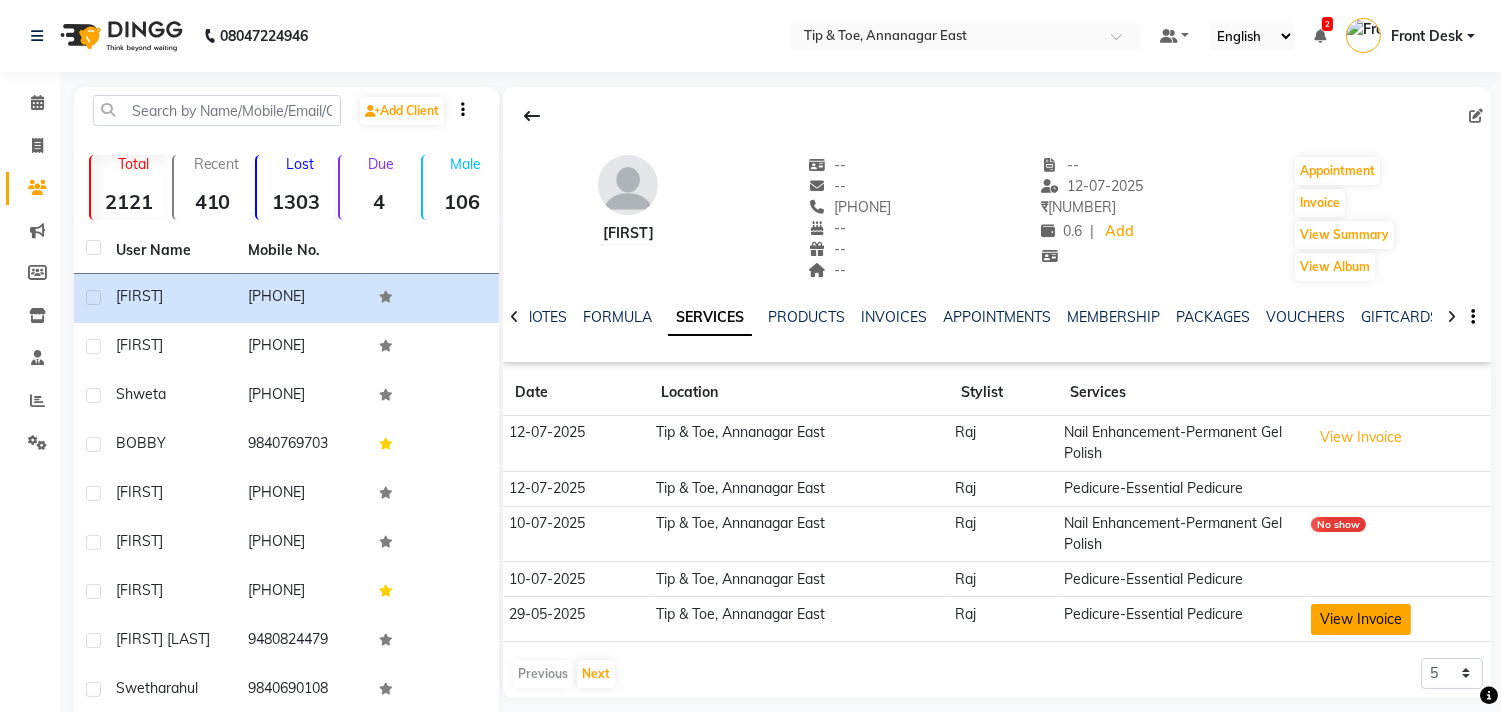 click on "View Invoice" 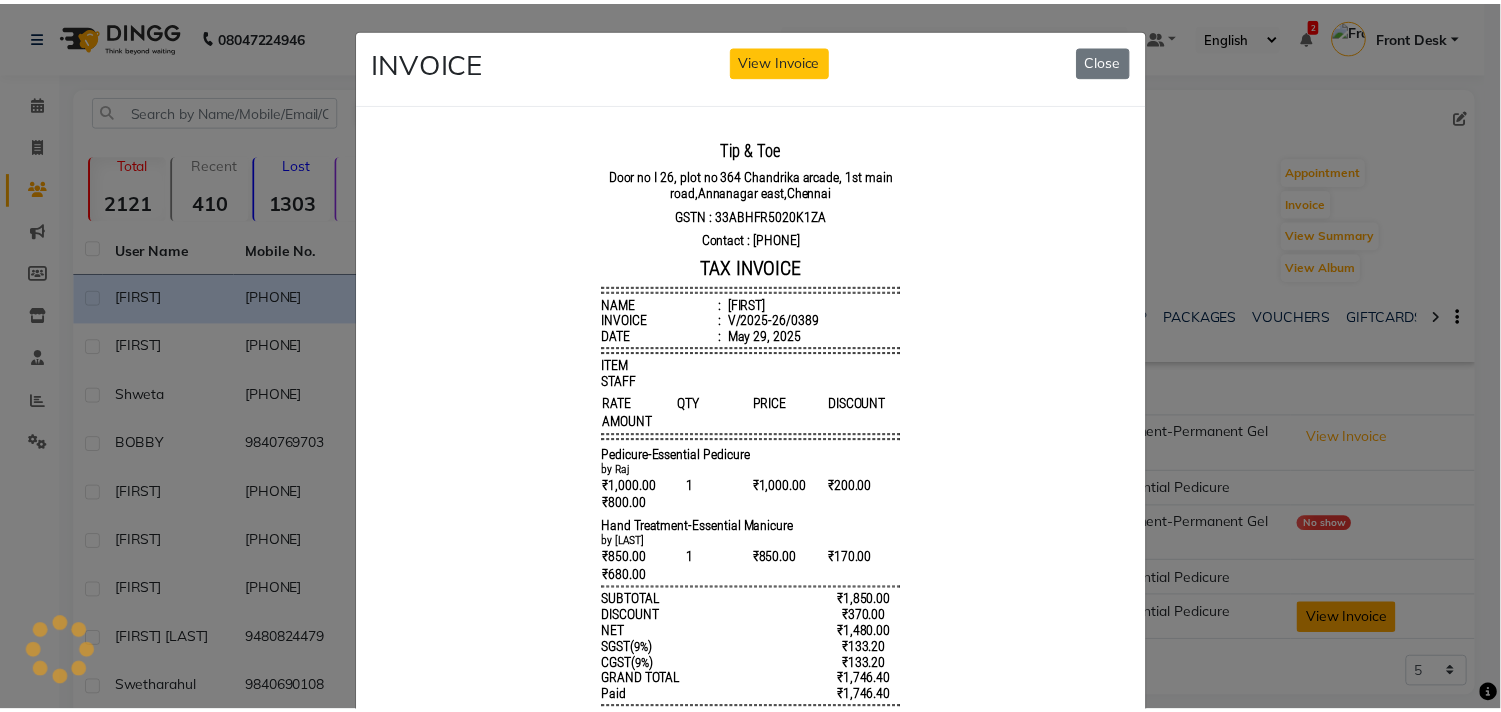 scroll, scrollTop: 0, scrollLeft: 0, axis: both 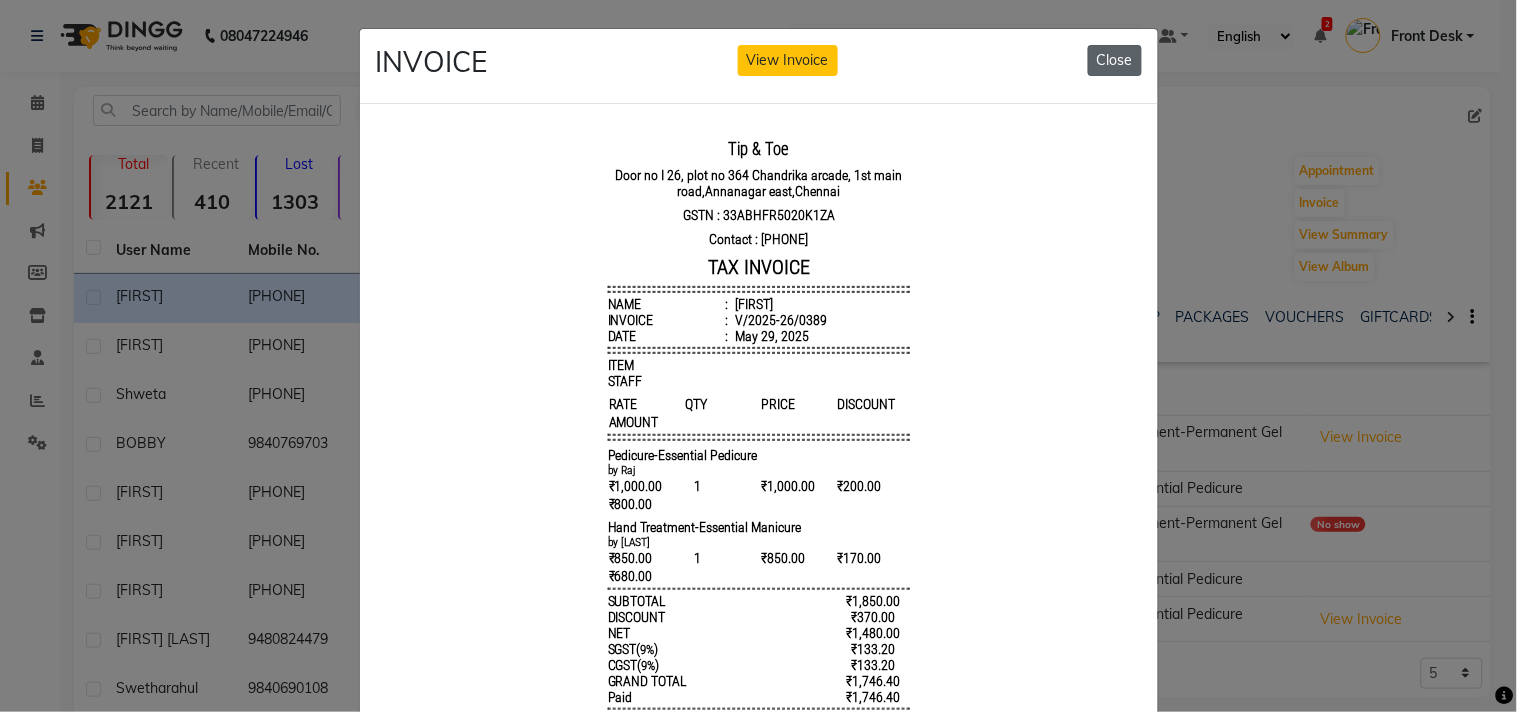 click on "Close" 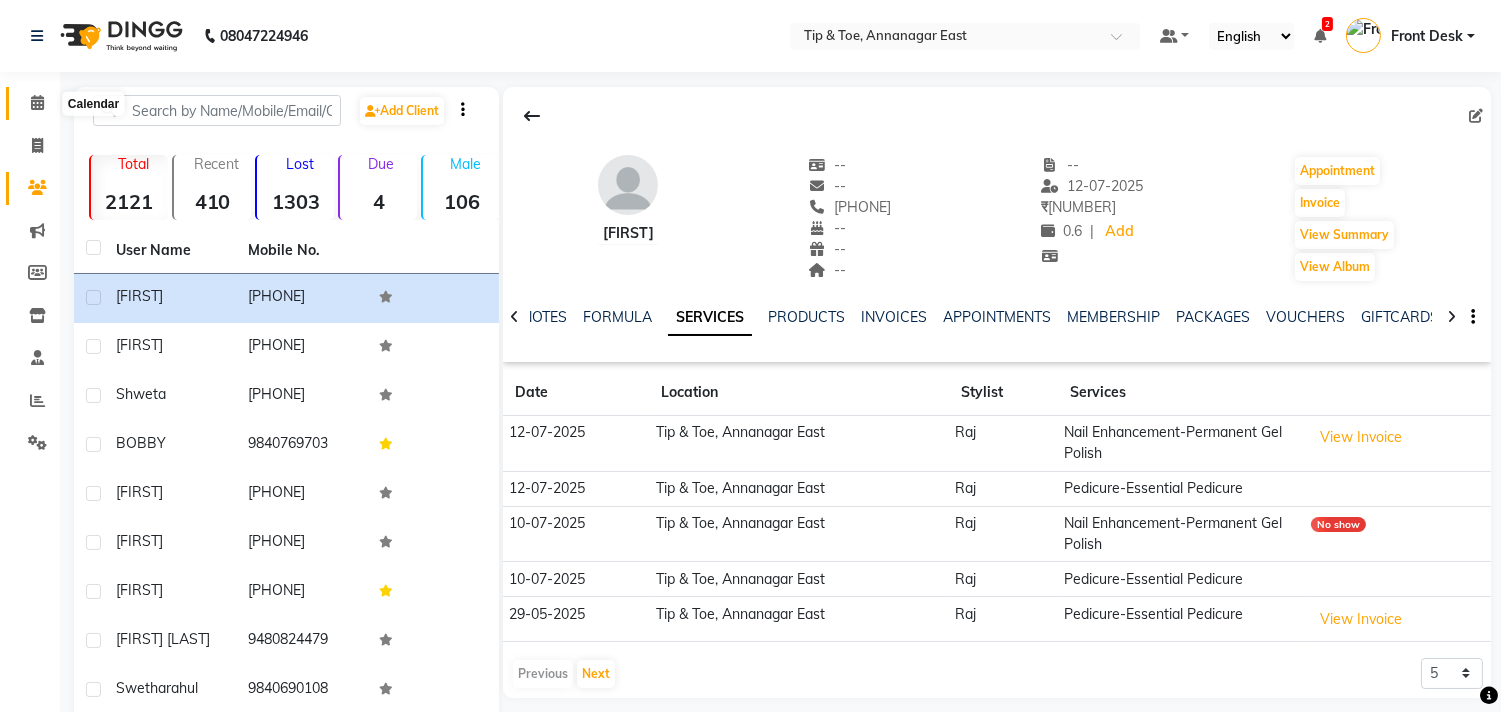 click 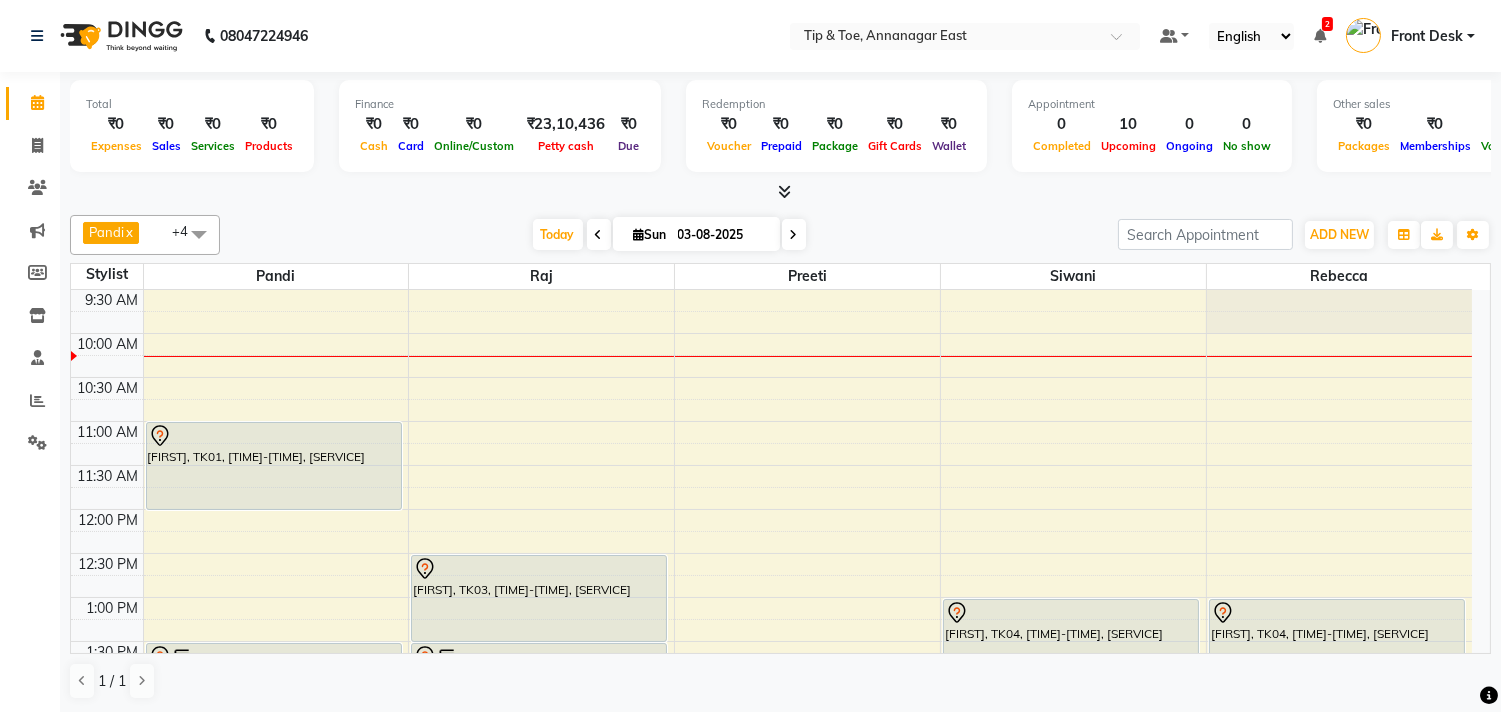 scroll, scrollTop: 0, scrollLeft: 0, axis: both 